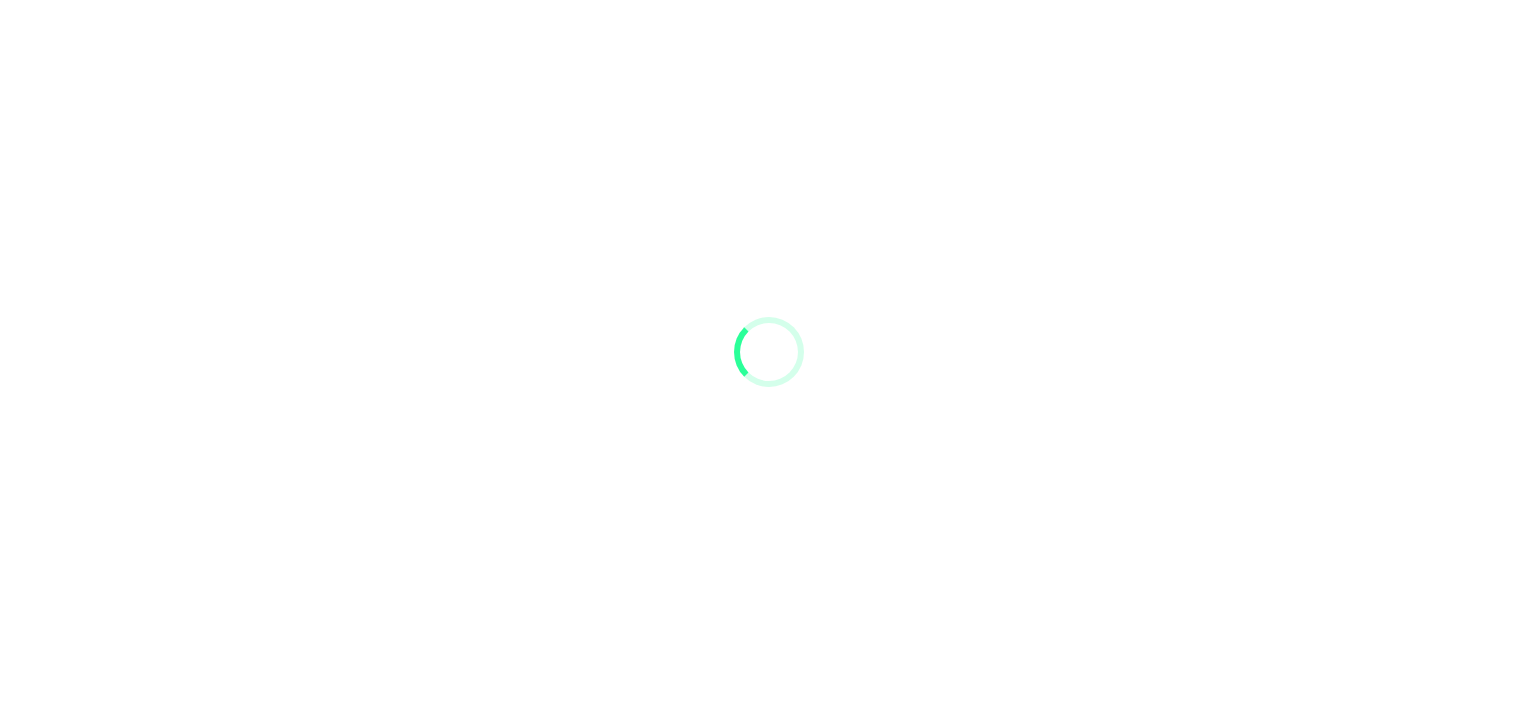 scroll, scrollTop: 0, scrollLeft: 0, axis: both 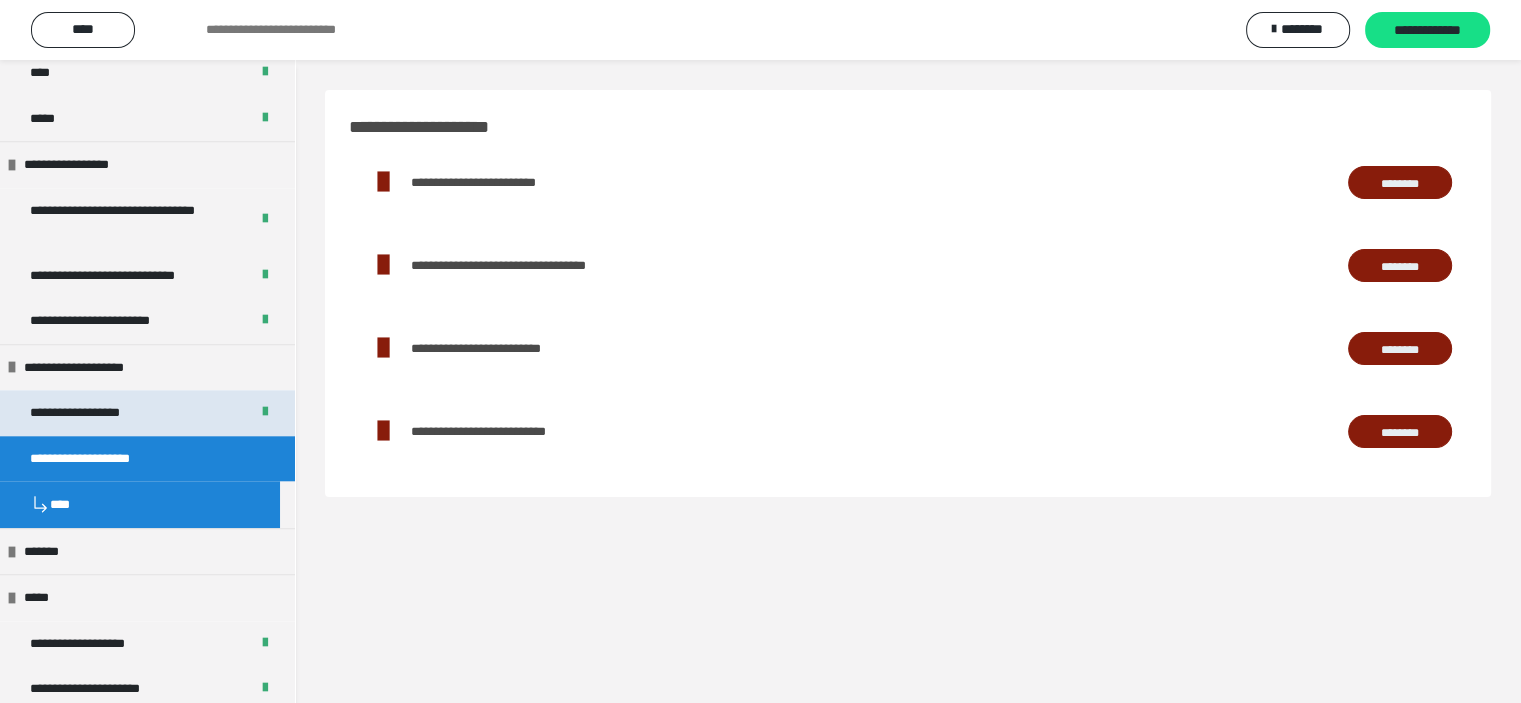 click on "**********" at bounding box center [98, 413] 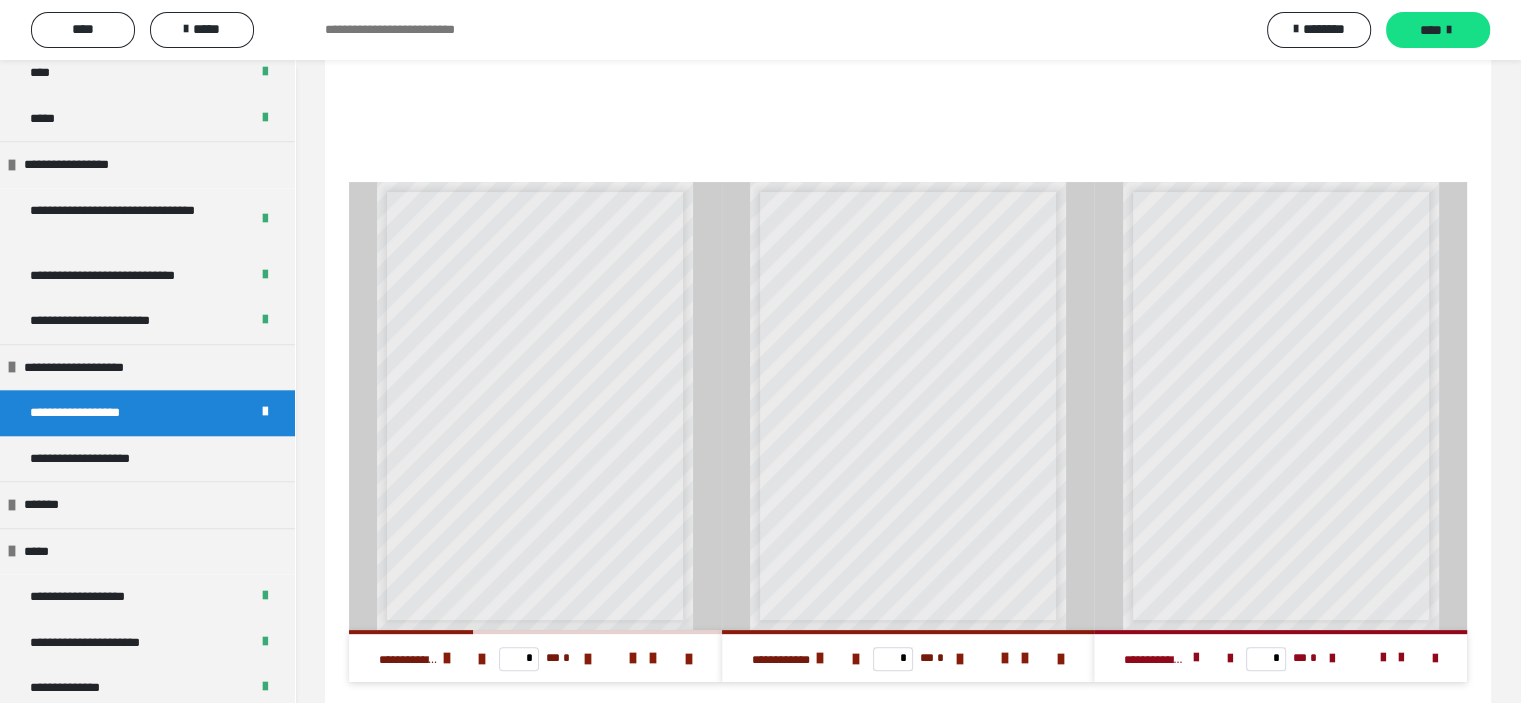 scroll, scrollTop: 472, scrollLeft: 0, axis: vertical 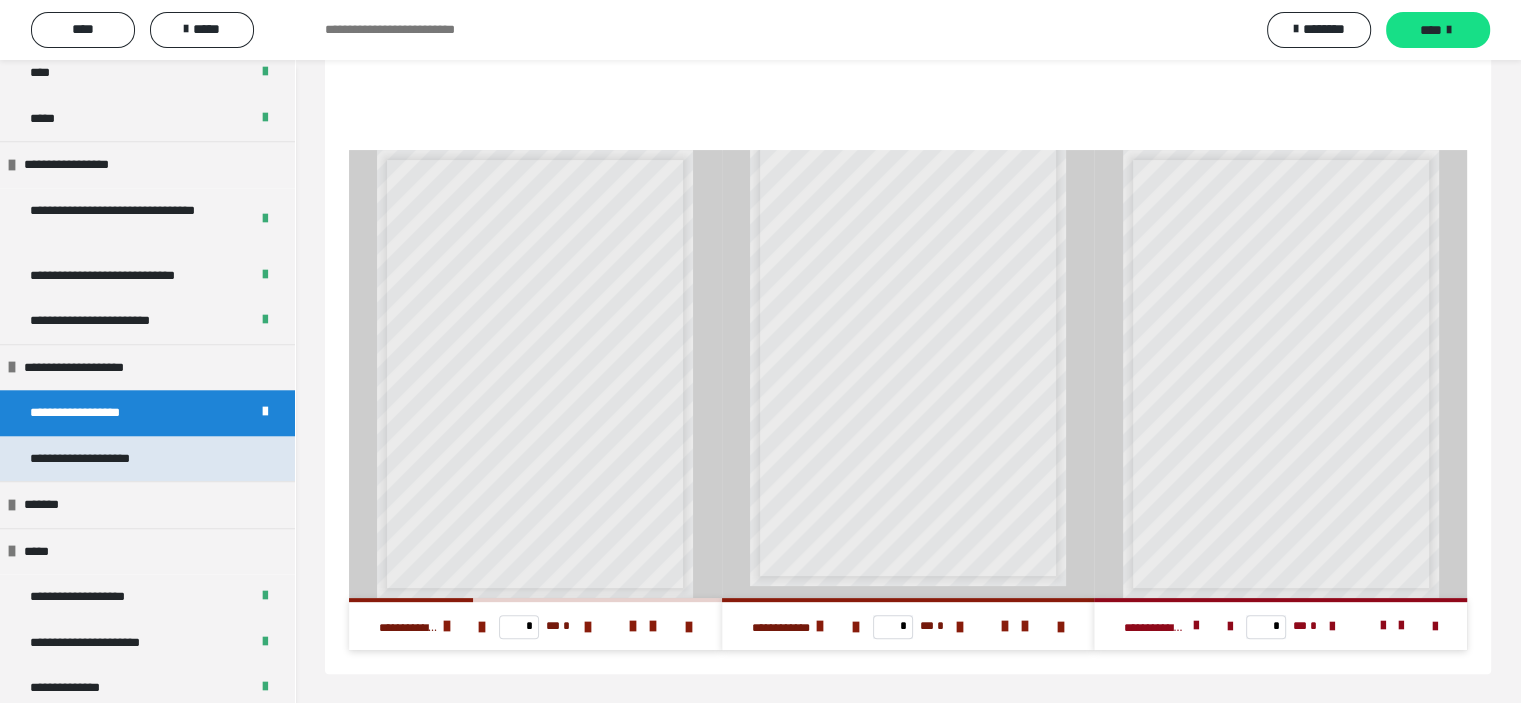 click on "**********" at bounding box center (102, 459) 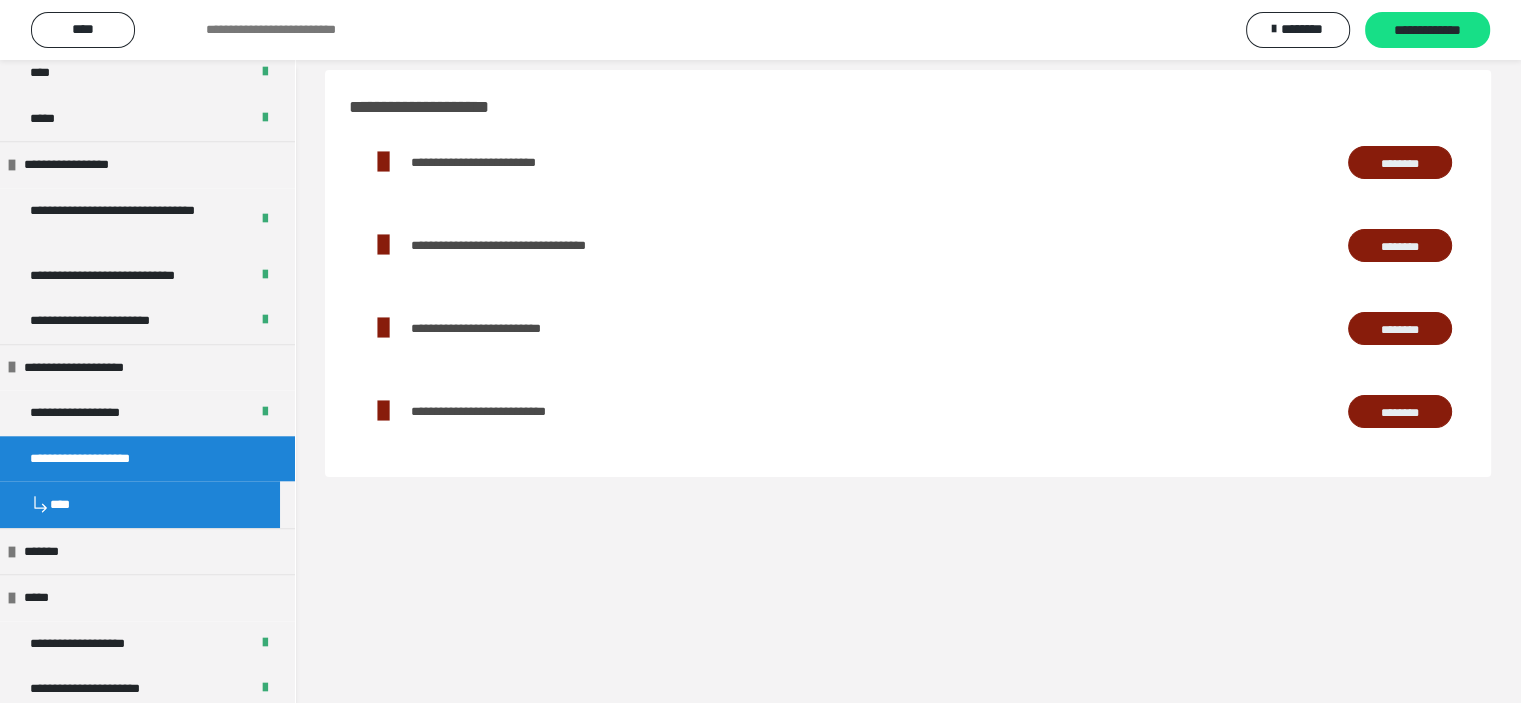 scroll, scrollTop: 0, scrollLeft: 0, axis: both 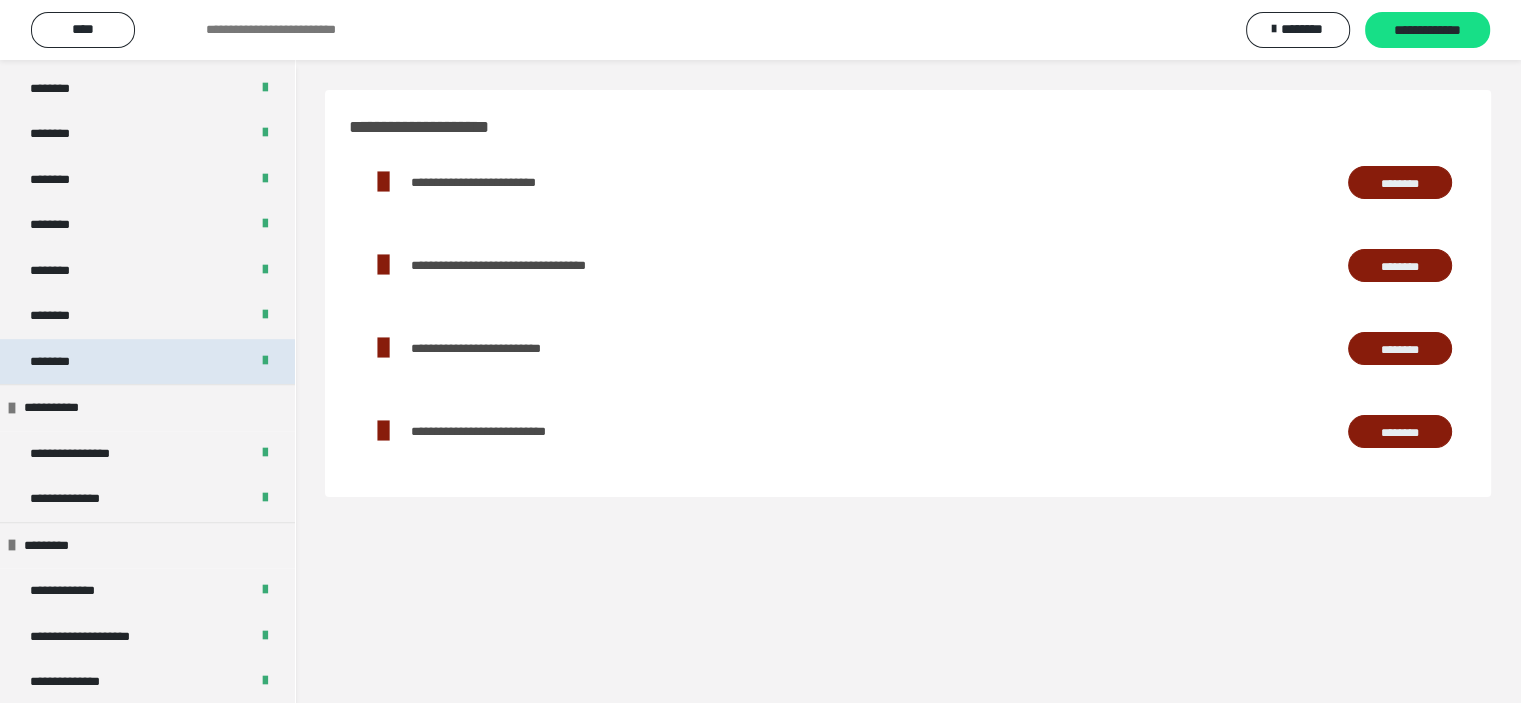 click on "********" at bounding box center [147, 362] 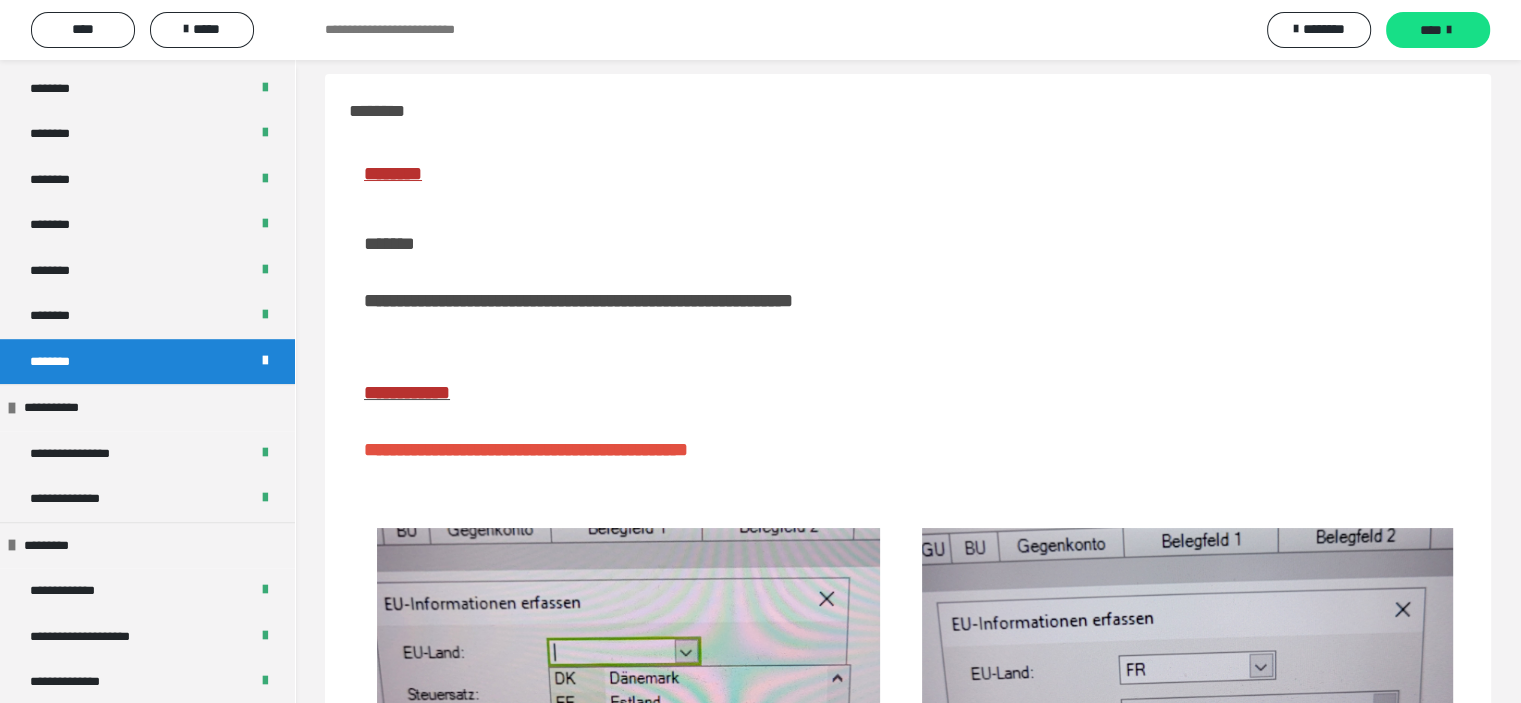 scroll, scrollTop: 0, scrollLeft: 0, axis: both 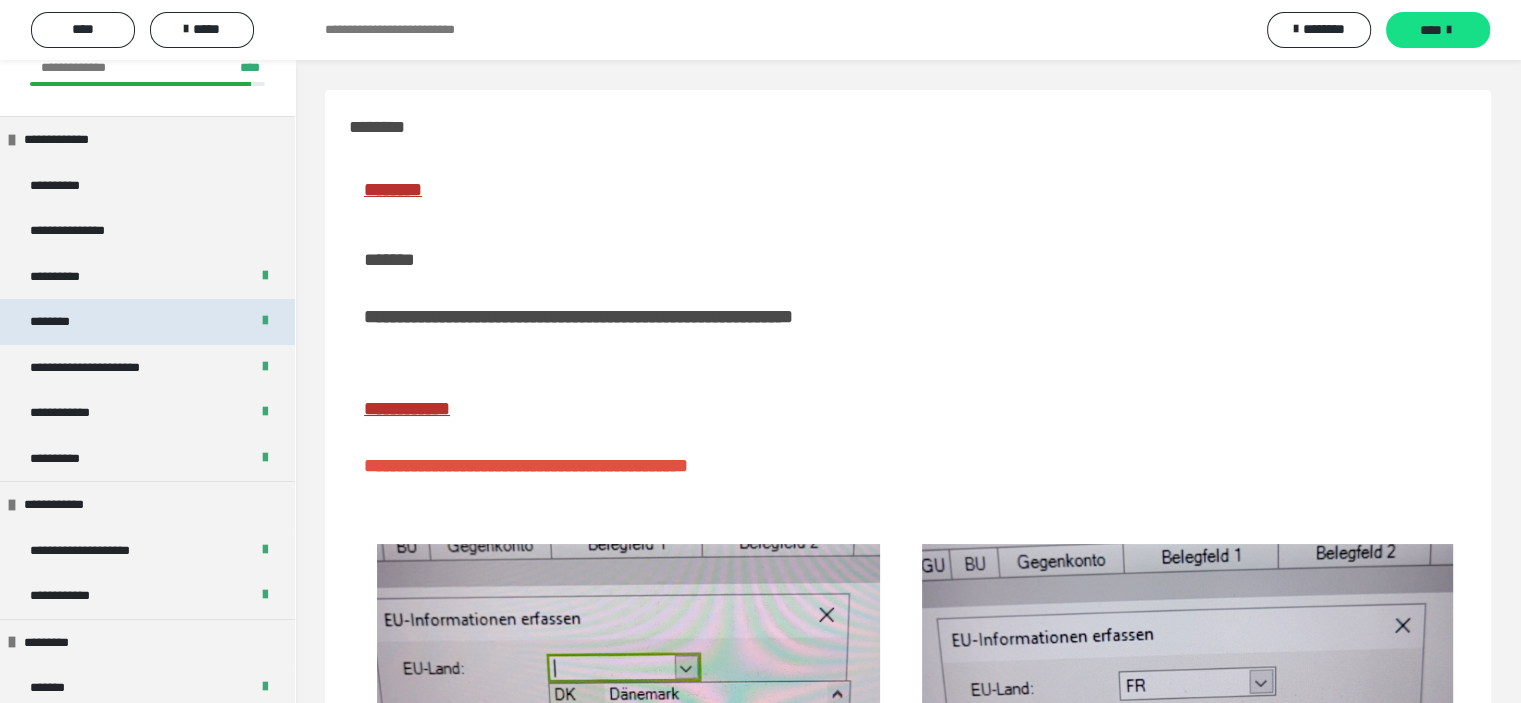 click on "********" at bounding box center [147, 322] 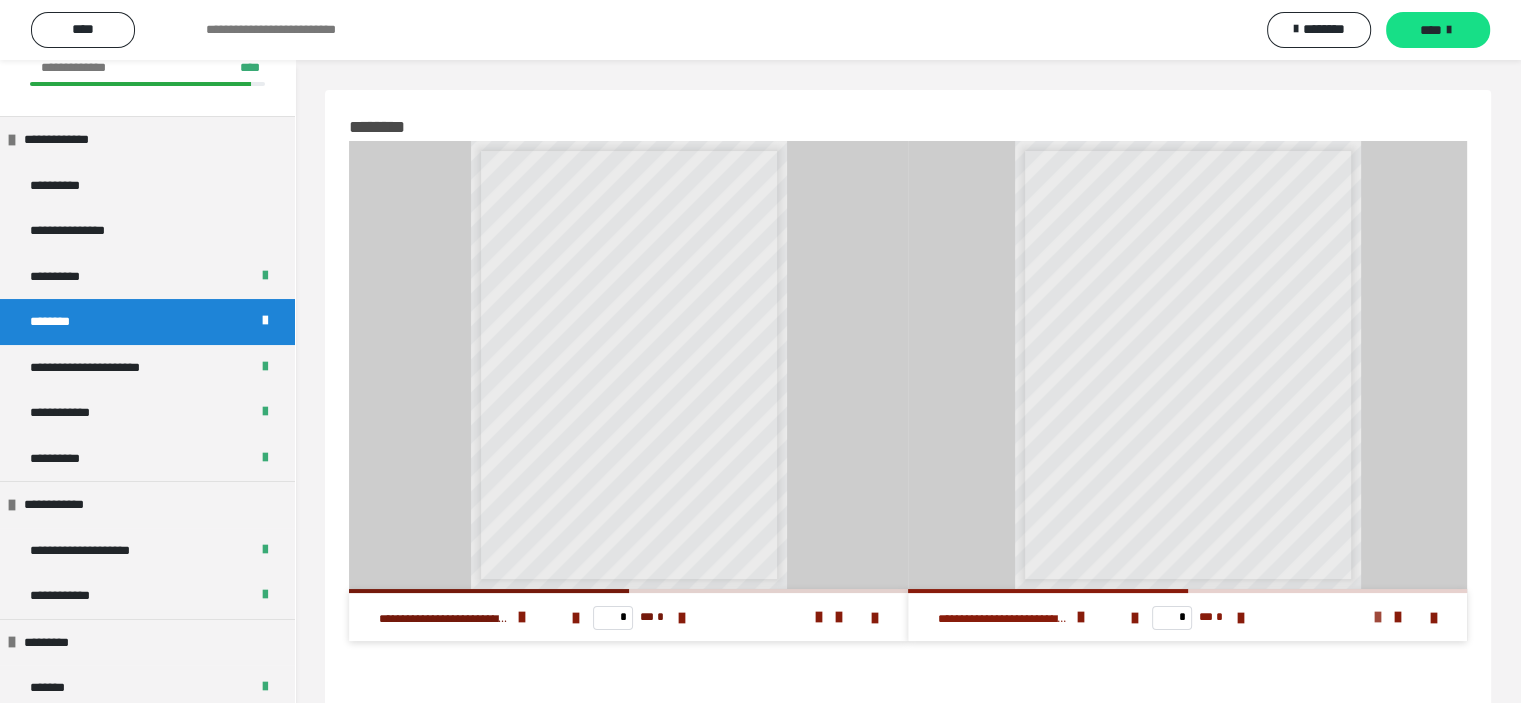 click at bounding box center [1378, 617] 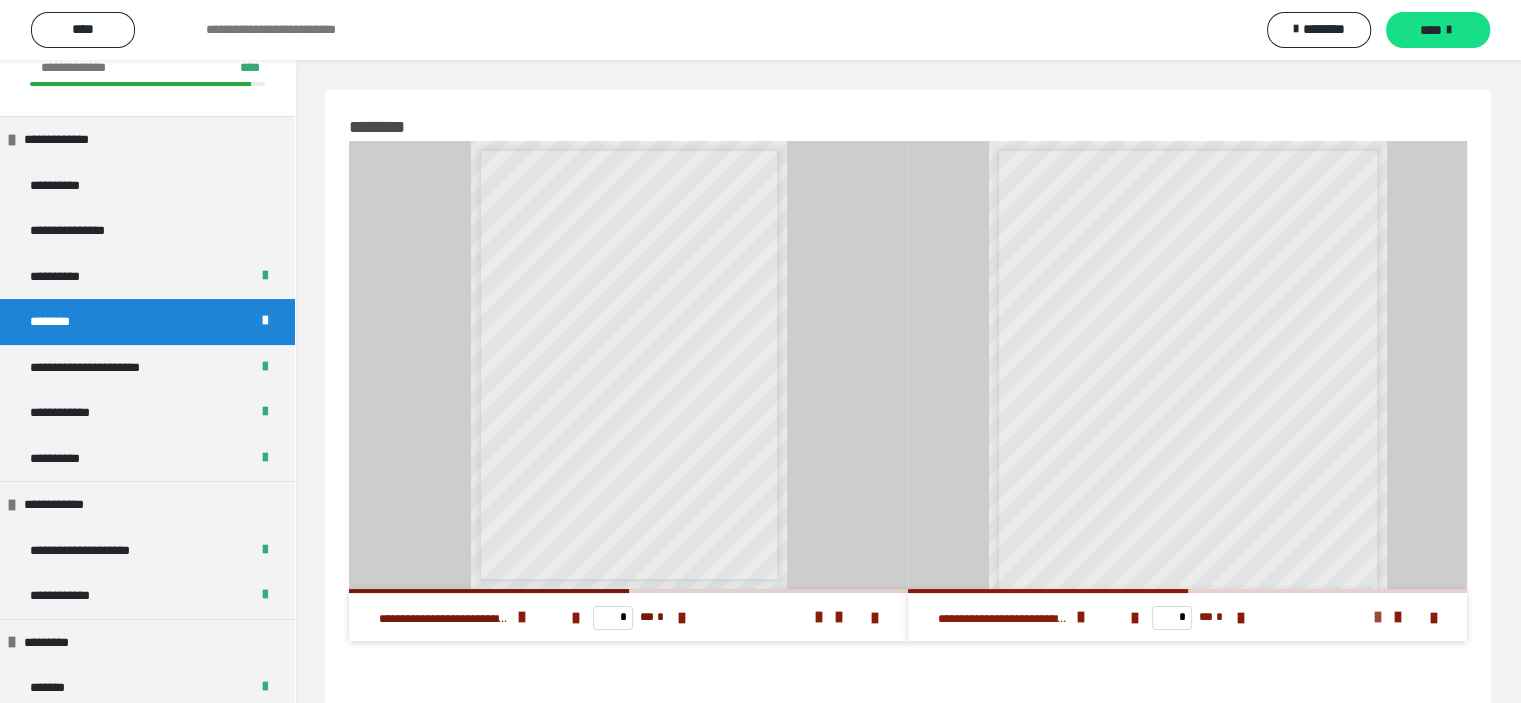 click at bounding box center (1378, 617) 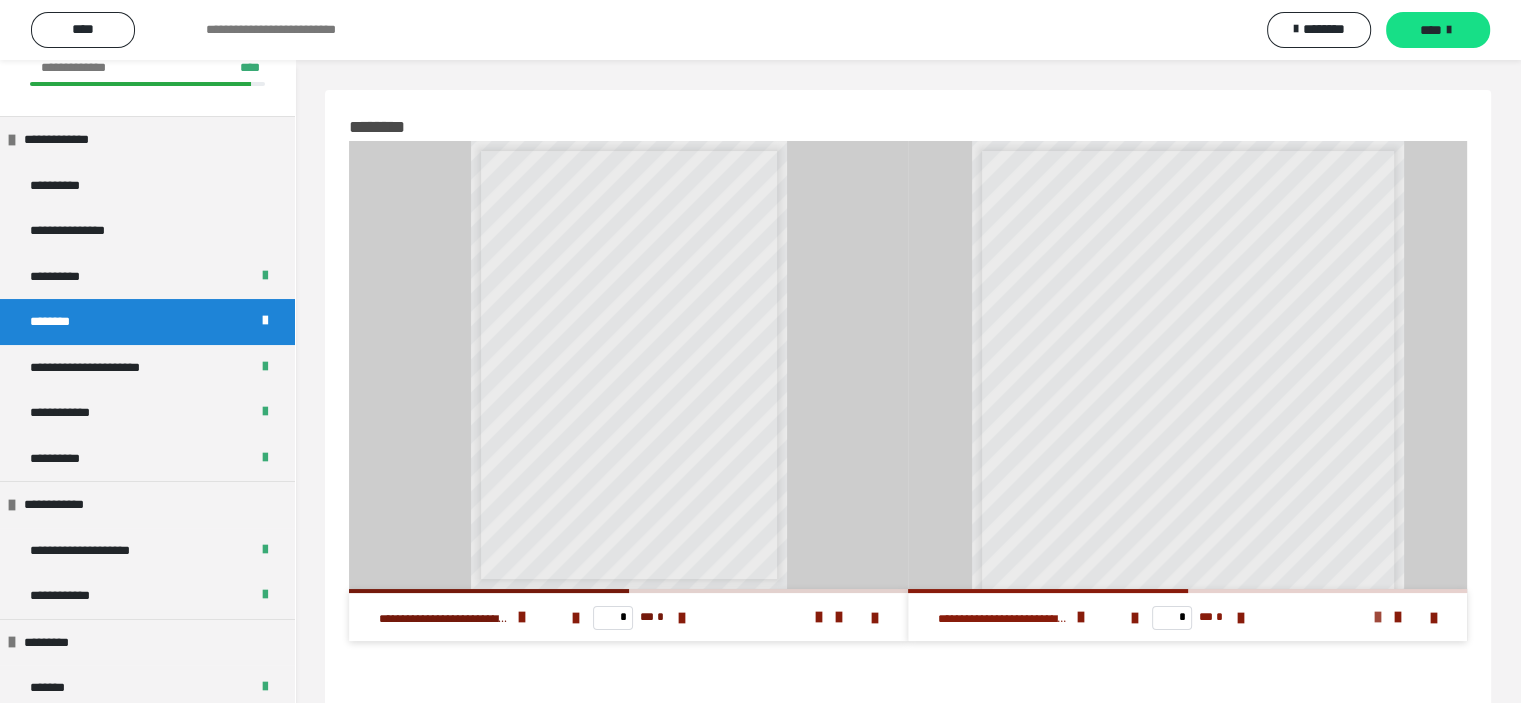 click at bounding box center [1378, 617] 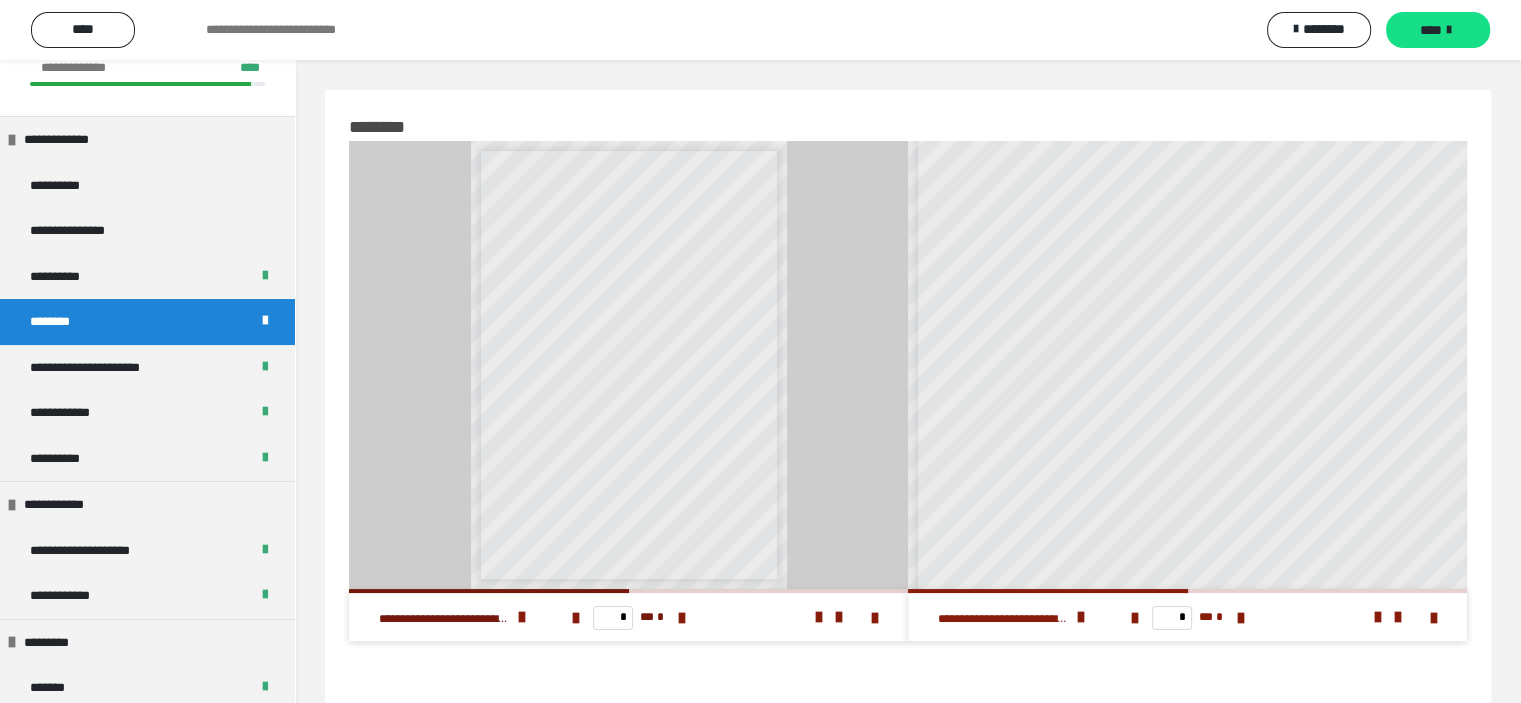 scroll, scrollTop: 344, scrollLeft: 0, axis: vertical 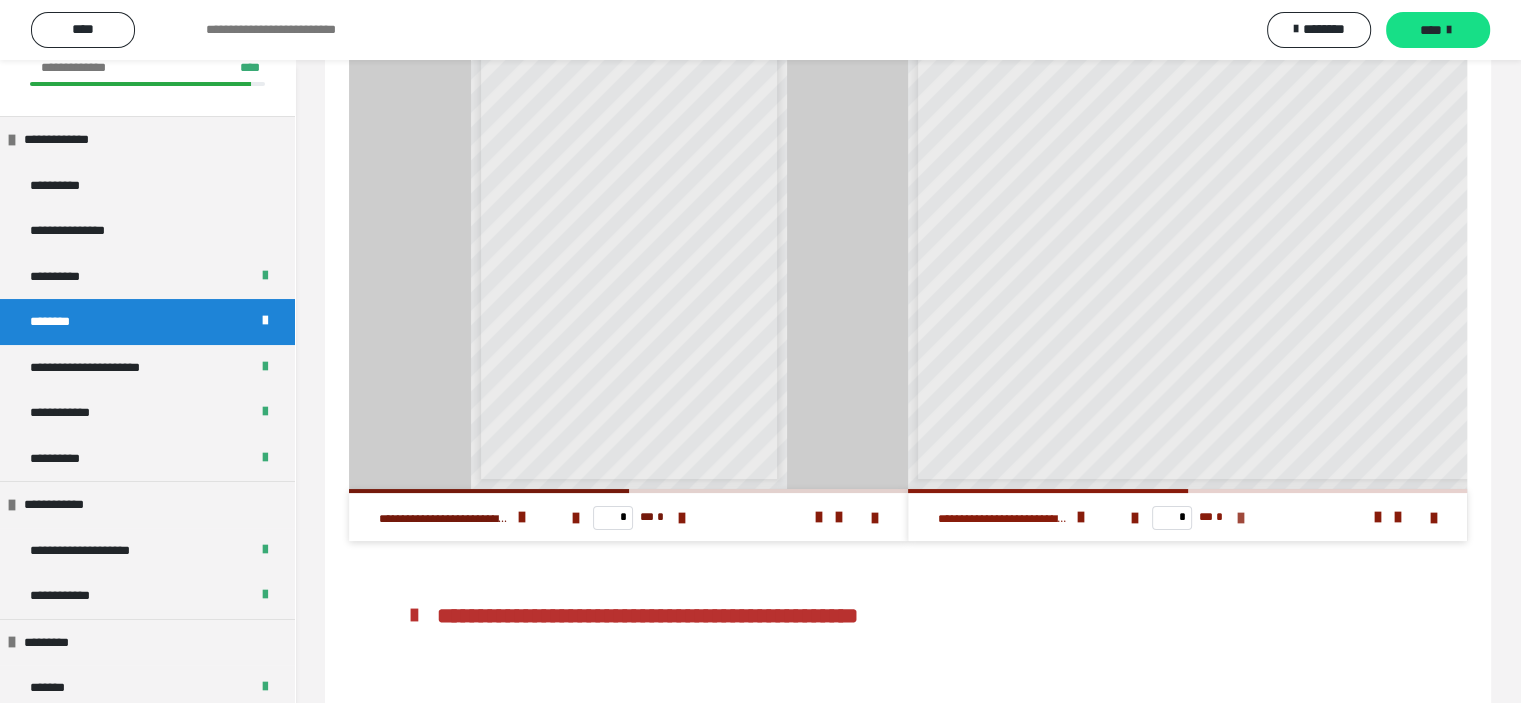 click at bounding box center [1240, 518] 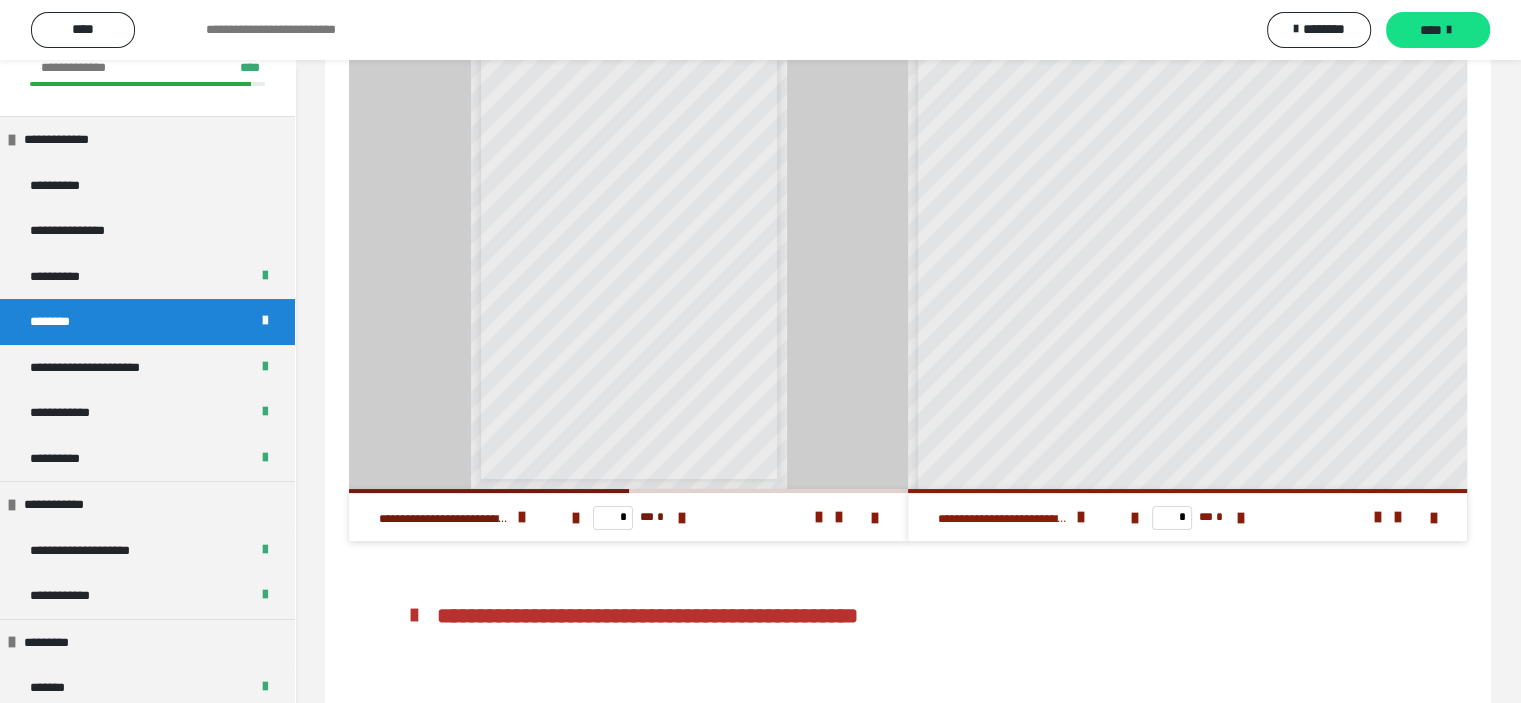 scroll, scrollTop: 200, scrollLeft: 0, axis: vertical 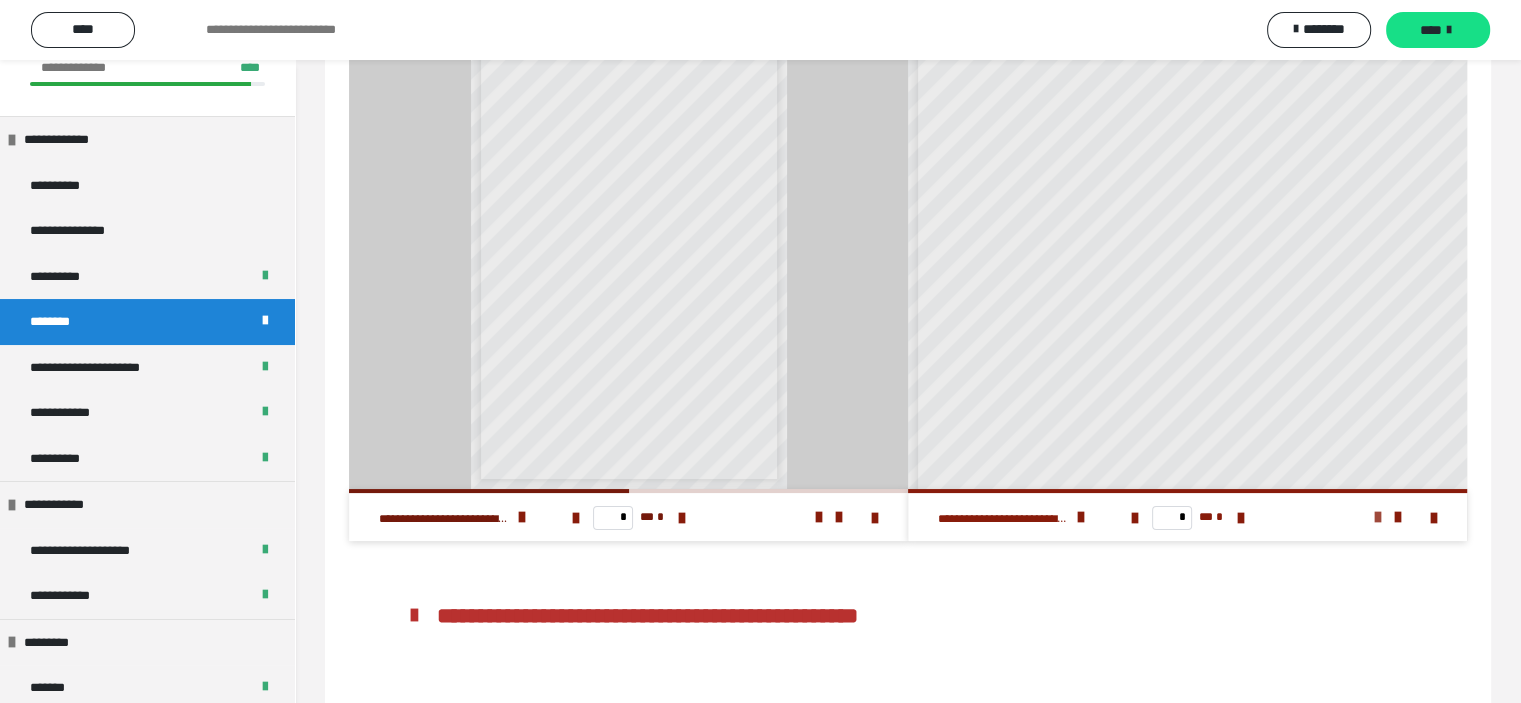 click at bounding box center [1378, 517] 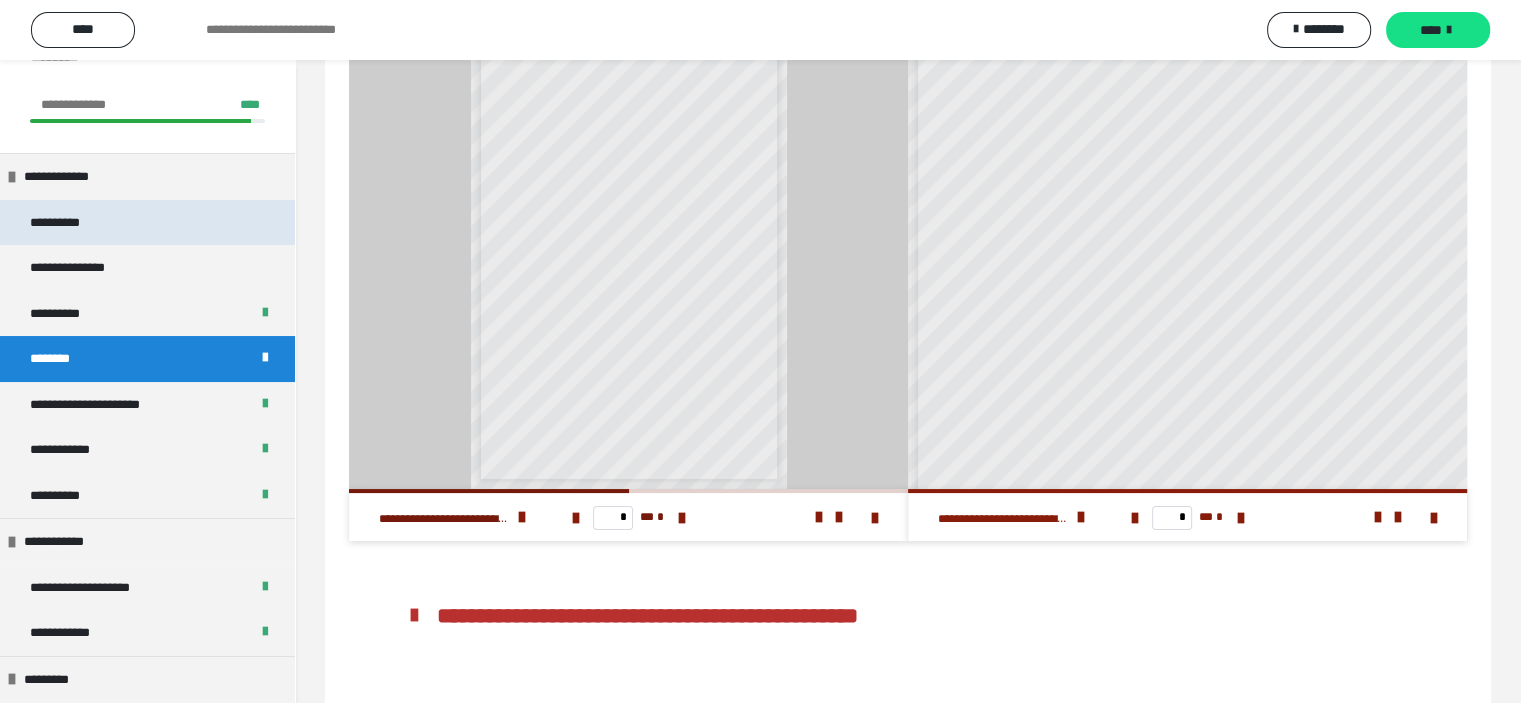 scroll, scrollTop: 0, scrollLeft: 0, axis: both 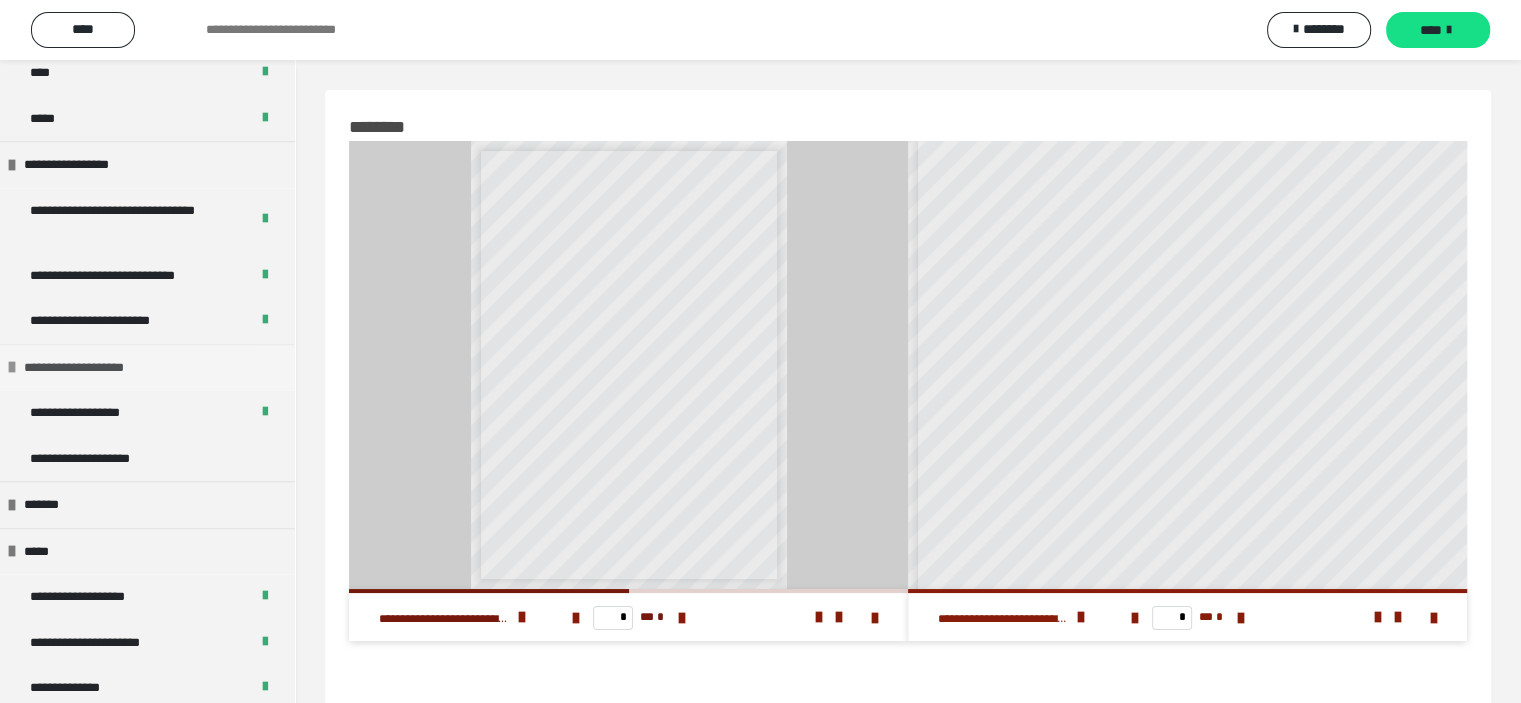 click on "**********" at bounding box center [92, 368] 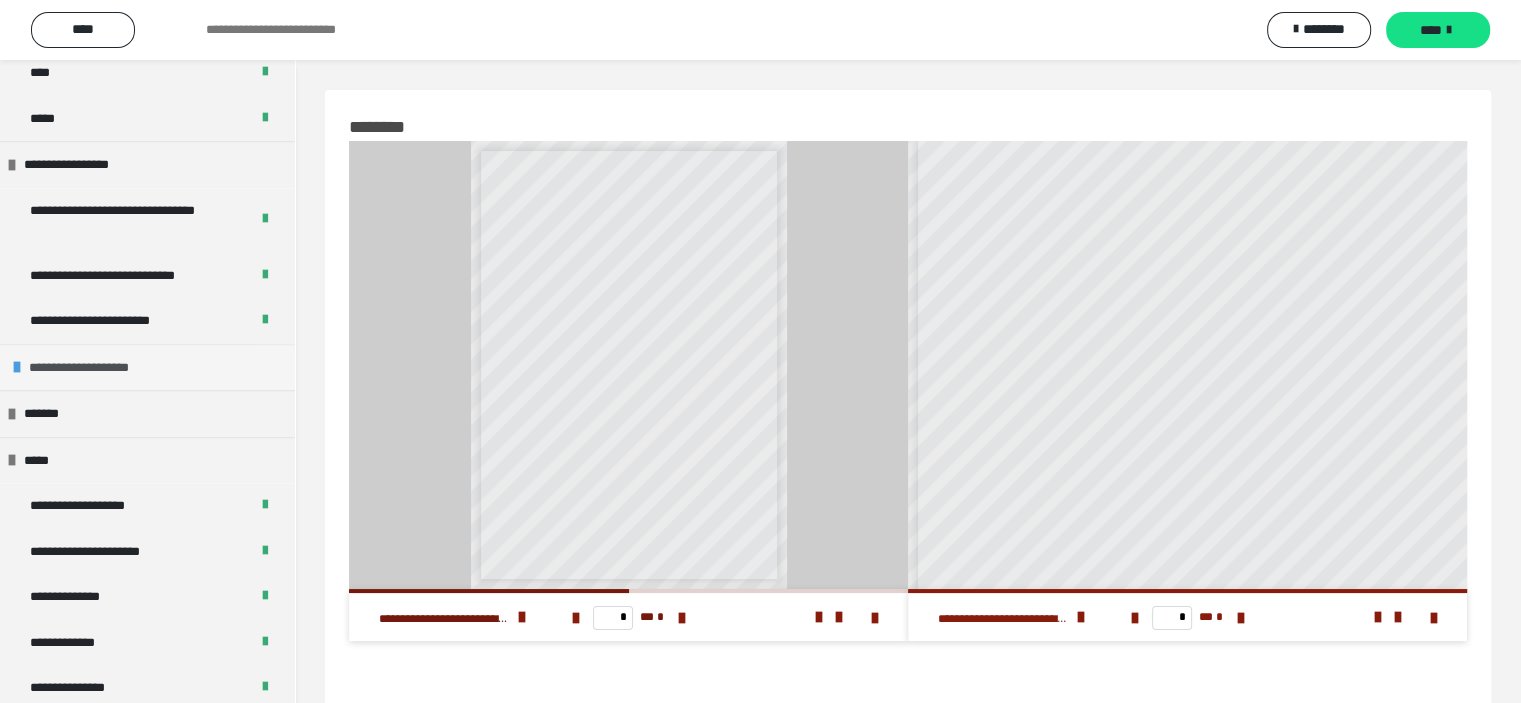 click on "**********" at bounding box center (97, 368) 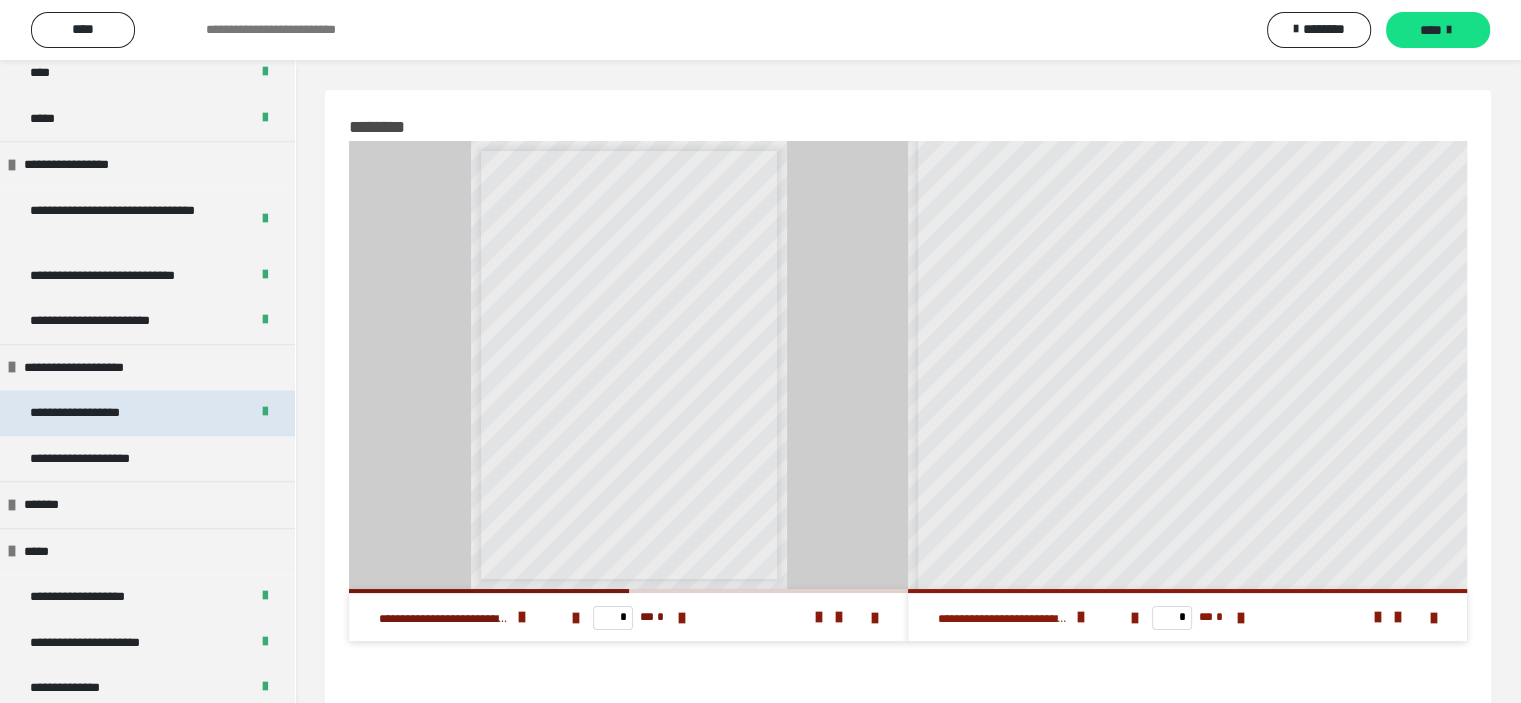 click on "**********" at bounding box center [98, 413] 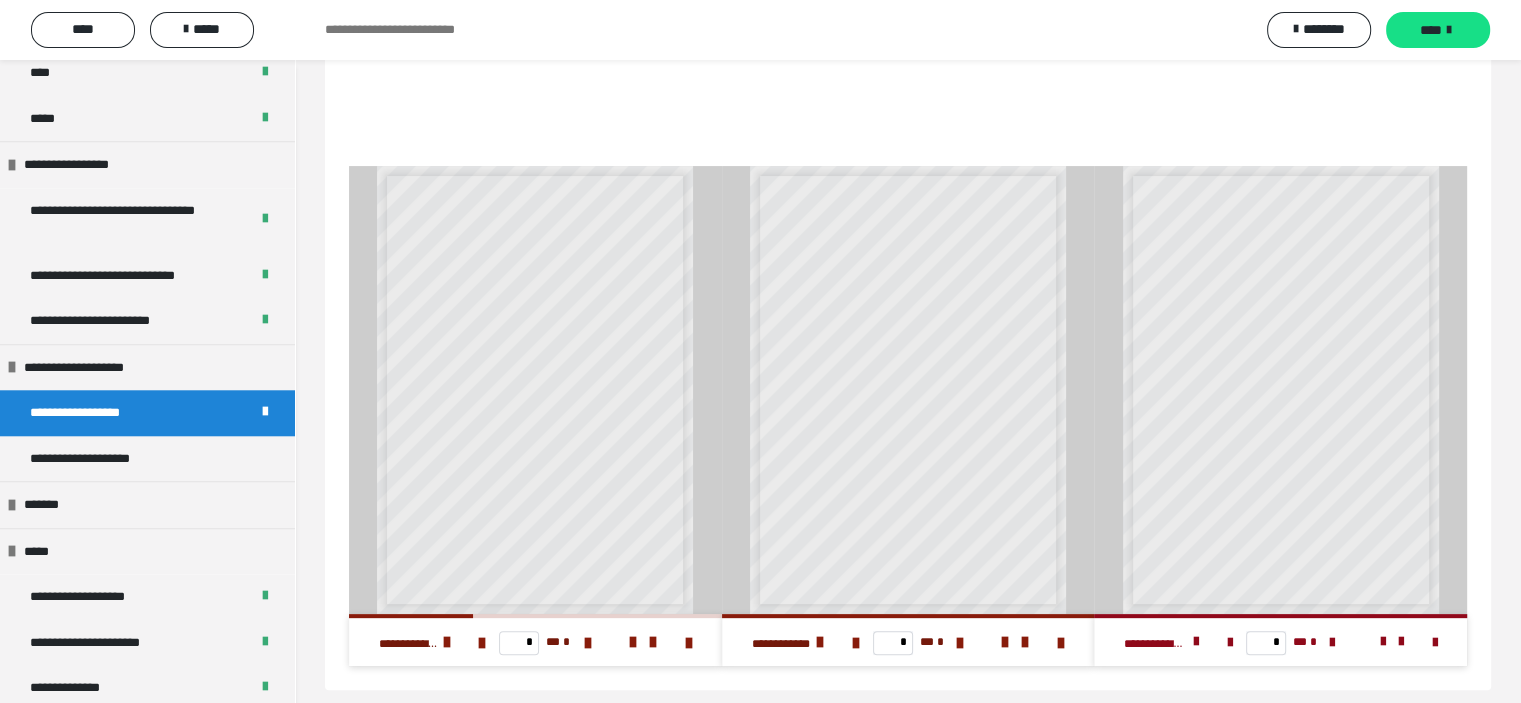 scroll, scrollTop: 472, scrollLeft: 0, axis: vertical 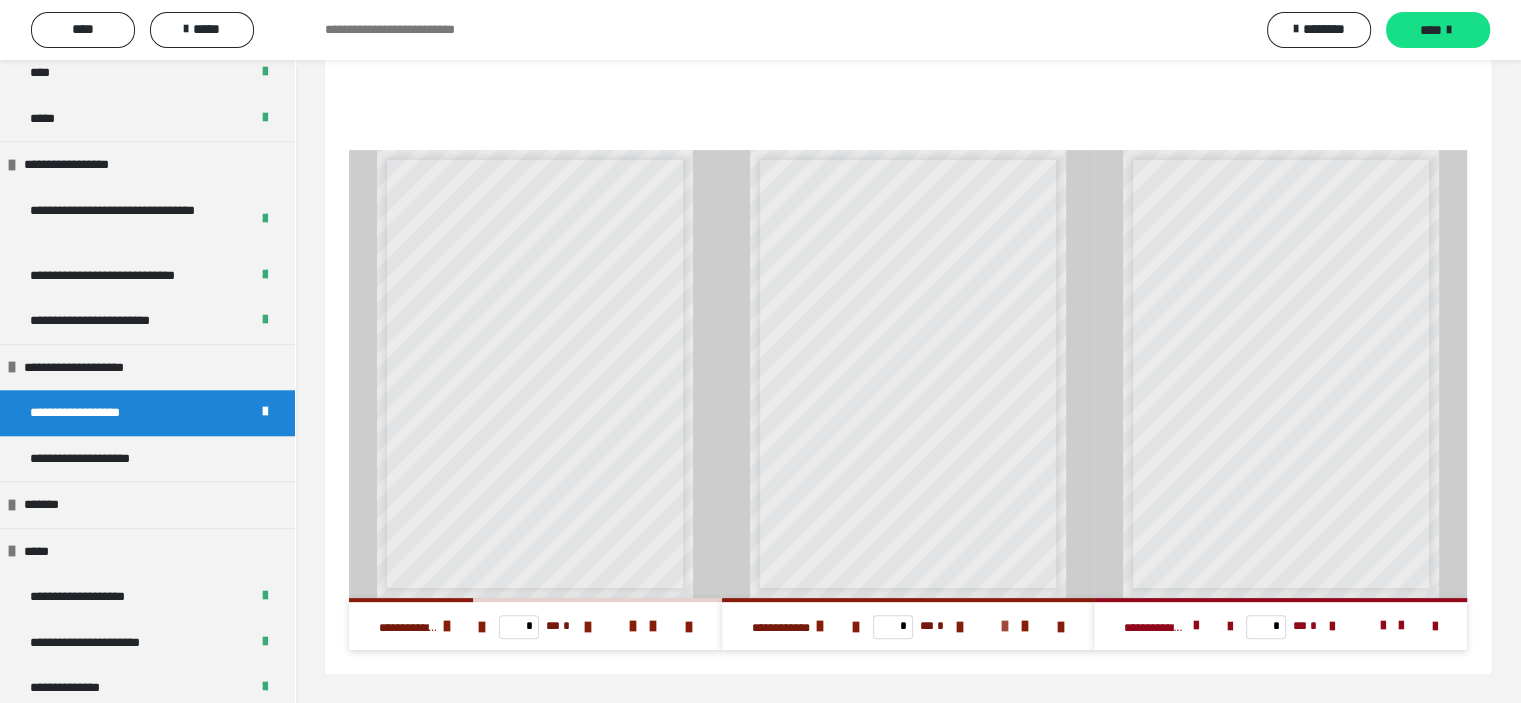 click at bounding box center (1005, 626) 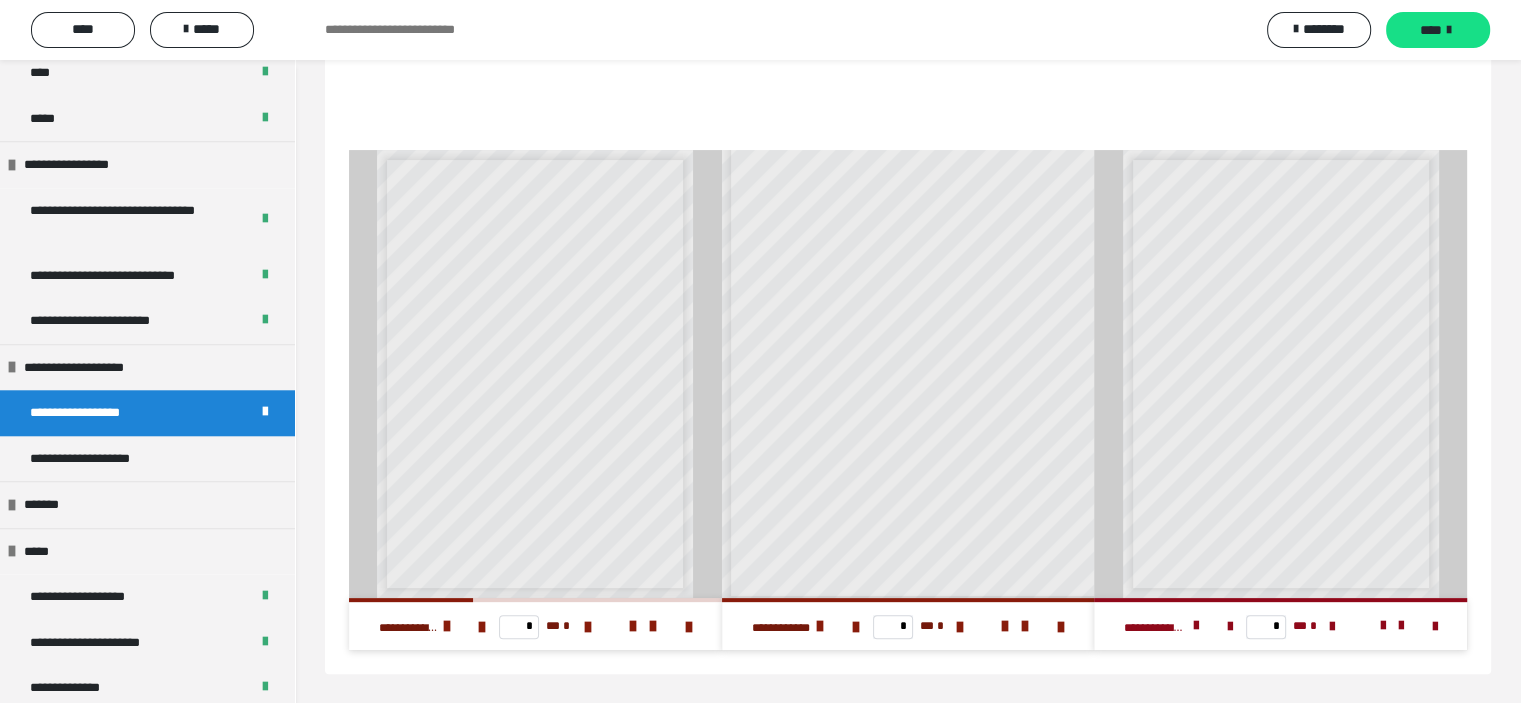 scroll, scrollTop: 131, scrollLeft: 0, axis: vertical 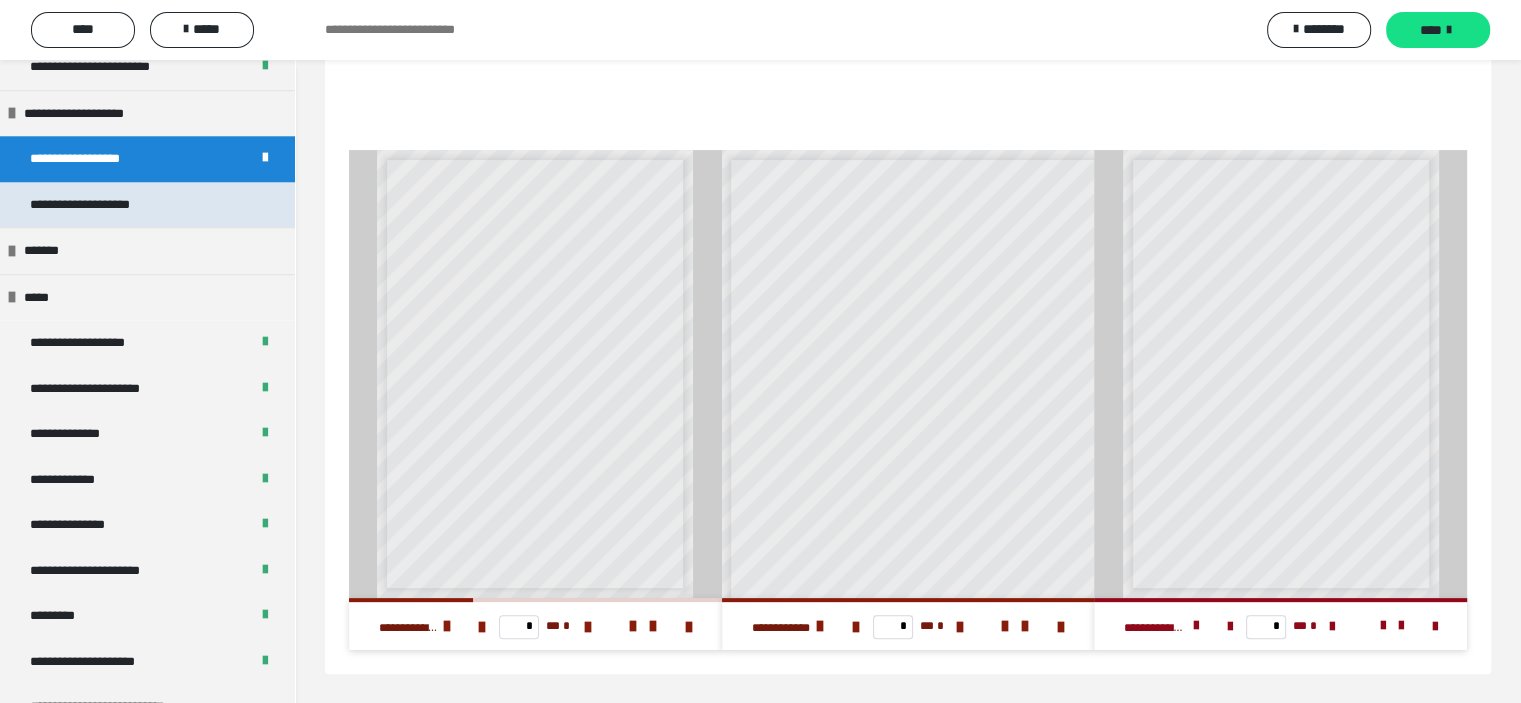click on "**********" at bounding box center [102, 205] 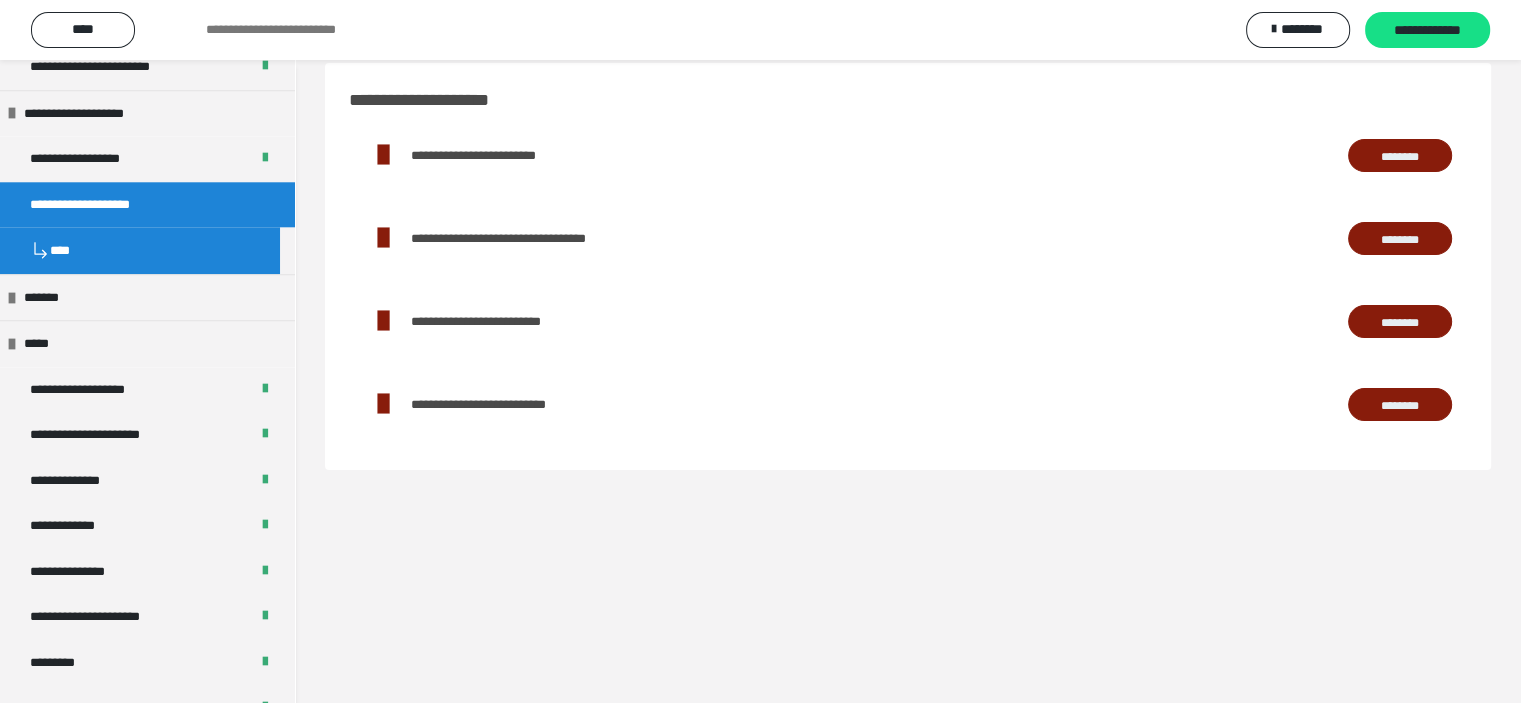 scroll, scrollTop: 0, scrollLeft: 0, axis: both 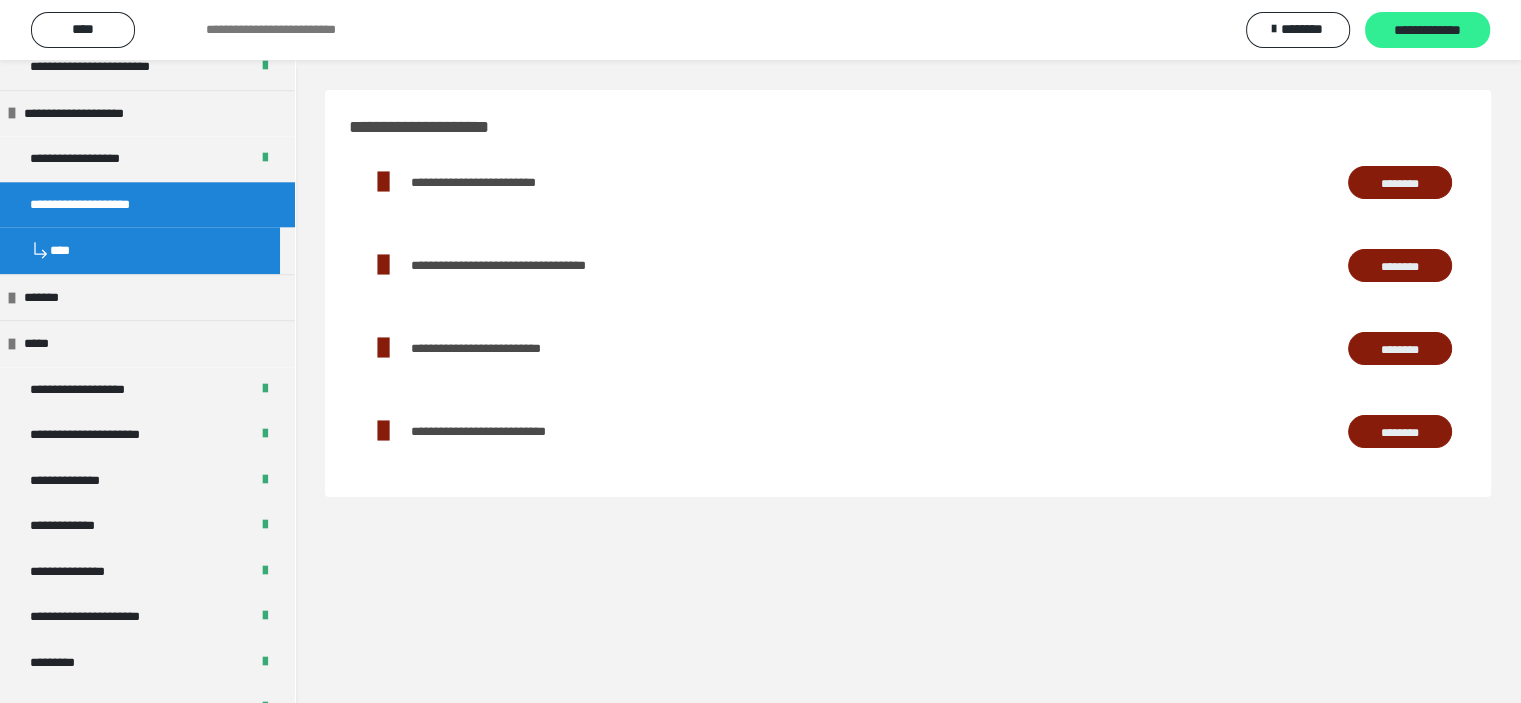 click on "**********" at bounding box center (1427, 31) 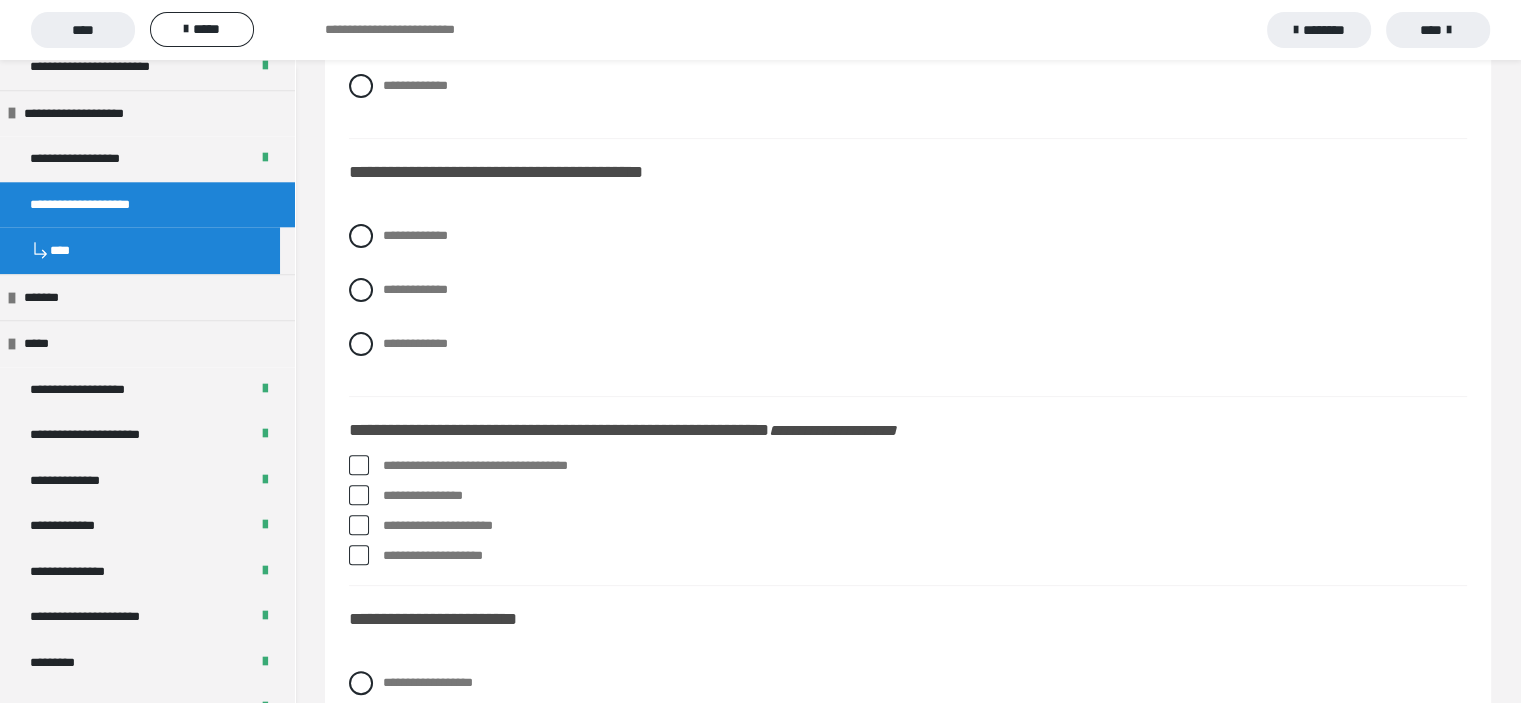 scroll, scrollTop: 600, scrollLeft: 0, axis: vertical 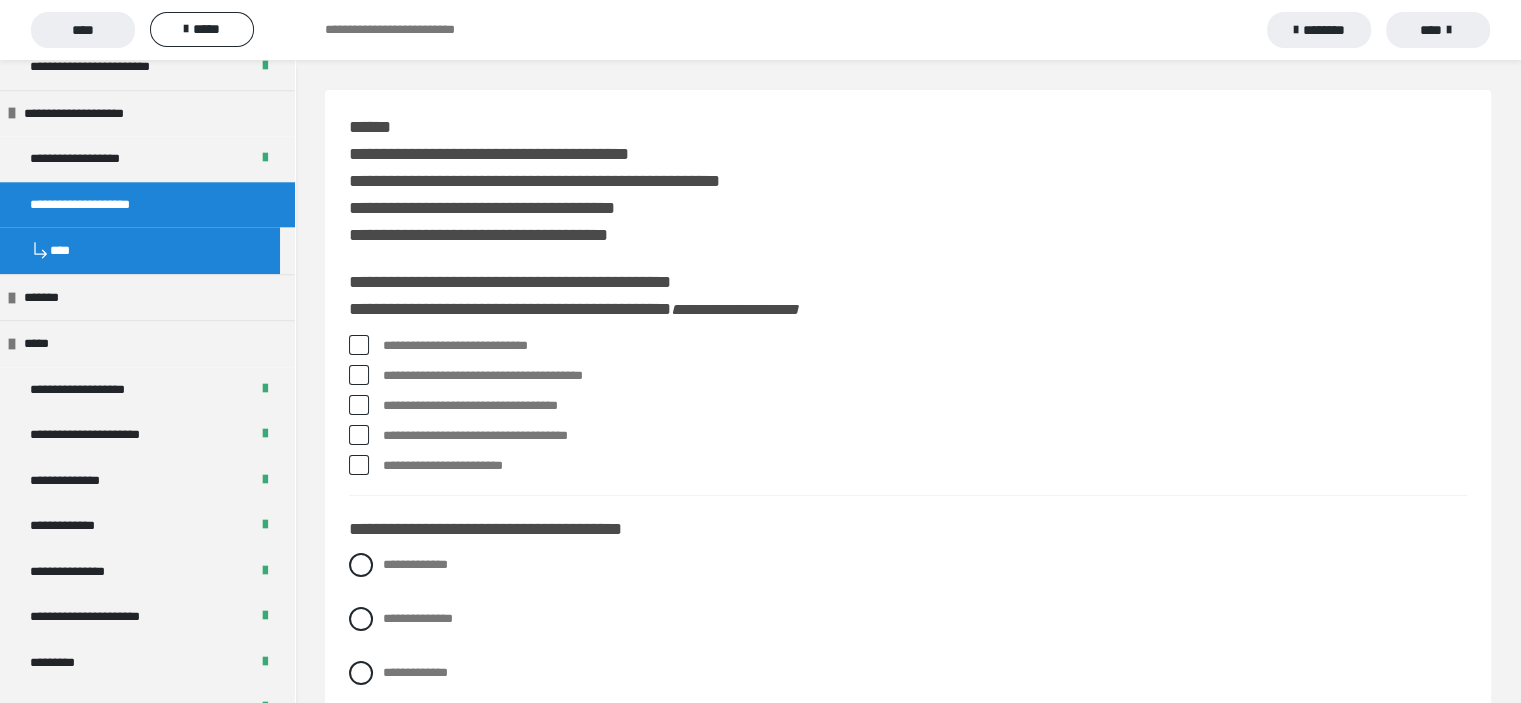 click at bounding box center (359, 345) 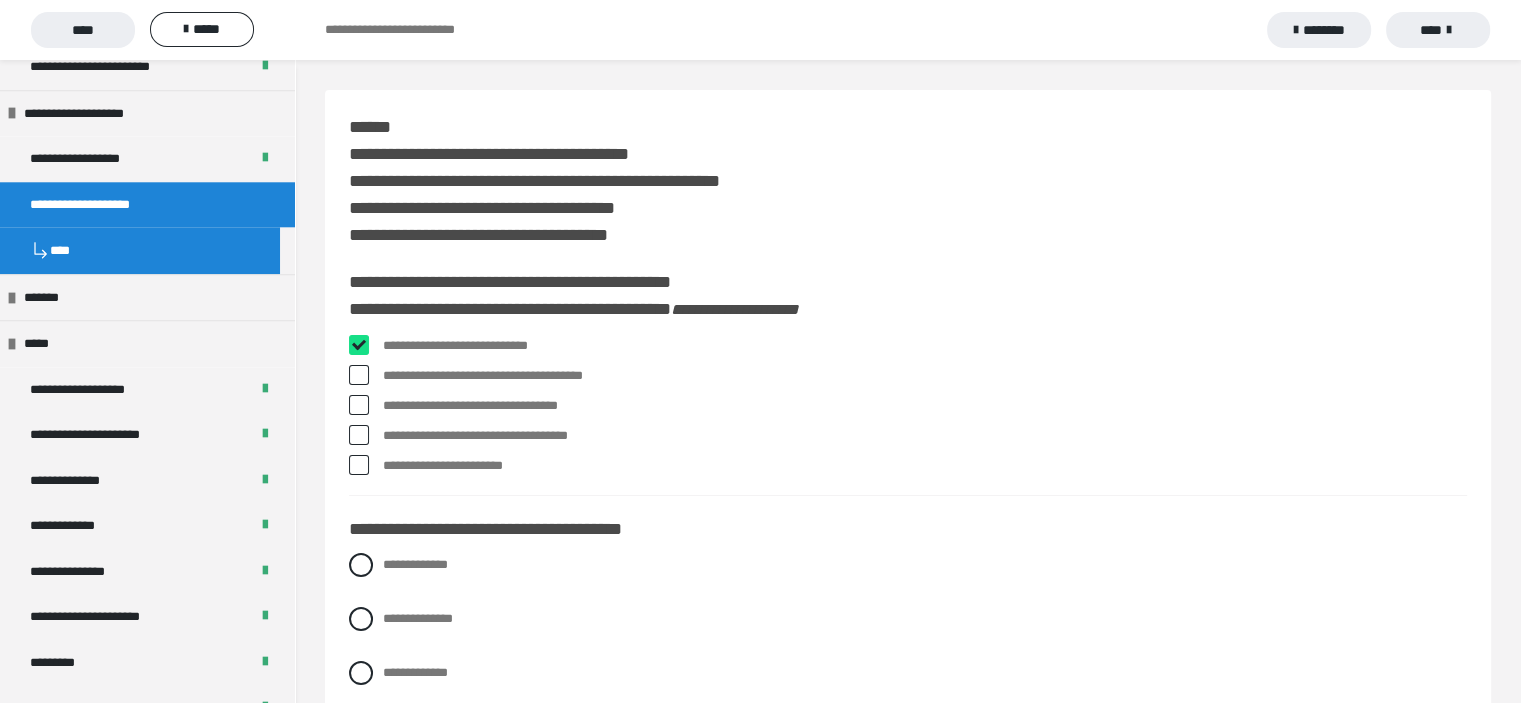 checkbox on "****" 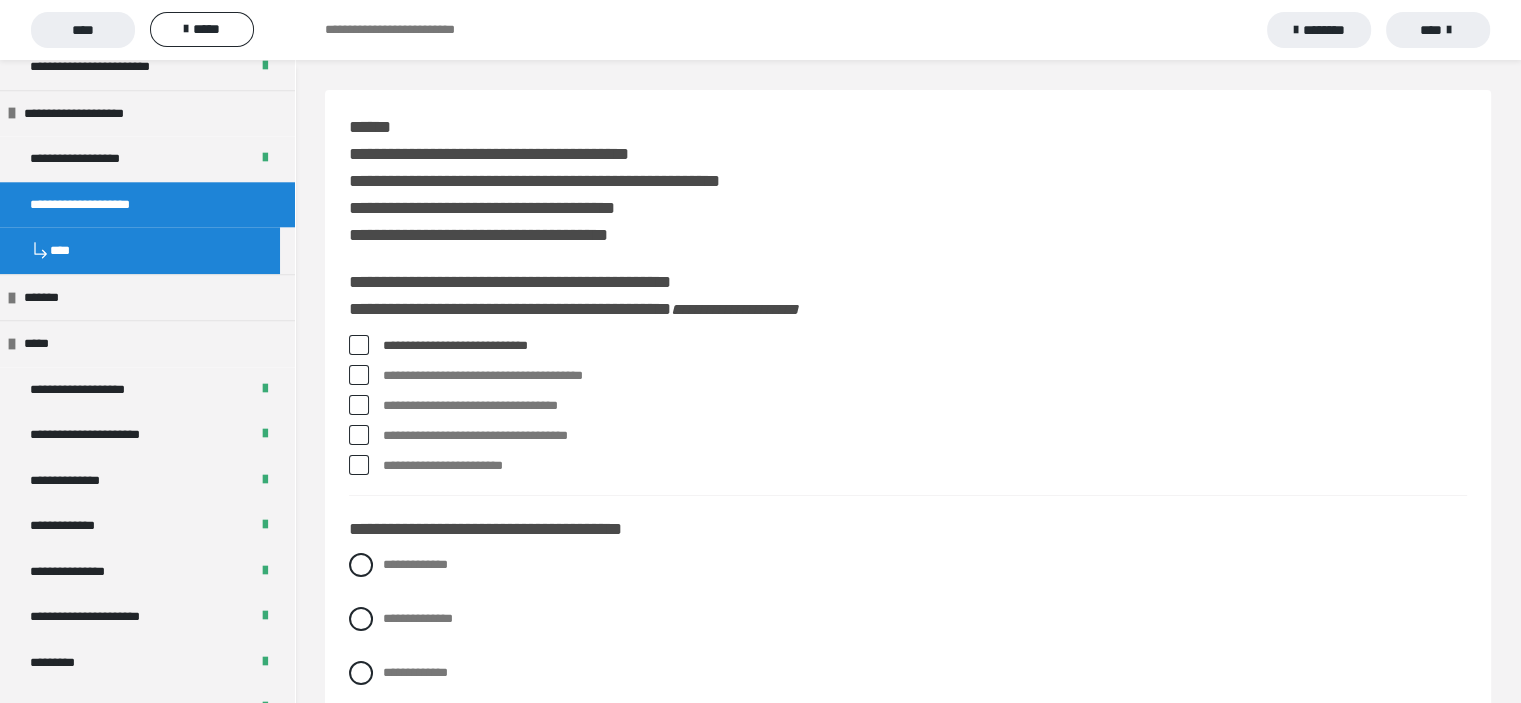 click at bounding box center (359, 435) 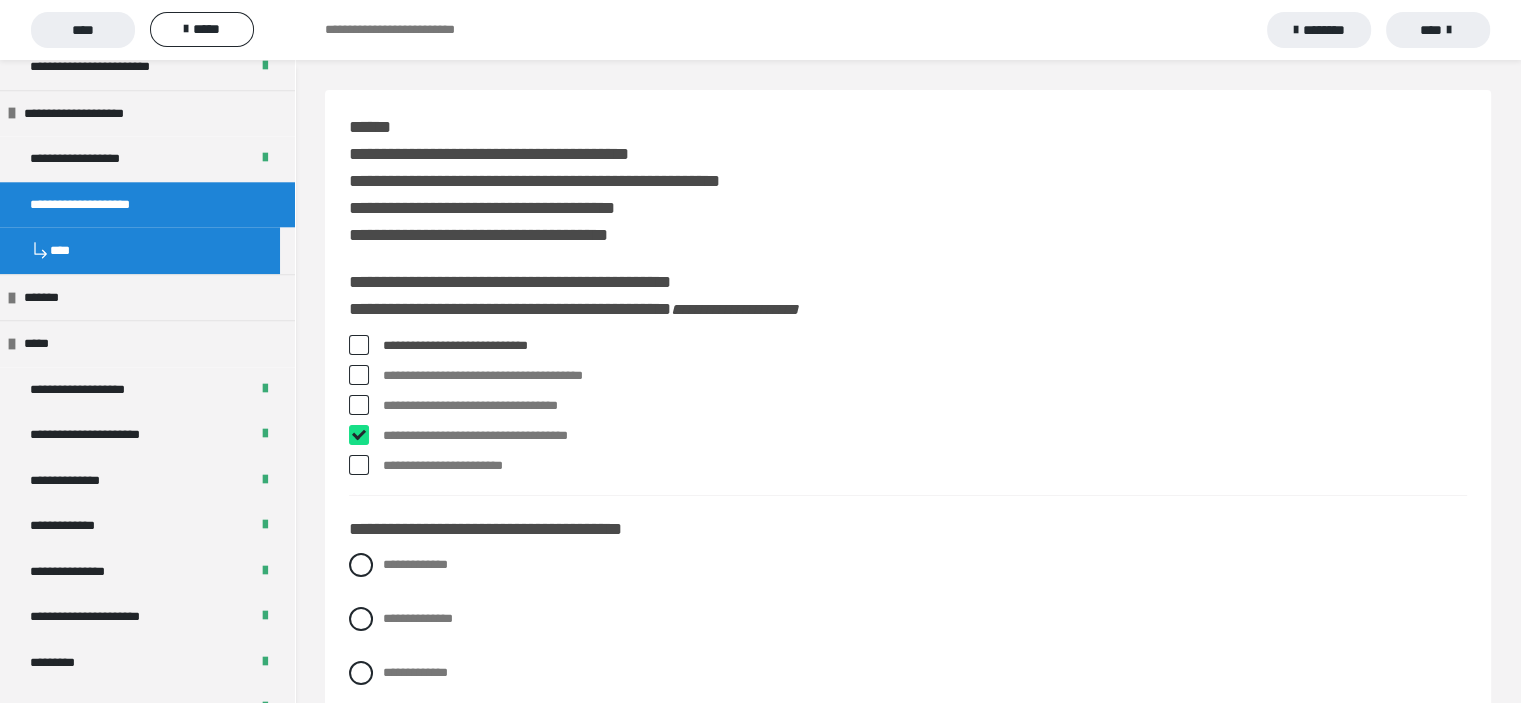 checkbox on "****" 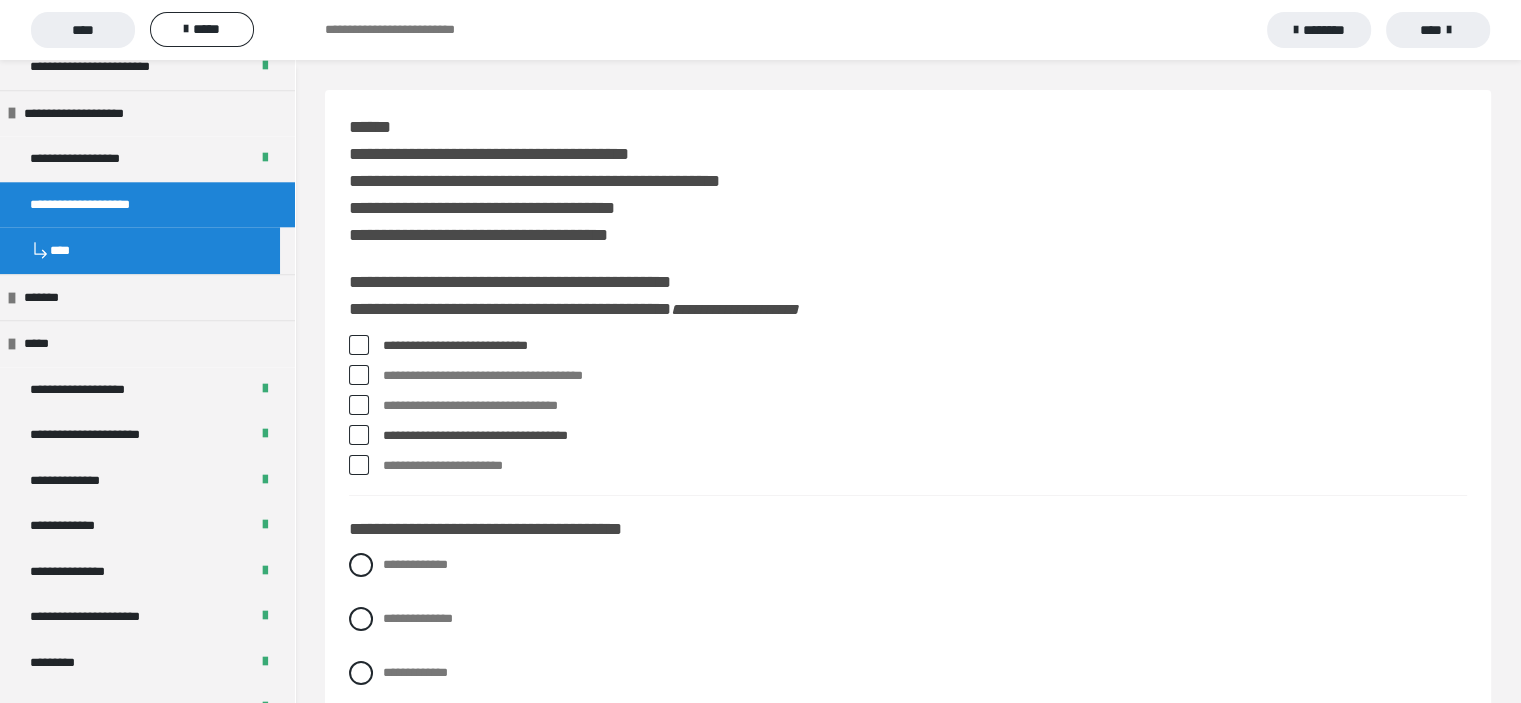 scroll, scrollTop: 2254, scrollLeft: 0, axis: vertical 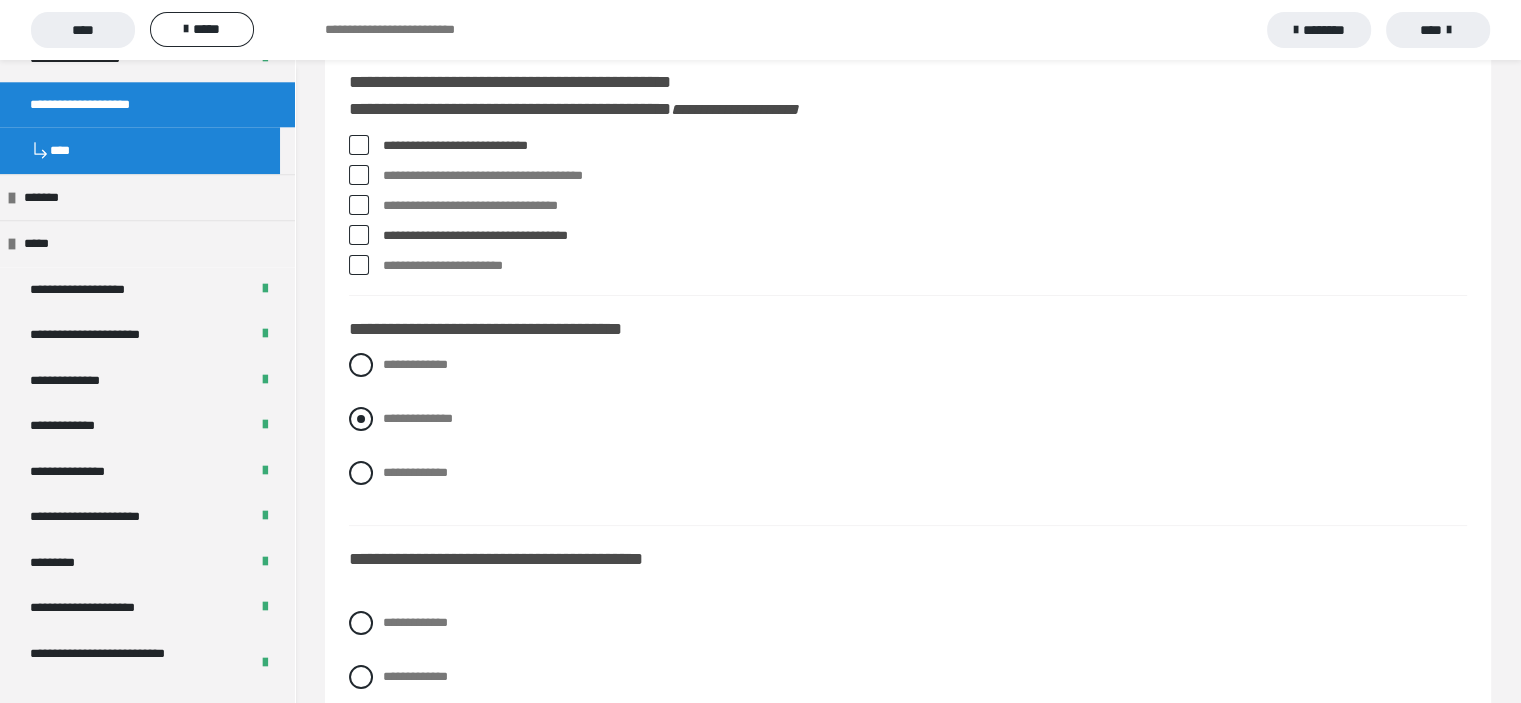 click at bounding box center [361, 419] 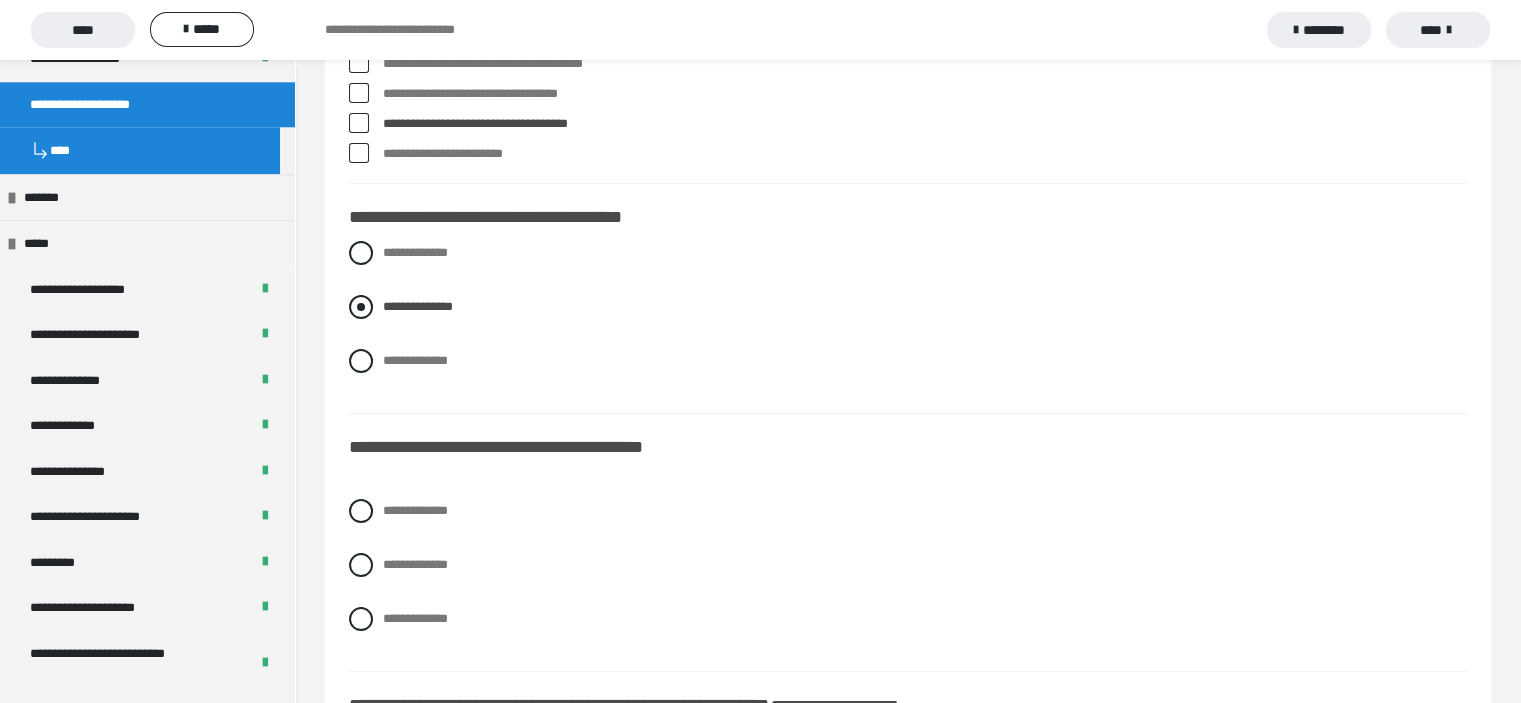 scroll, scrollTop: 400, scrollLeft: 0, axis: vertical 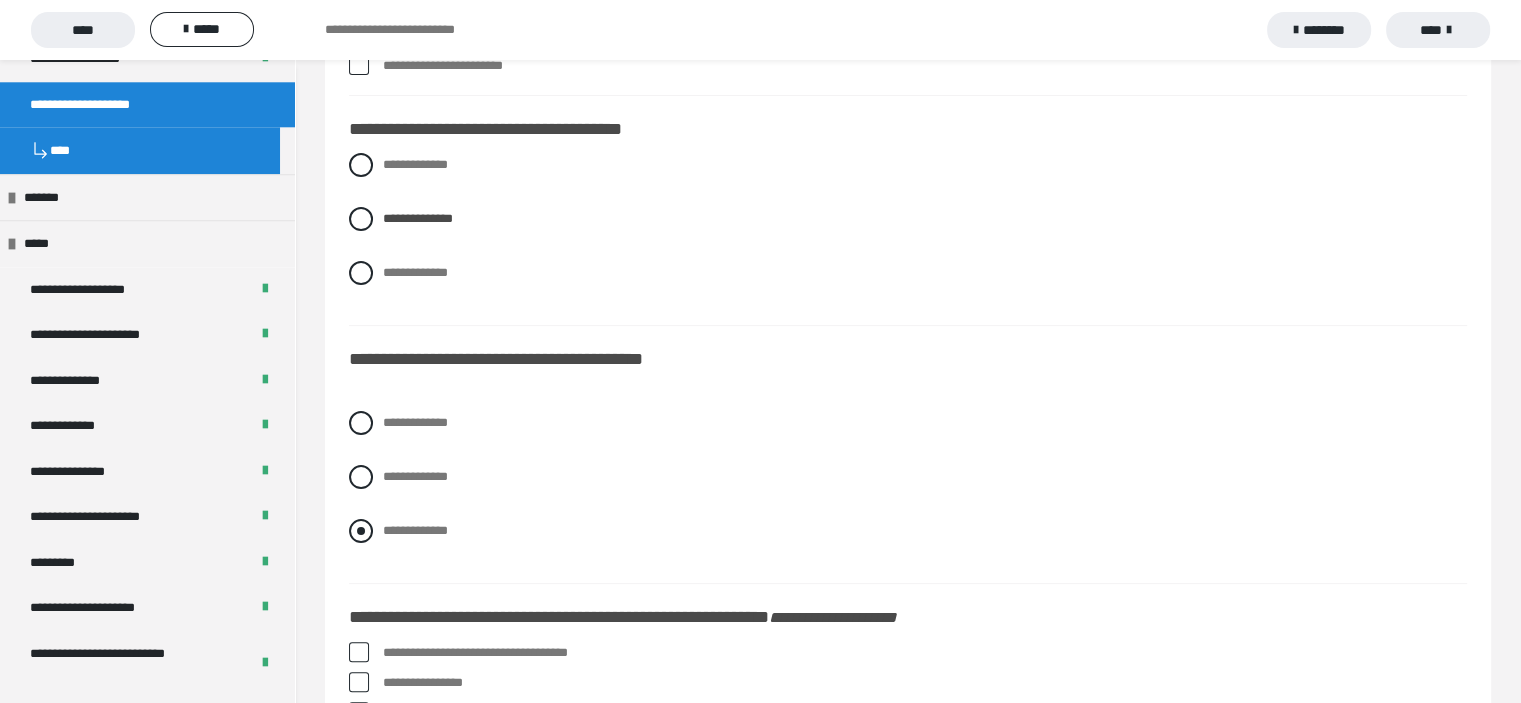 click at bounding box center [361, 531] 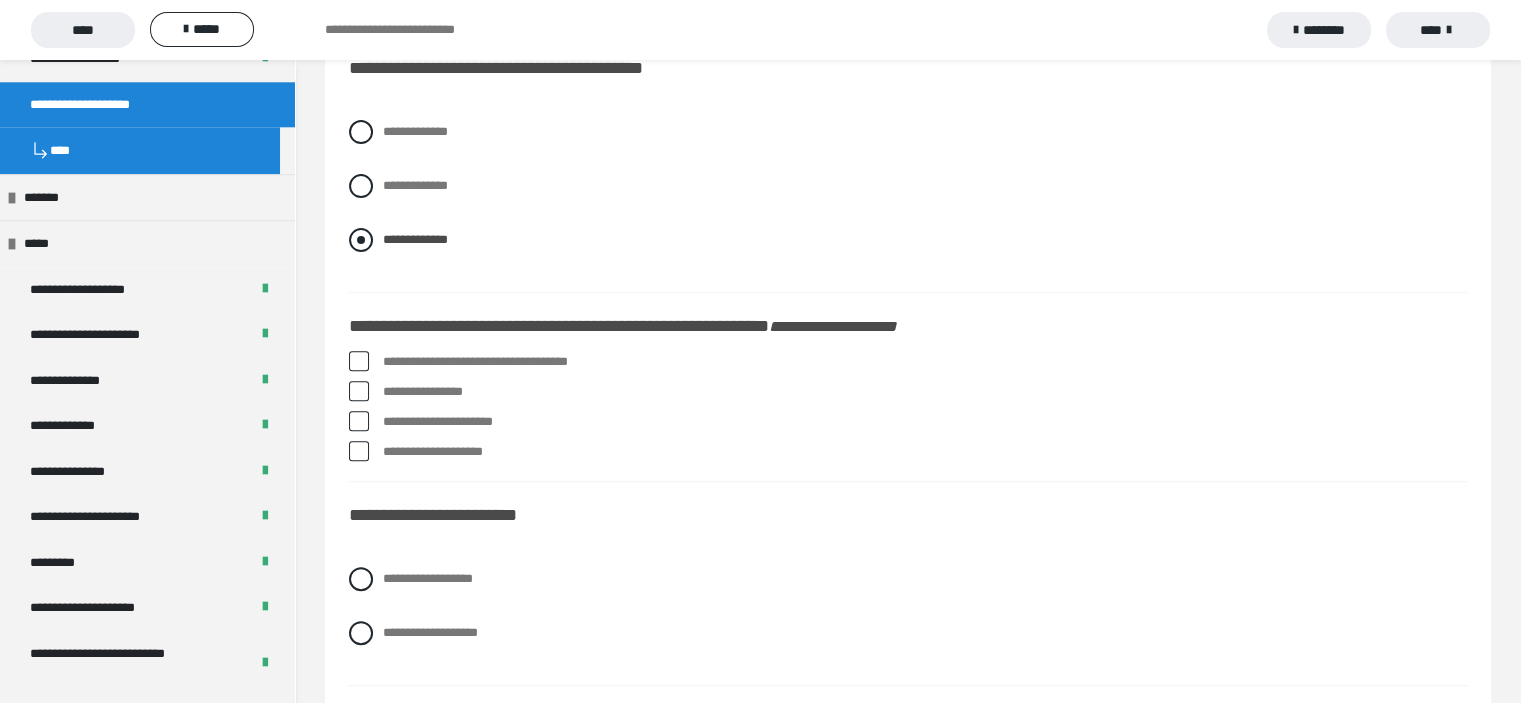 scroll, scrollTop: 700, scrollLeft: 0, axis: vertical 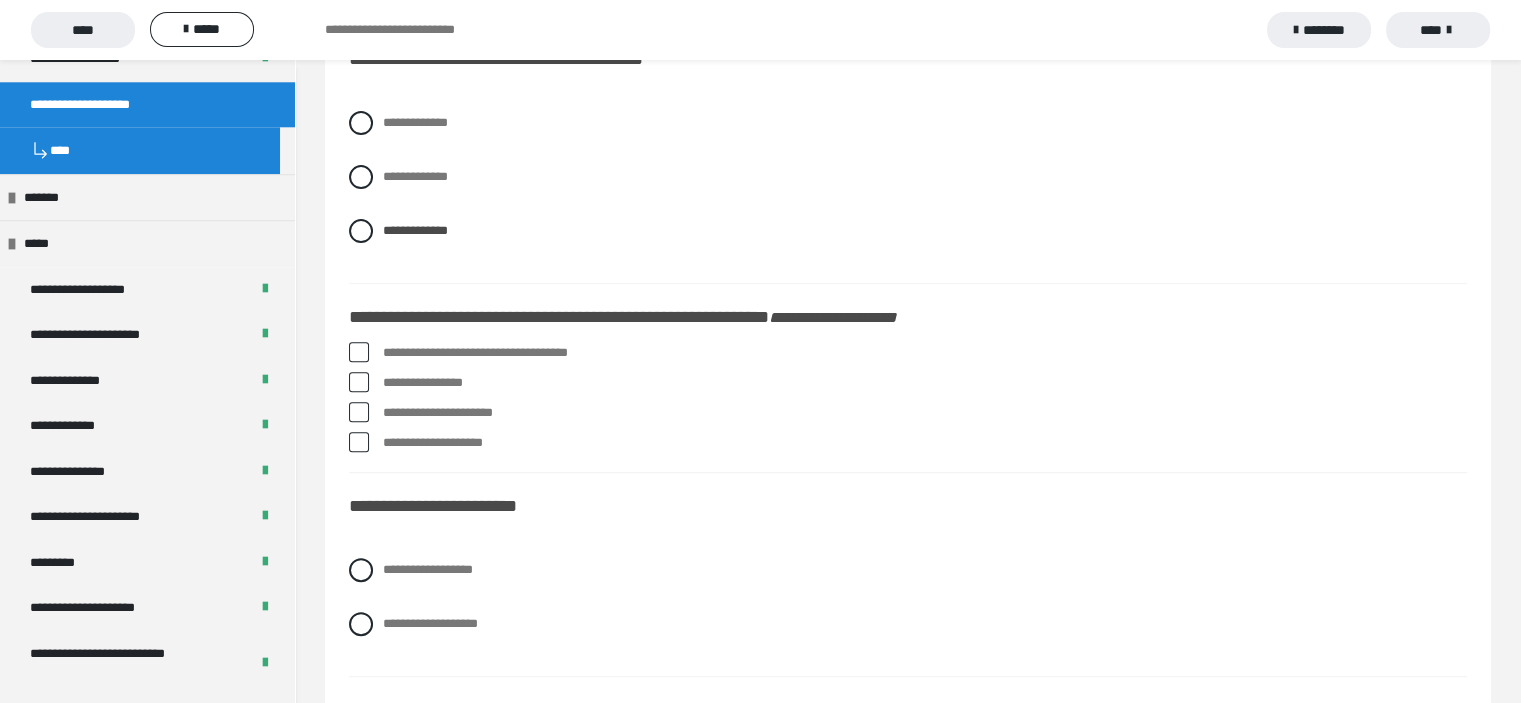 click at bounding box center (359, 382) 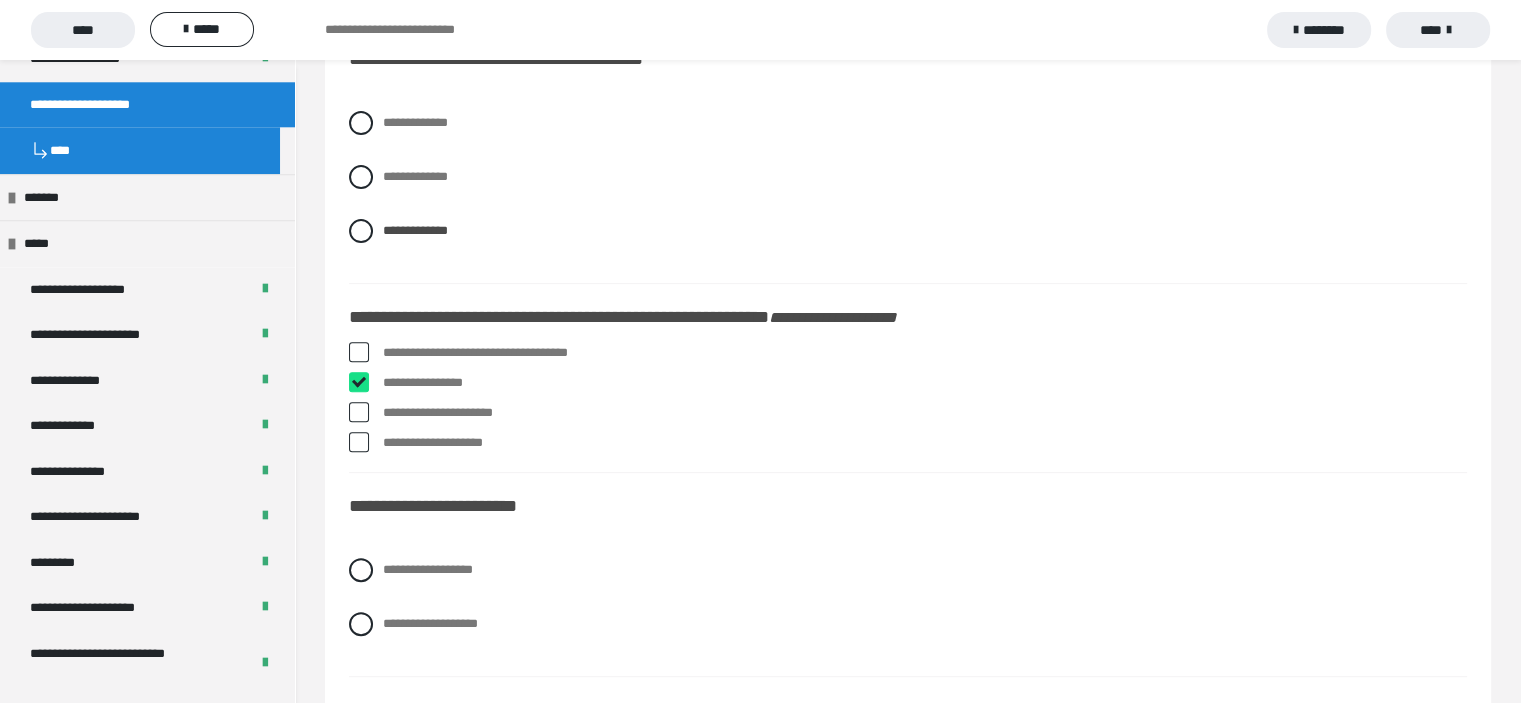checkbox on "****" 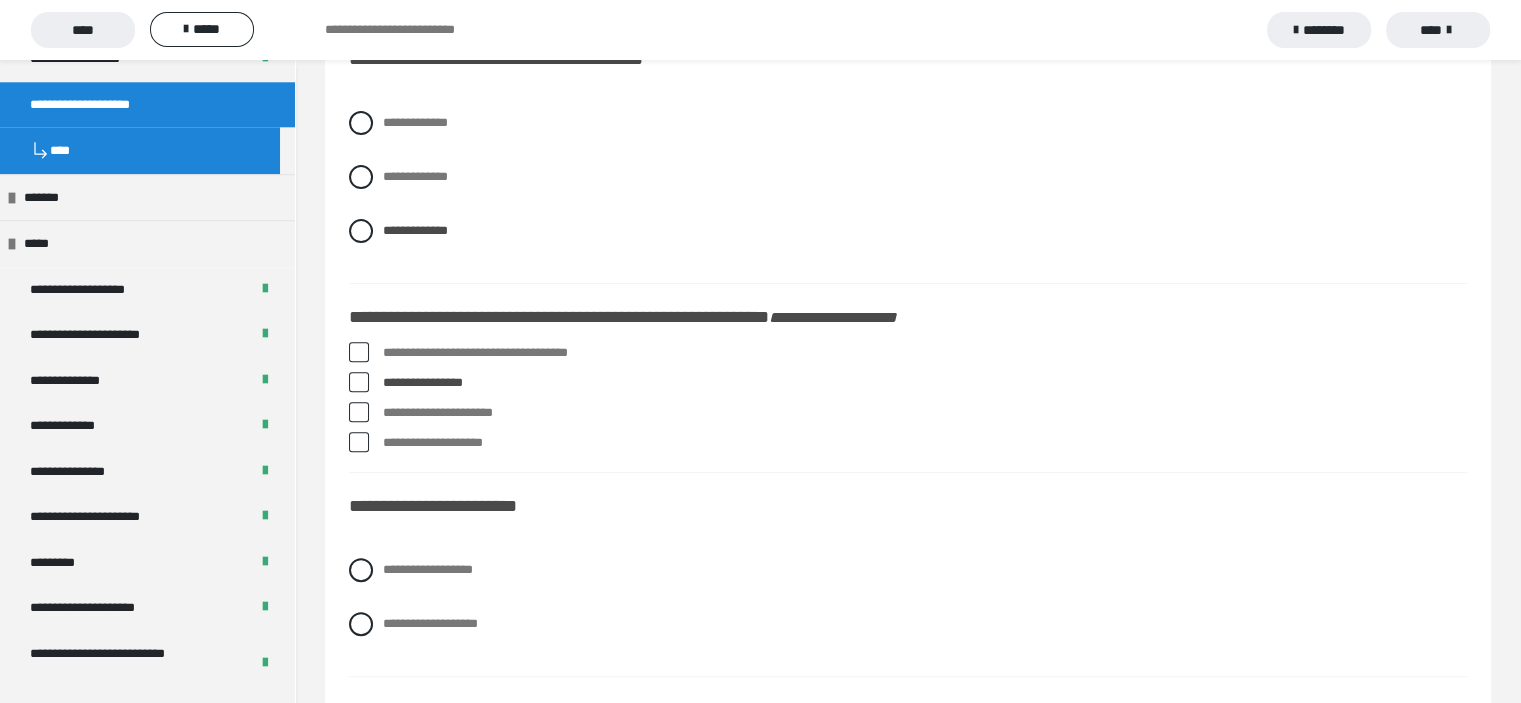 click at bounding box center (359, 442) 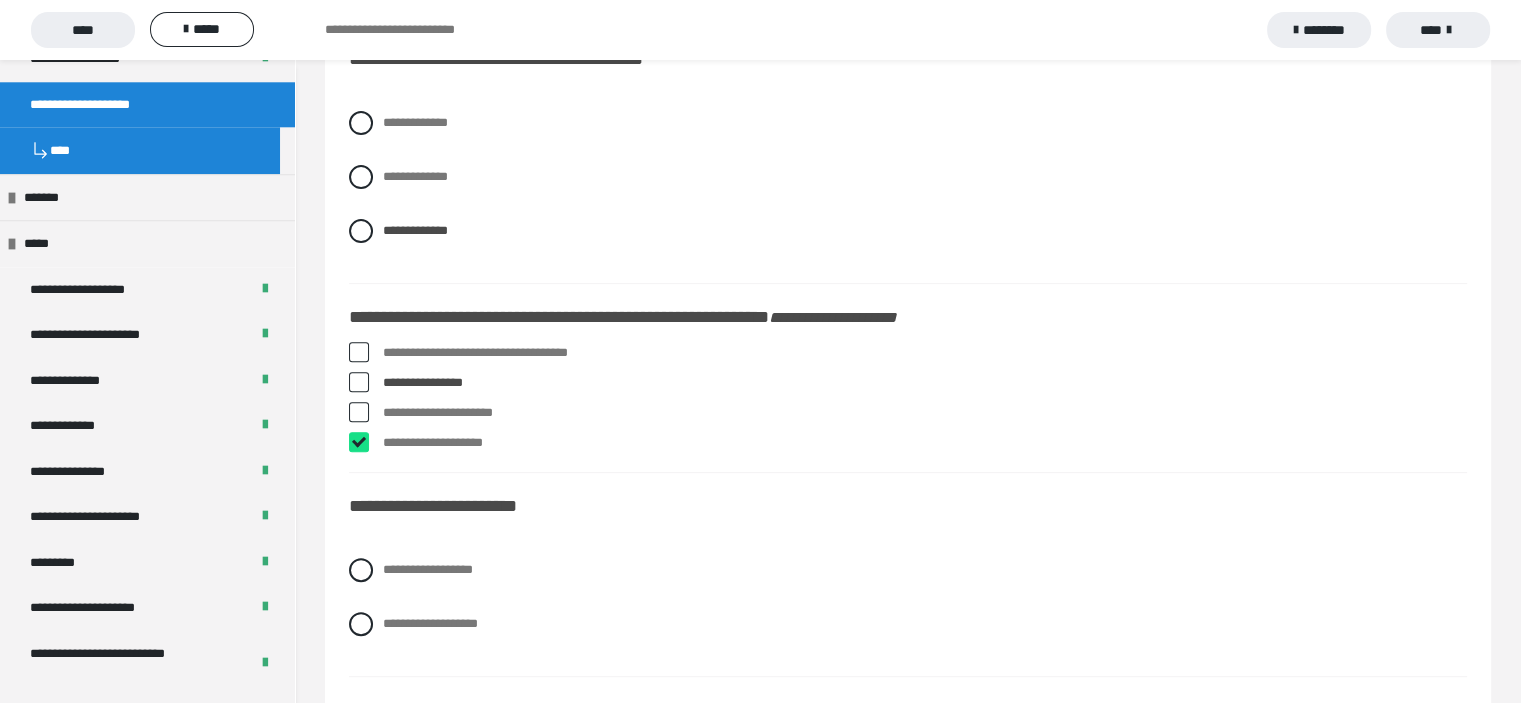 checkbox on "****" 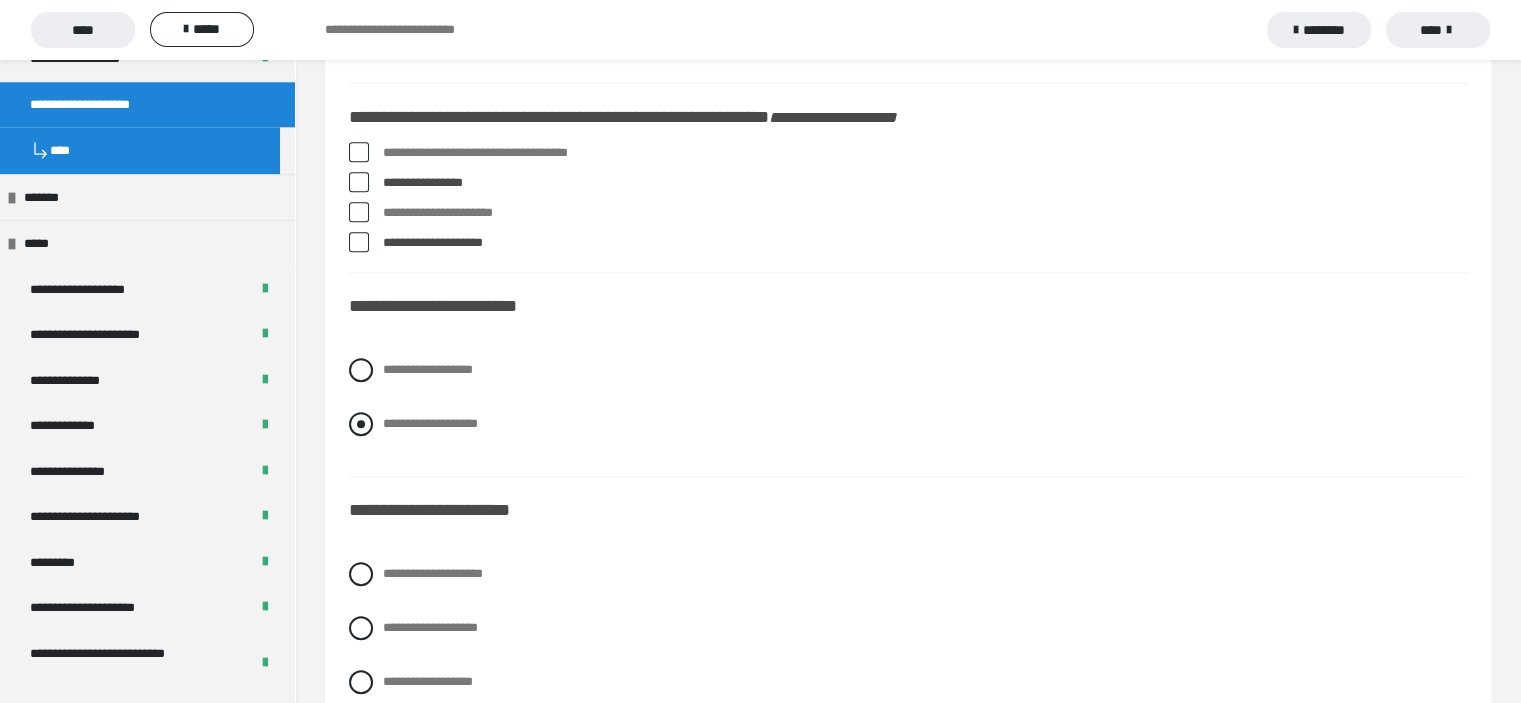 scroll, scrollTop: 1000, scrollLeft: 0, axis: vertical 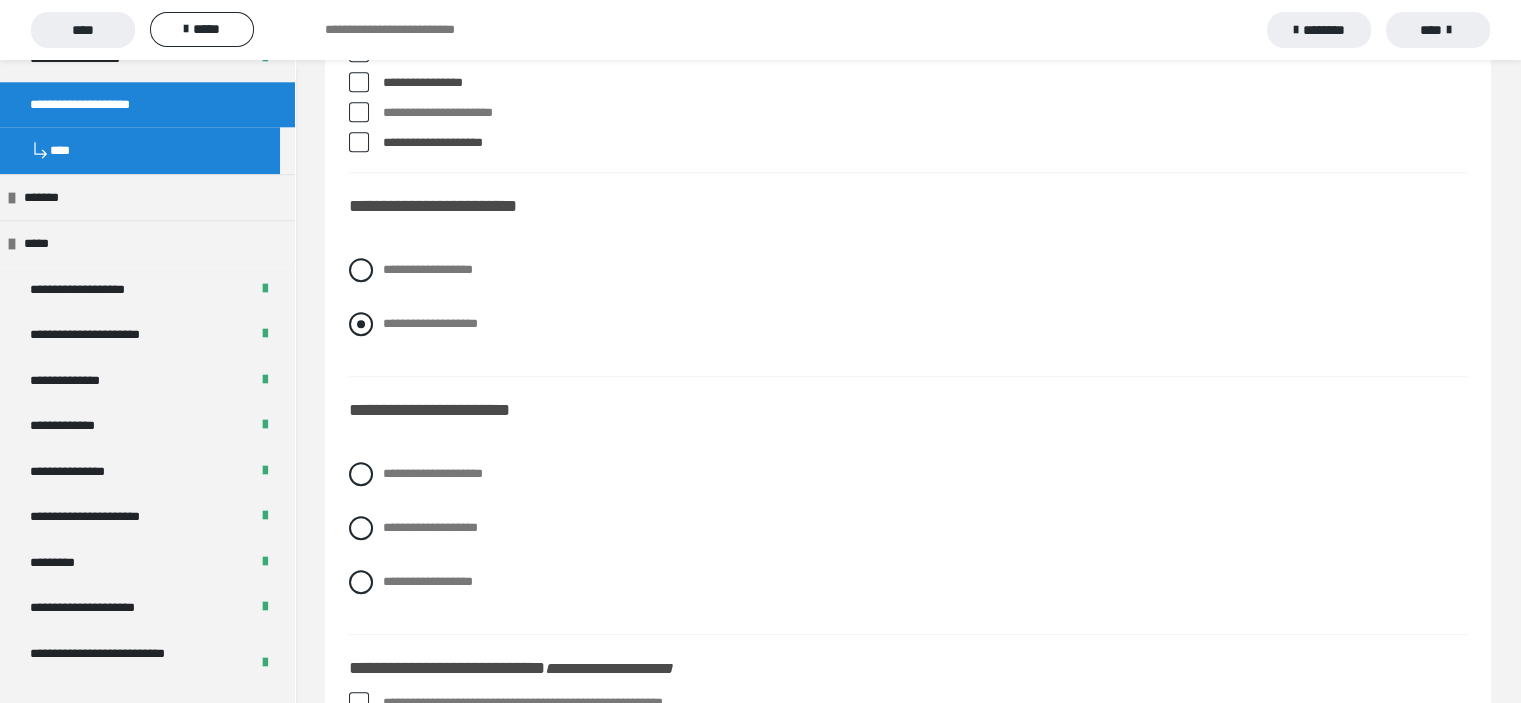 click at bounding box center [361, 324] 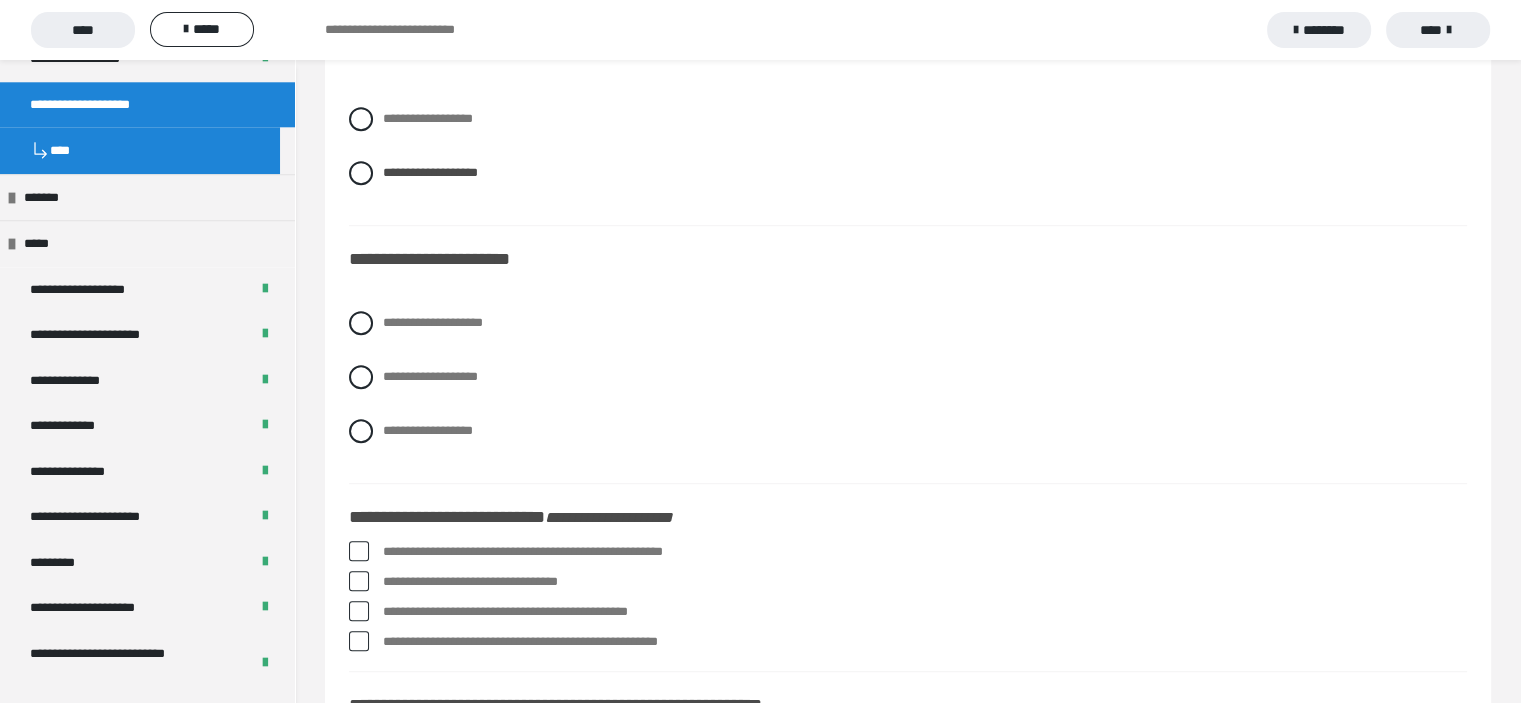 scroll, scrollTop: 1200, scrollLeft: 0, axis: vertical 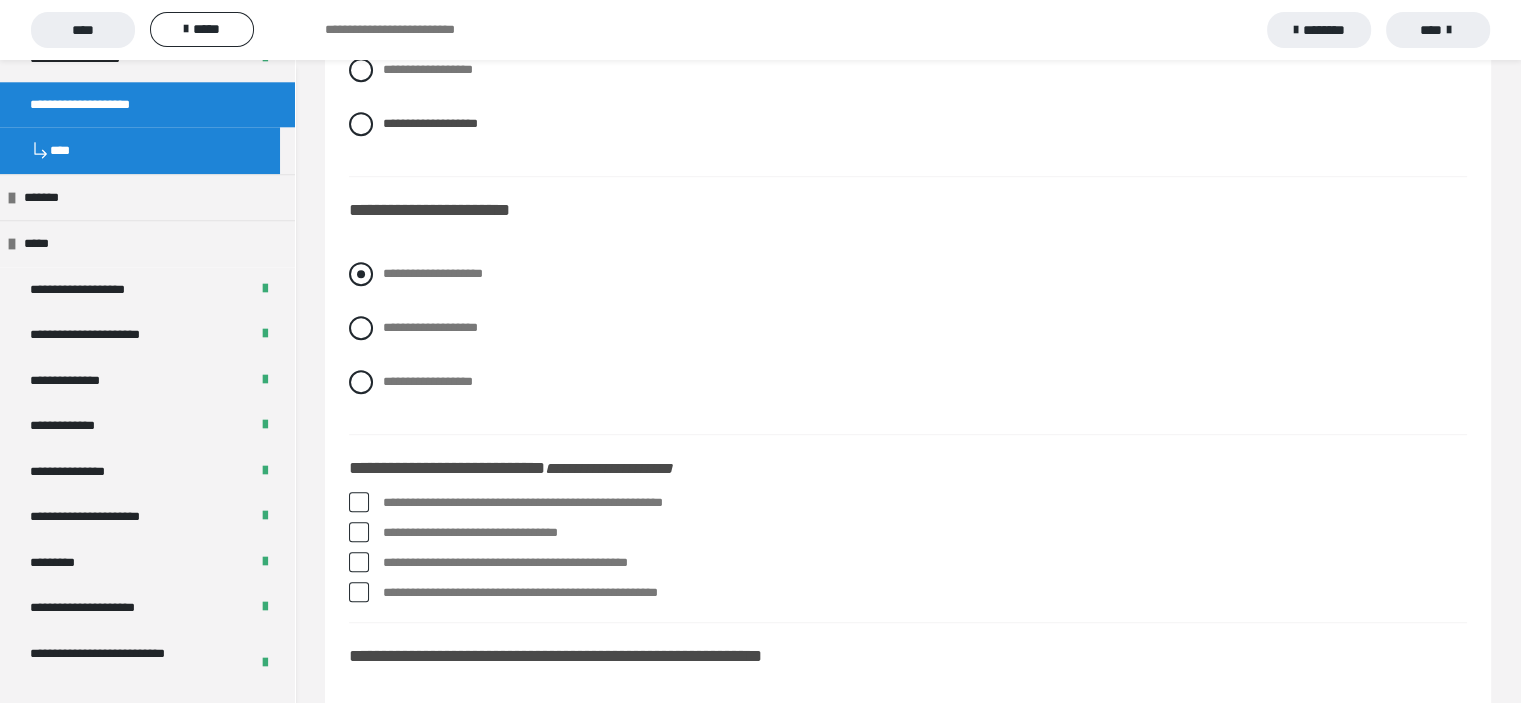 click at bounding box center [361, 274] 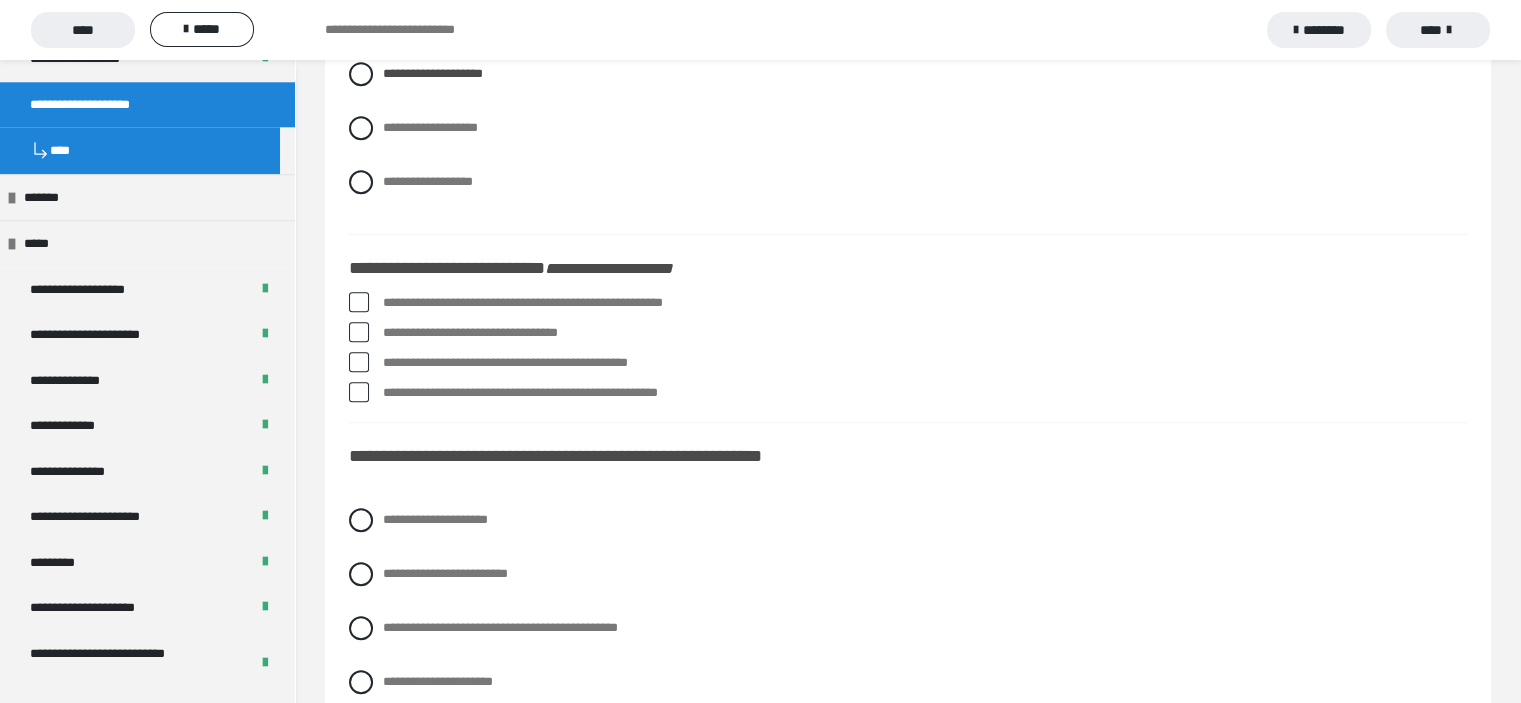 scroll, scrollTop: 1500, scrollLeft: 0, axis: vertical 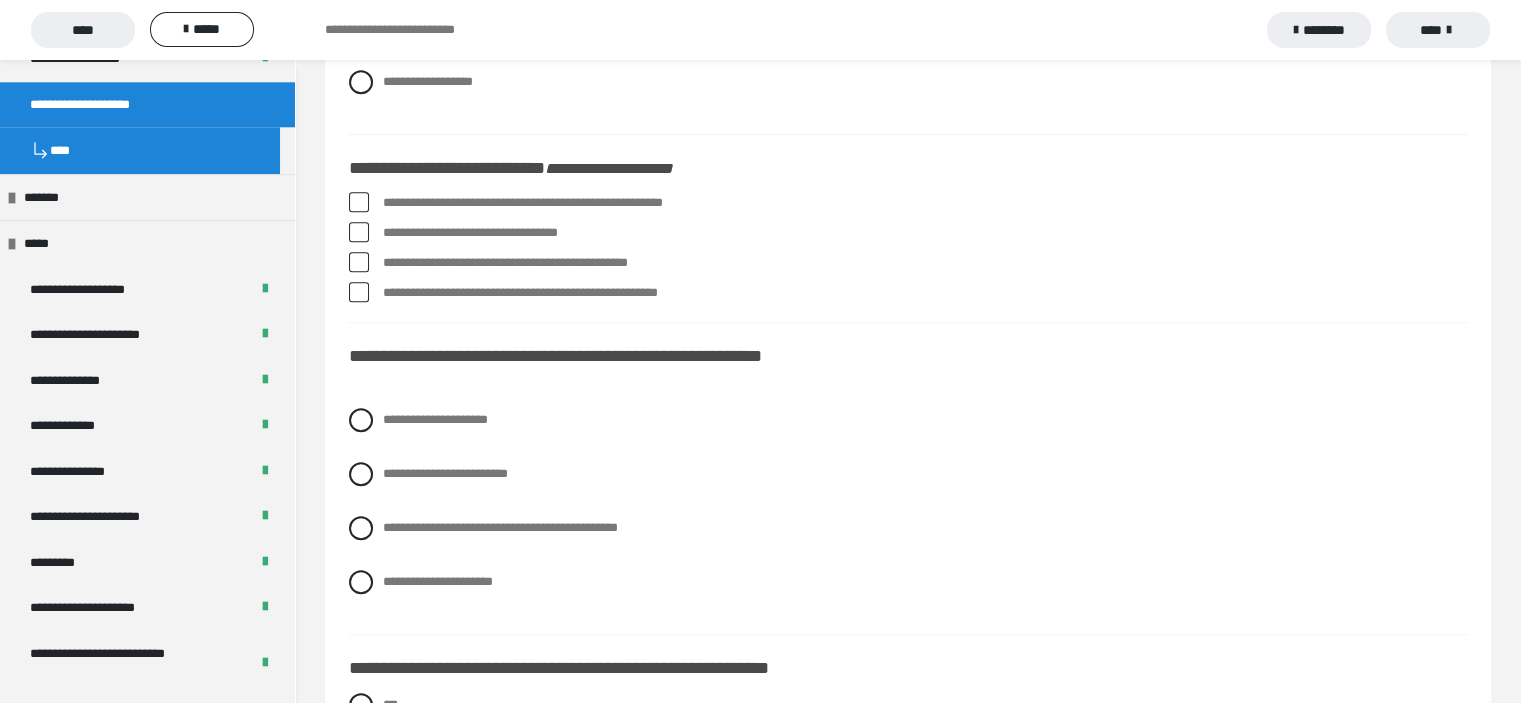 click at bounding box center (359, 202) 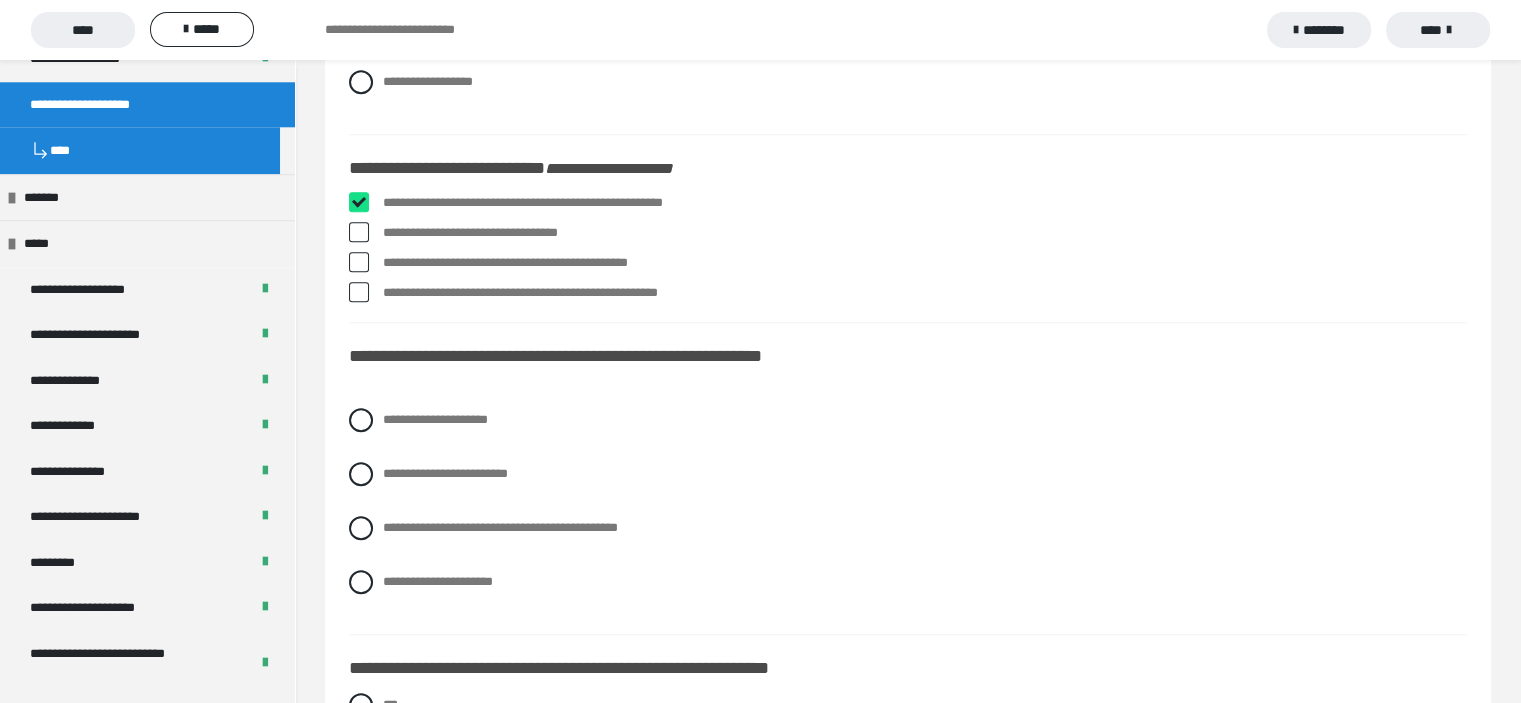 checkbox on "****" 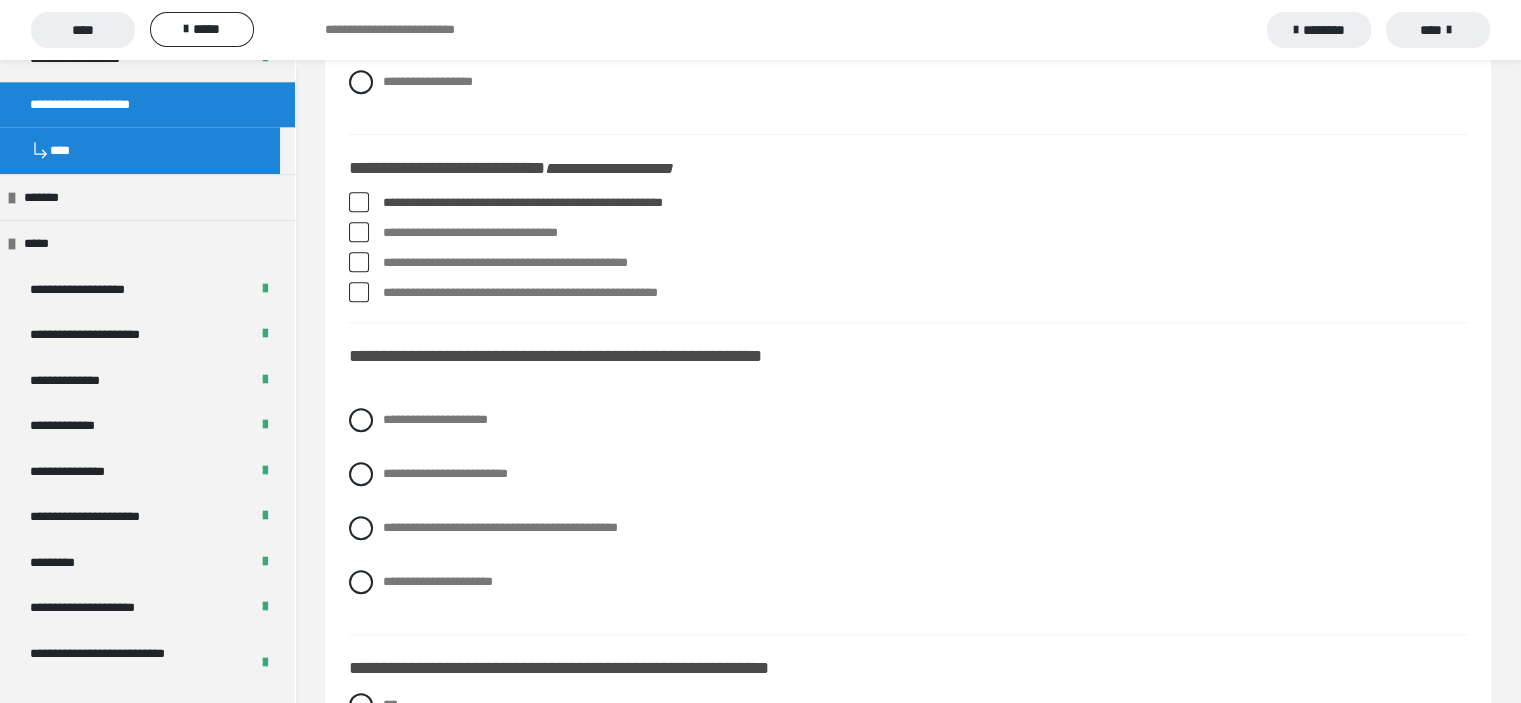 click at bounding box center (359, 232) 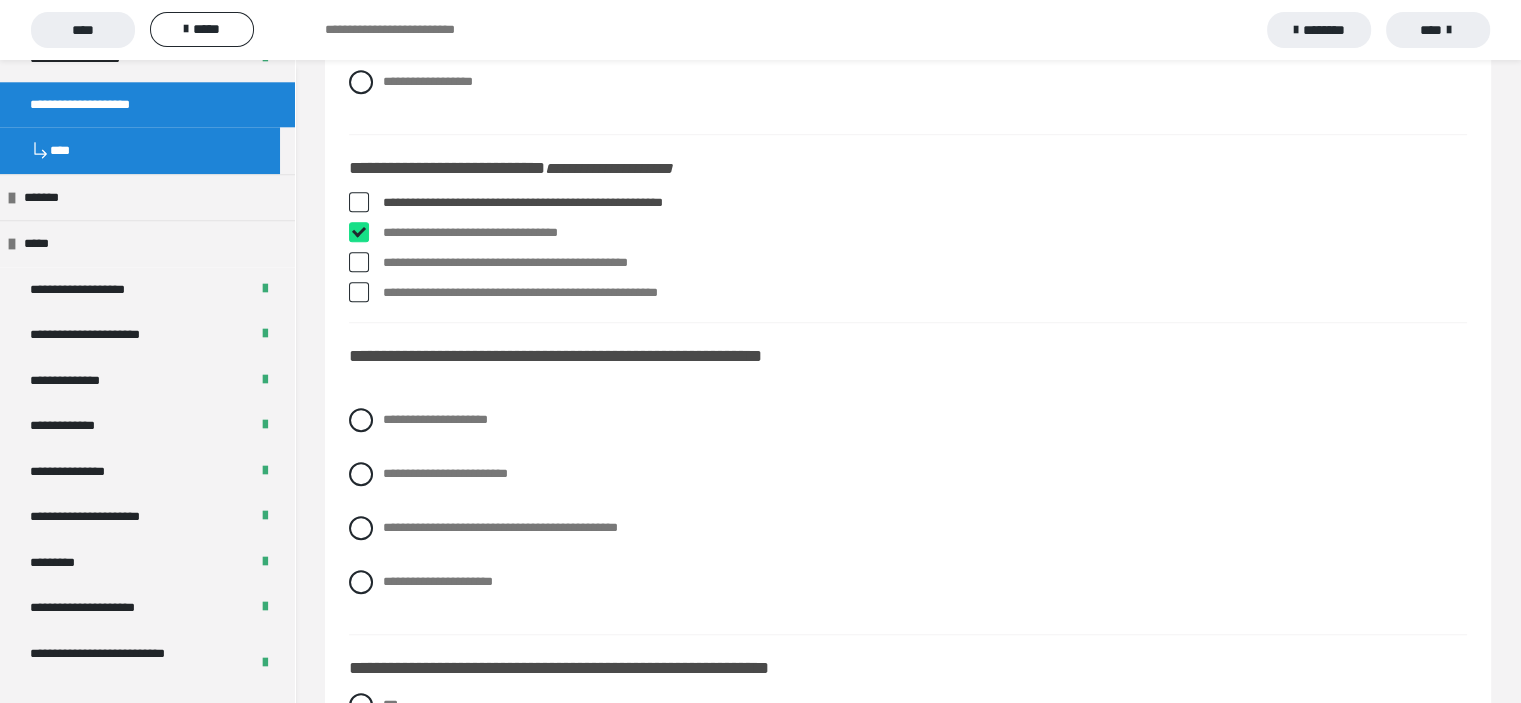 checkbox on "****" 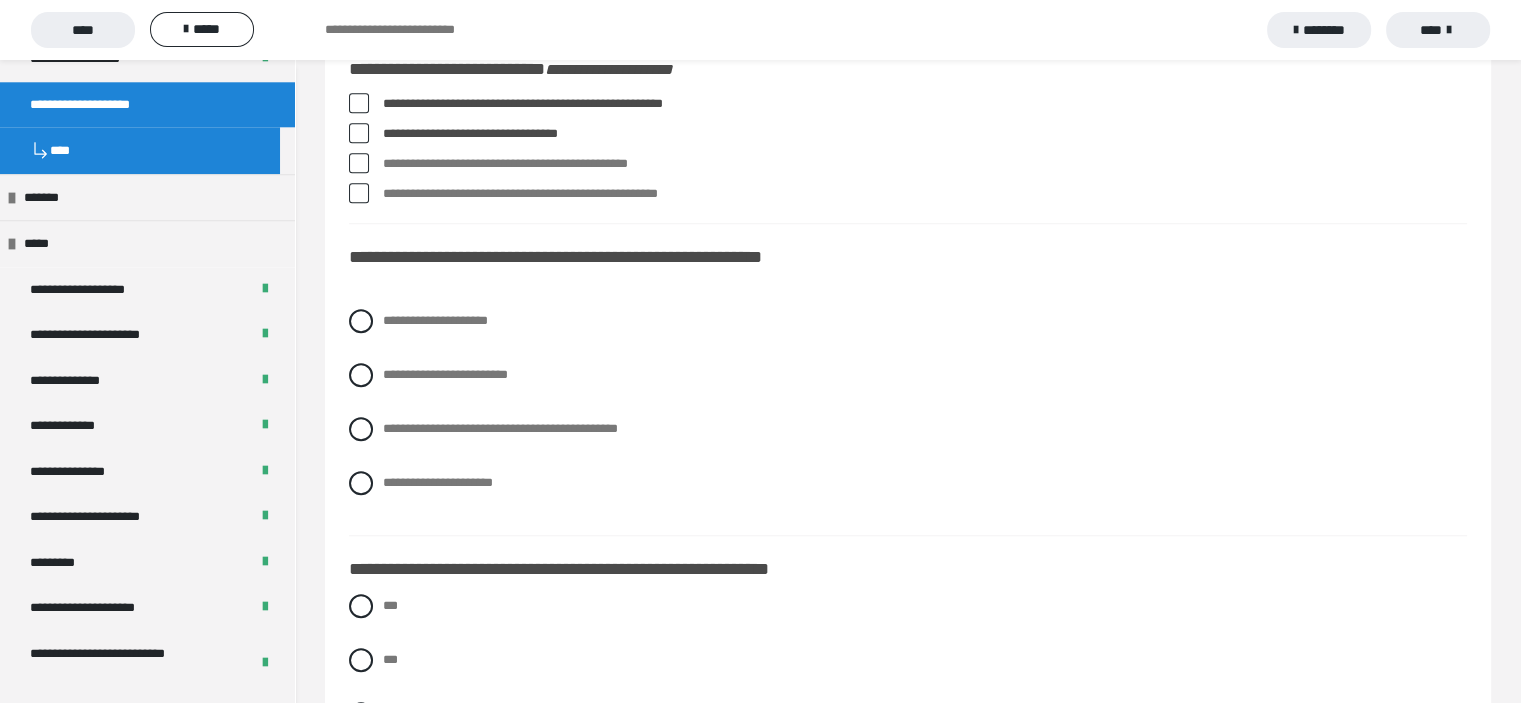 scroll, scrollTop: 1600, scrollLeft: 0, axis: vertical 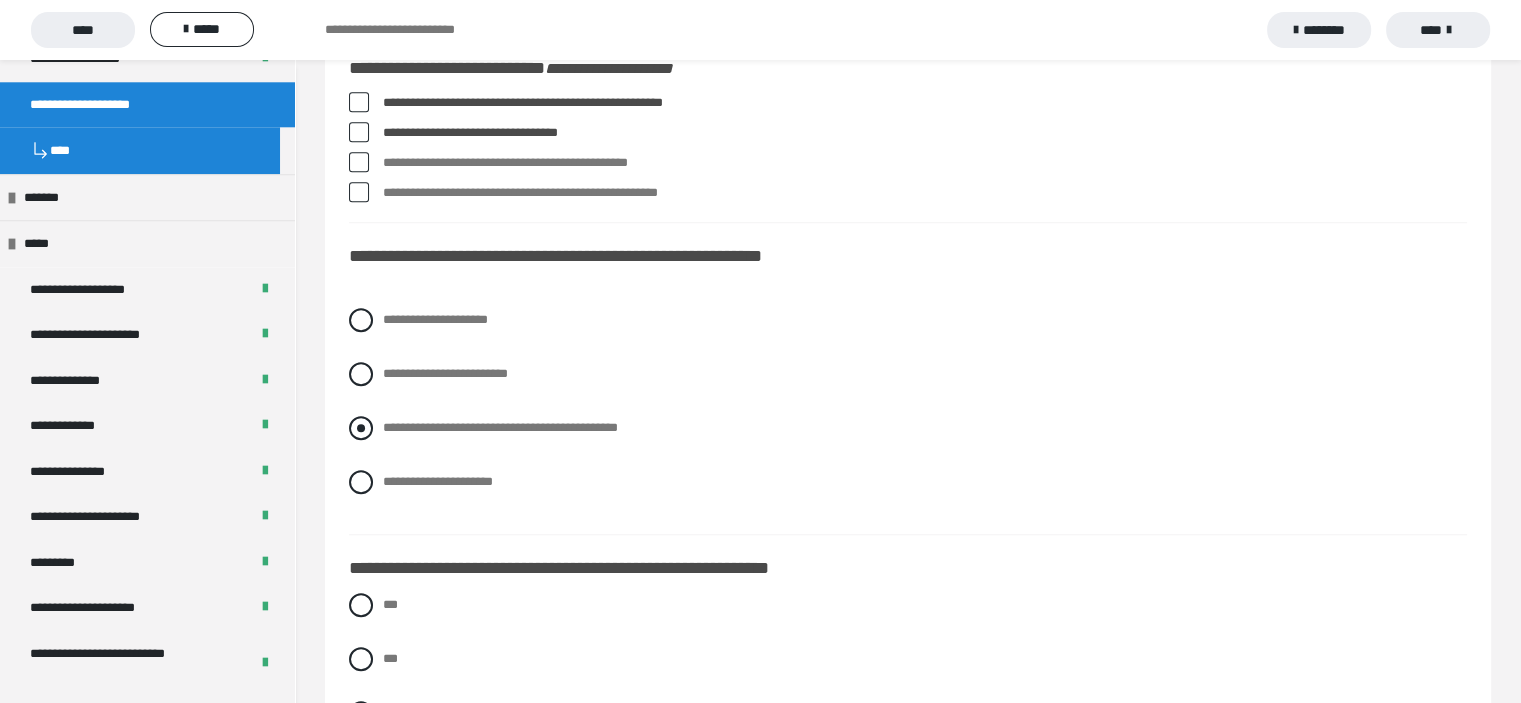 click at bounding box center [361, 428] 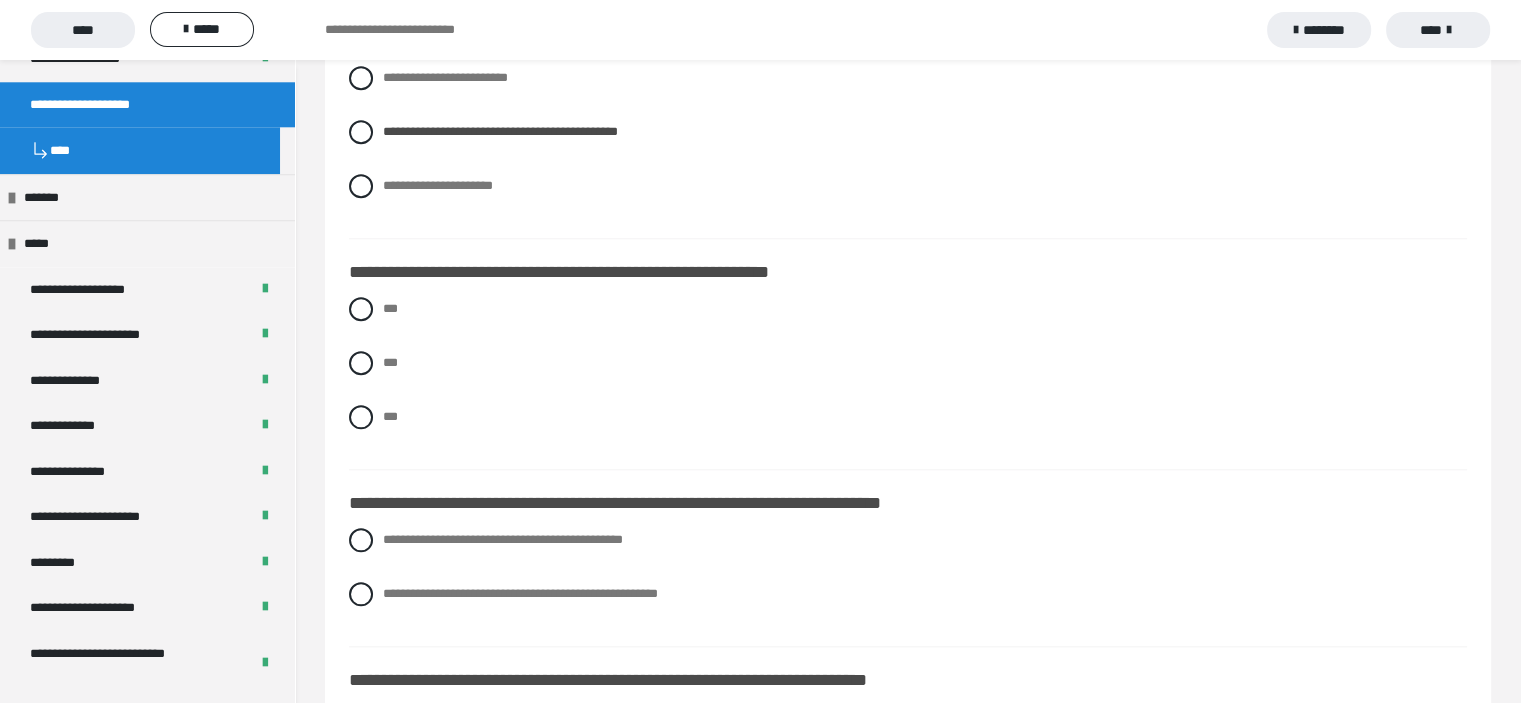 scroll, scrollTop: 1900, scrollLeft: 0, axis: vertical 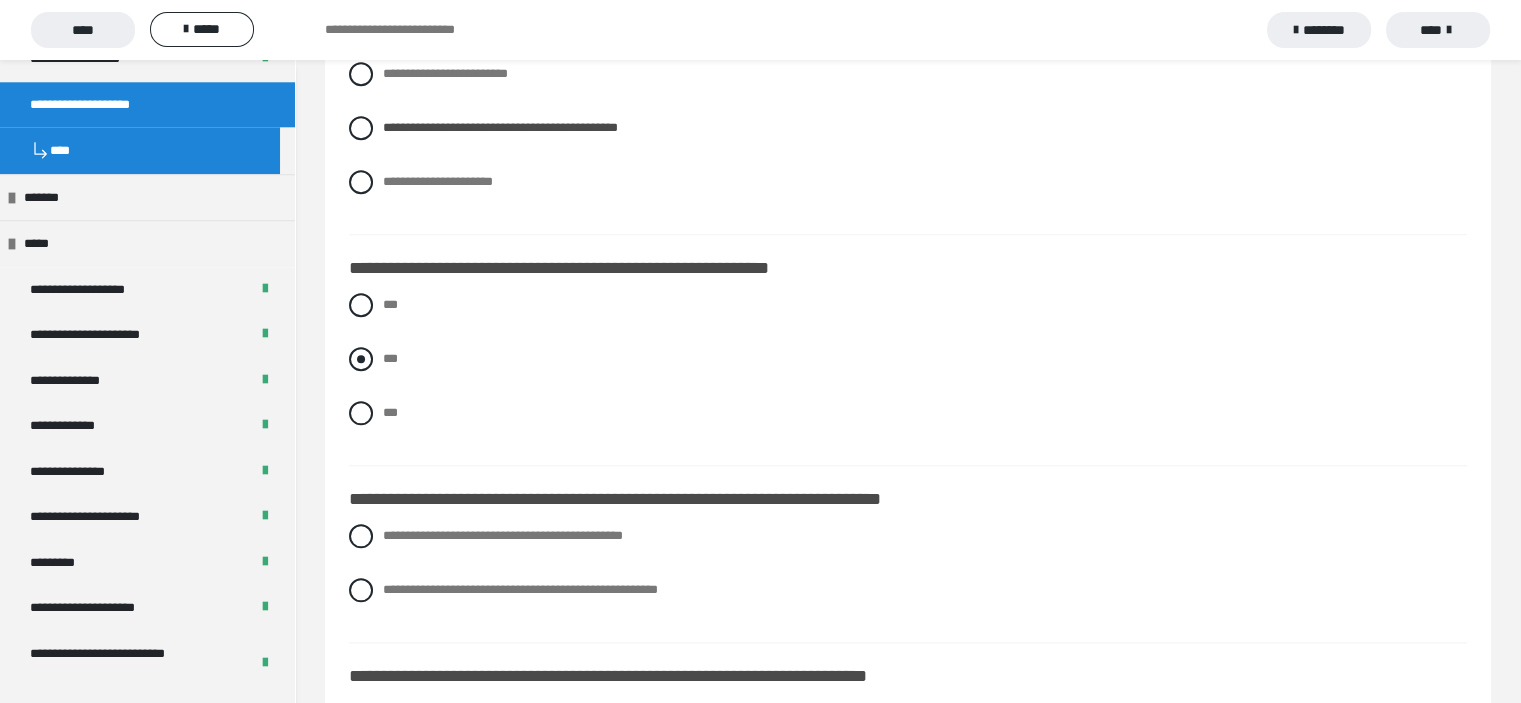 click at bounding box center (361, 359) 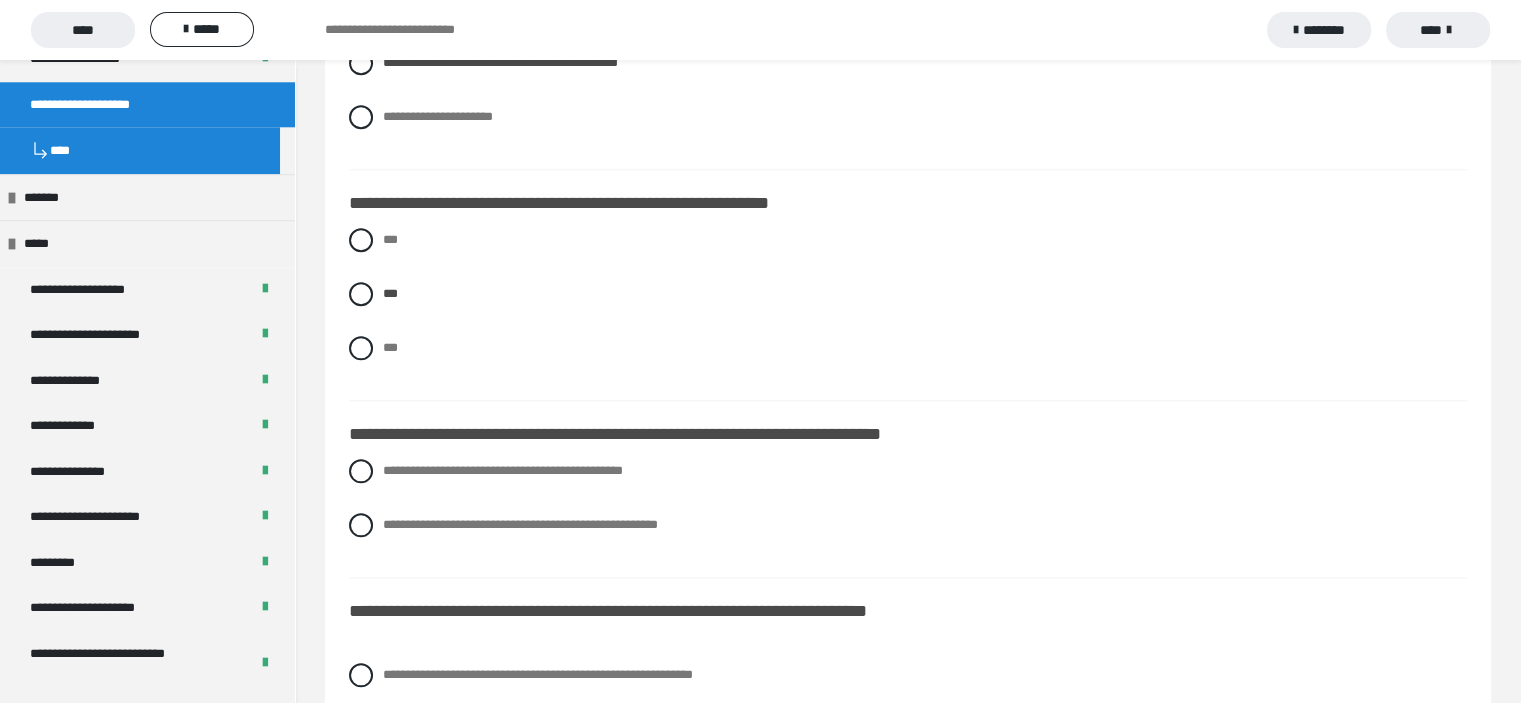 scroll, scrollTop: 2000, scrollLeft: 0, axis: vertical 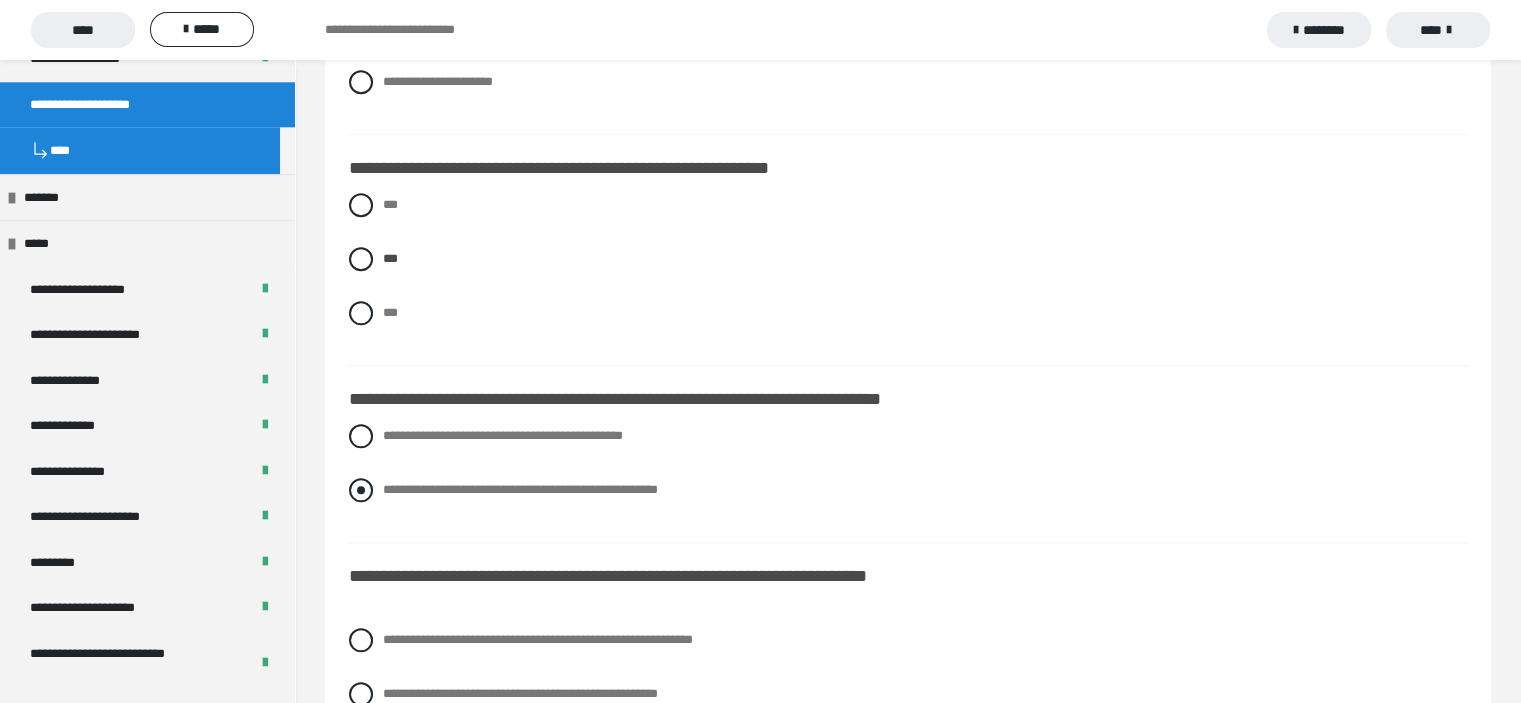 click at bounding box center (361, 490) 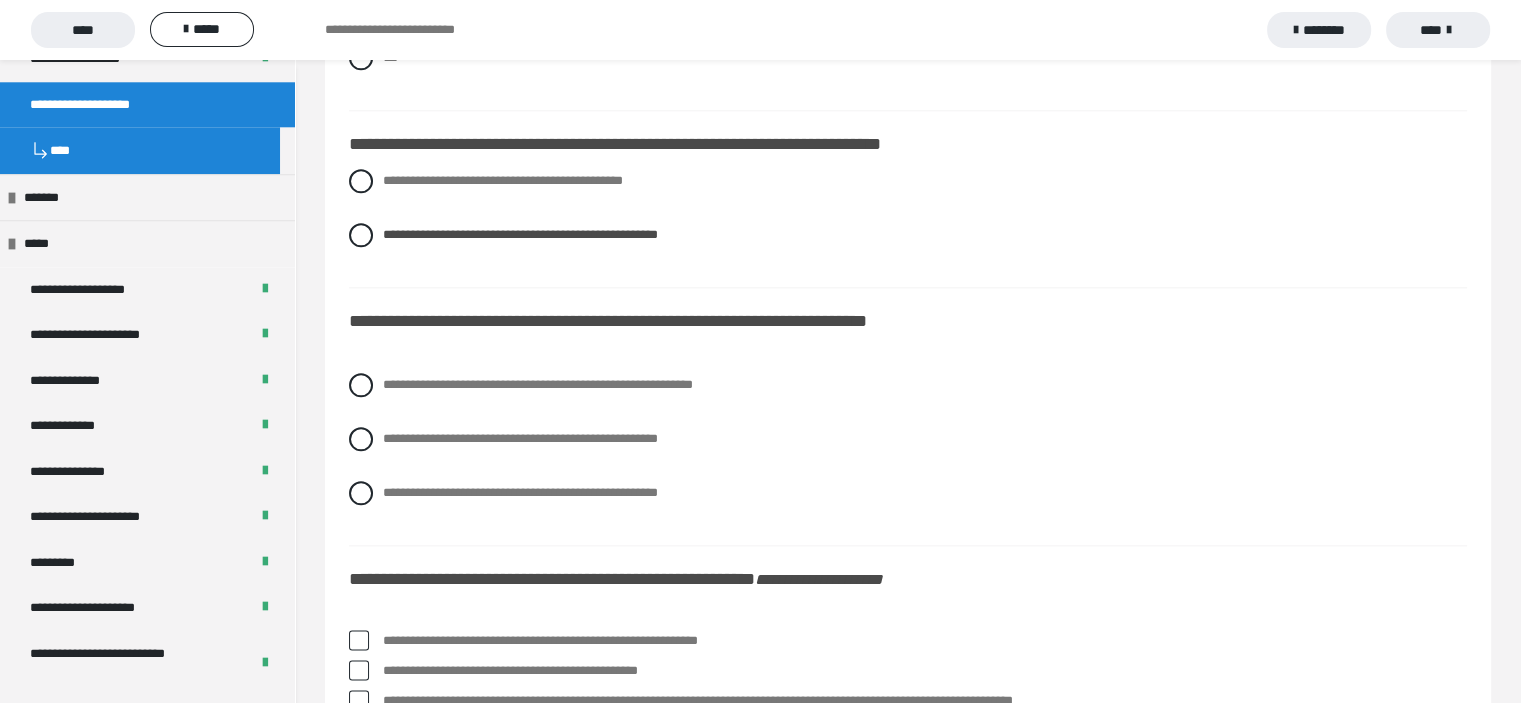 scroll, scrollTop: 2300, scrollLeft: 0, axis: vertical 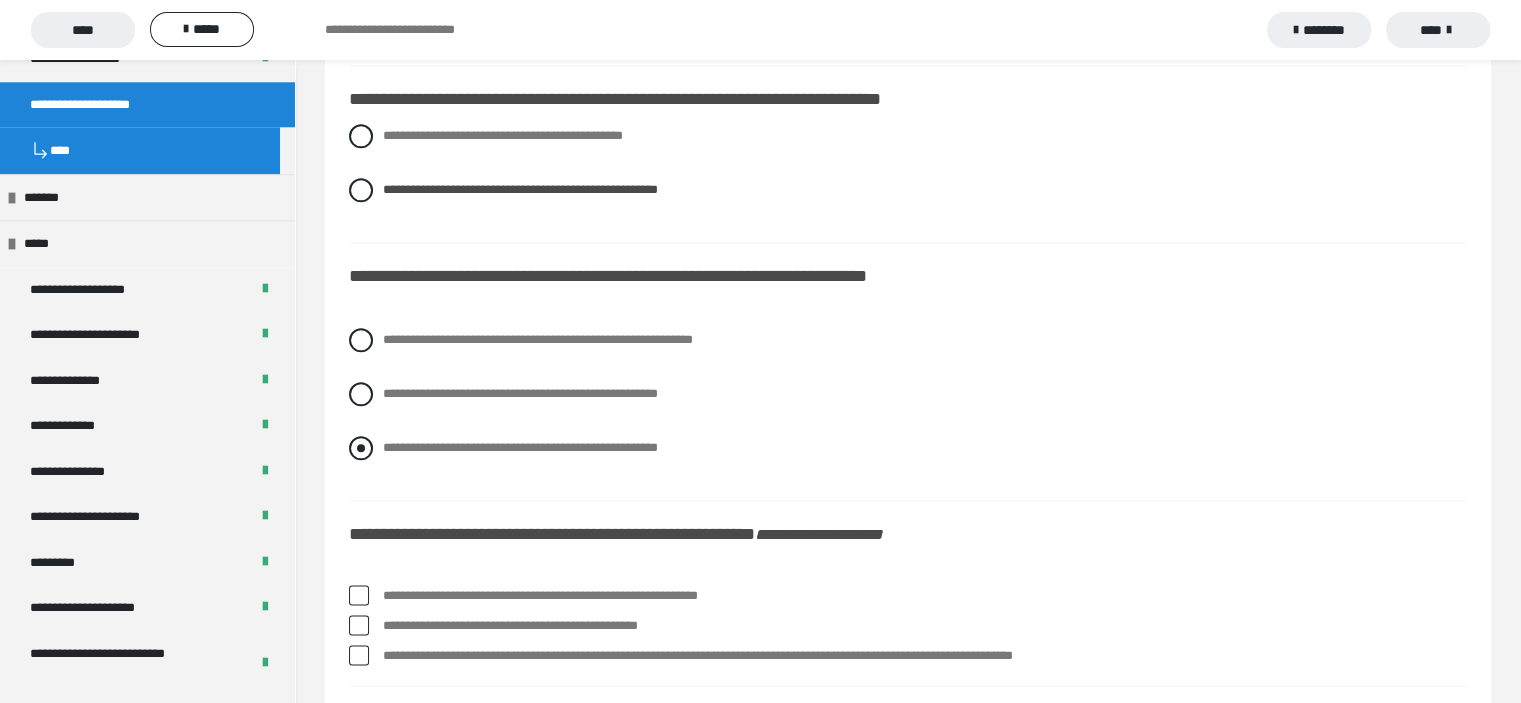 click at bounding box center [361, 448] 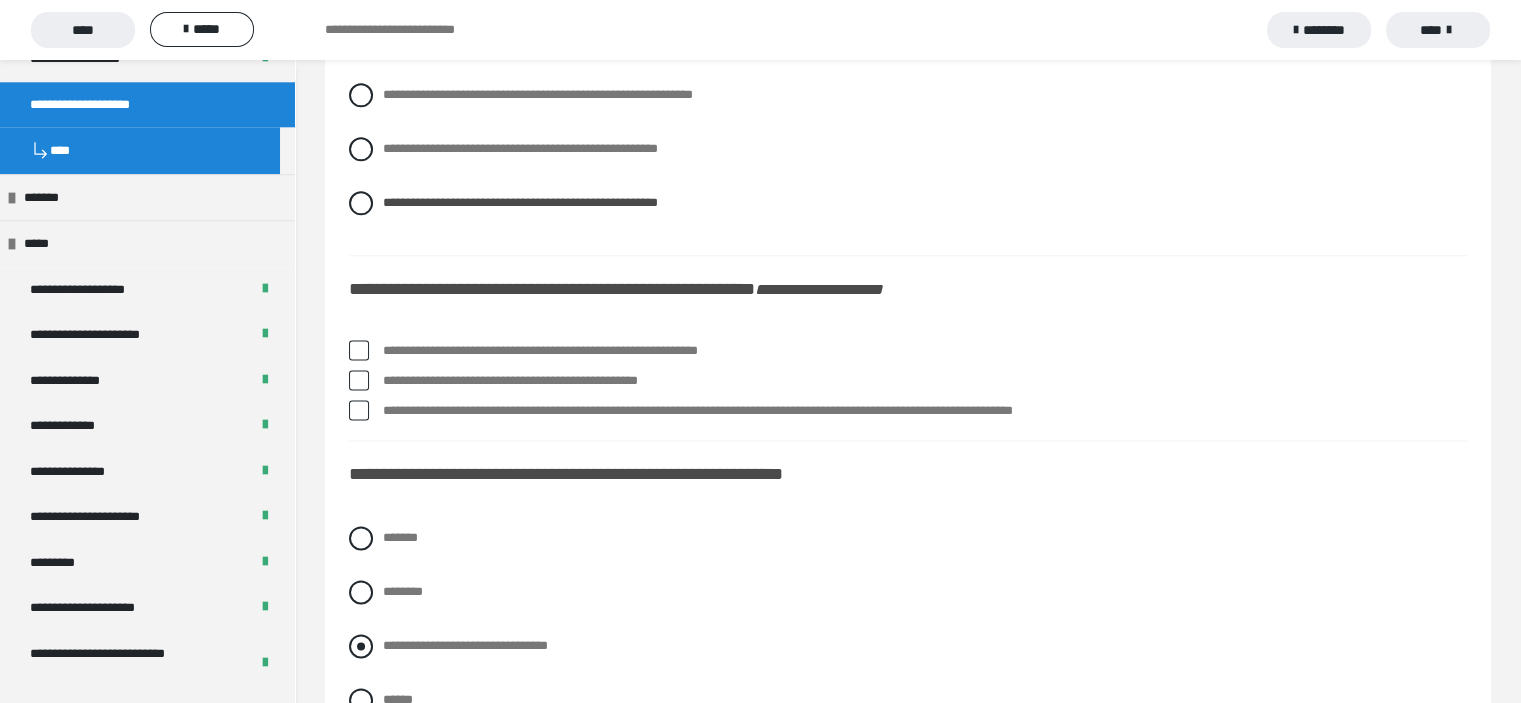 scroll, scrollTop: 2600, scrollLeft: 0, axis: vertical 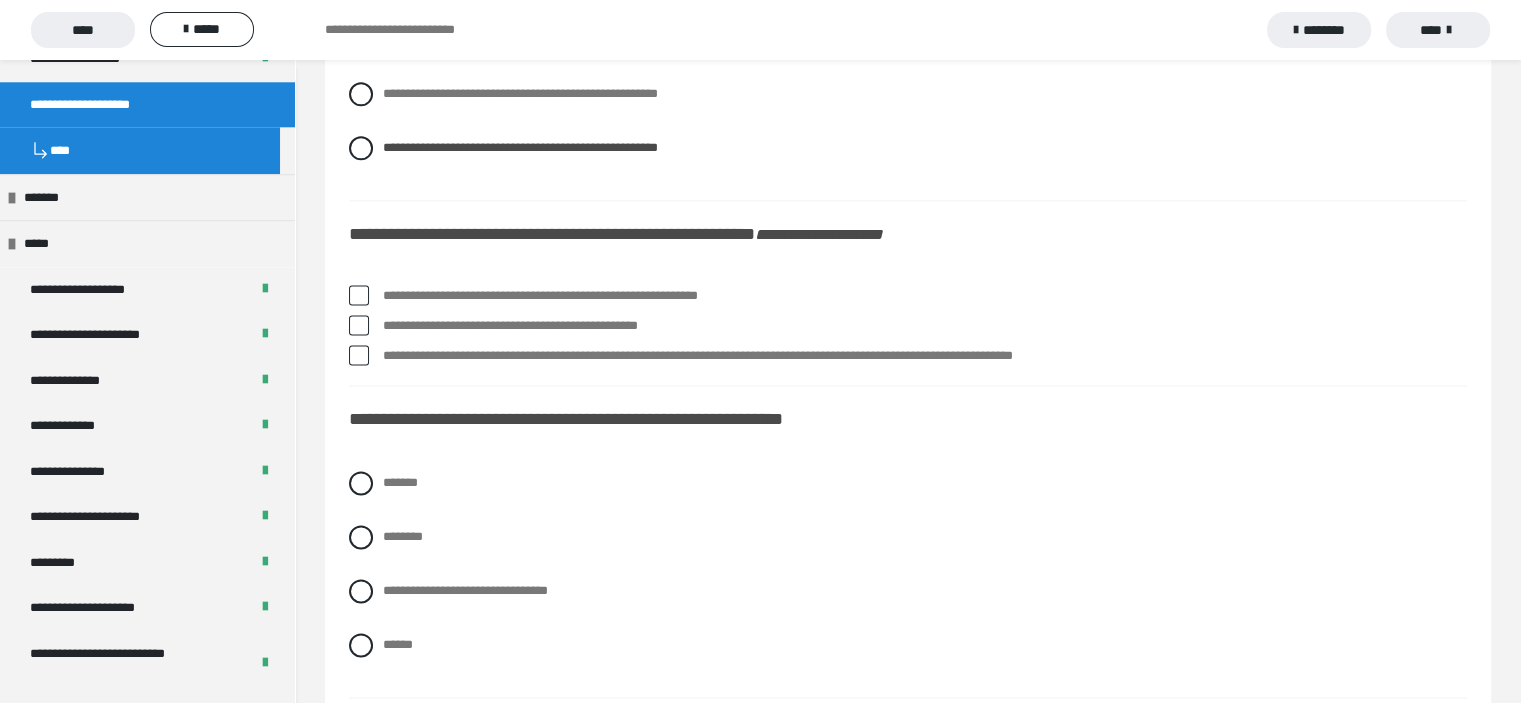 click at bounding box center (359, 295) 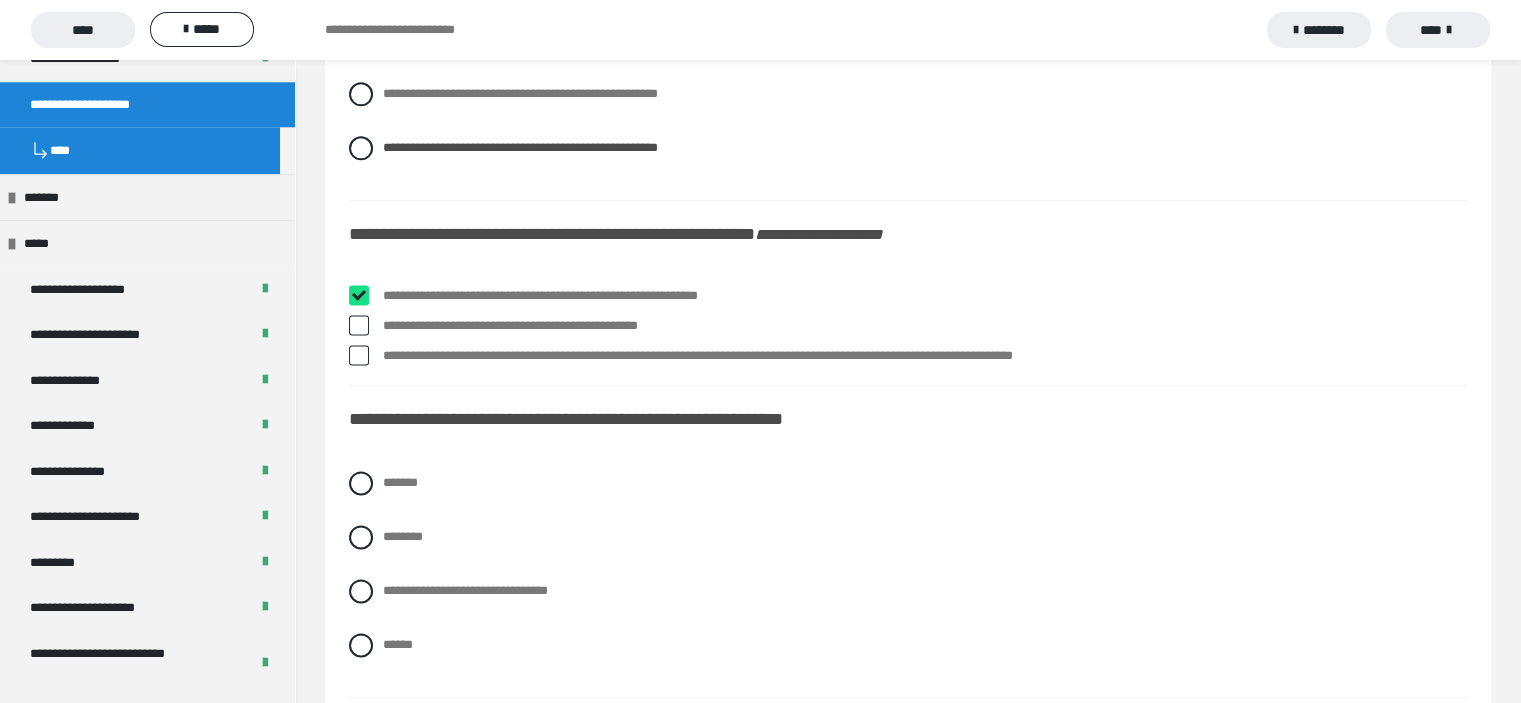 checkbox on "****" 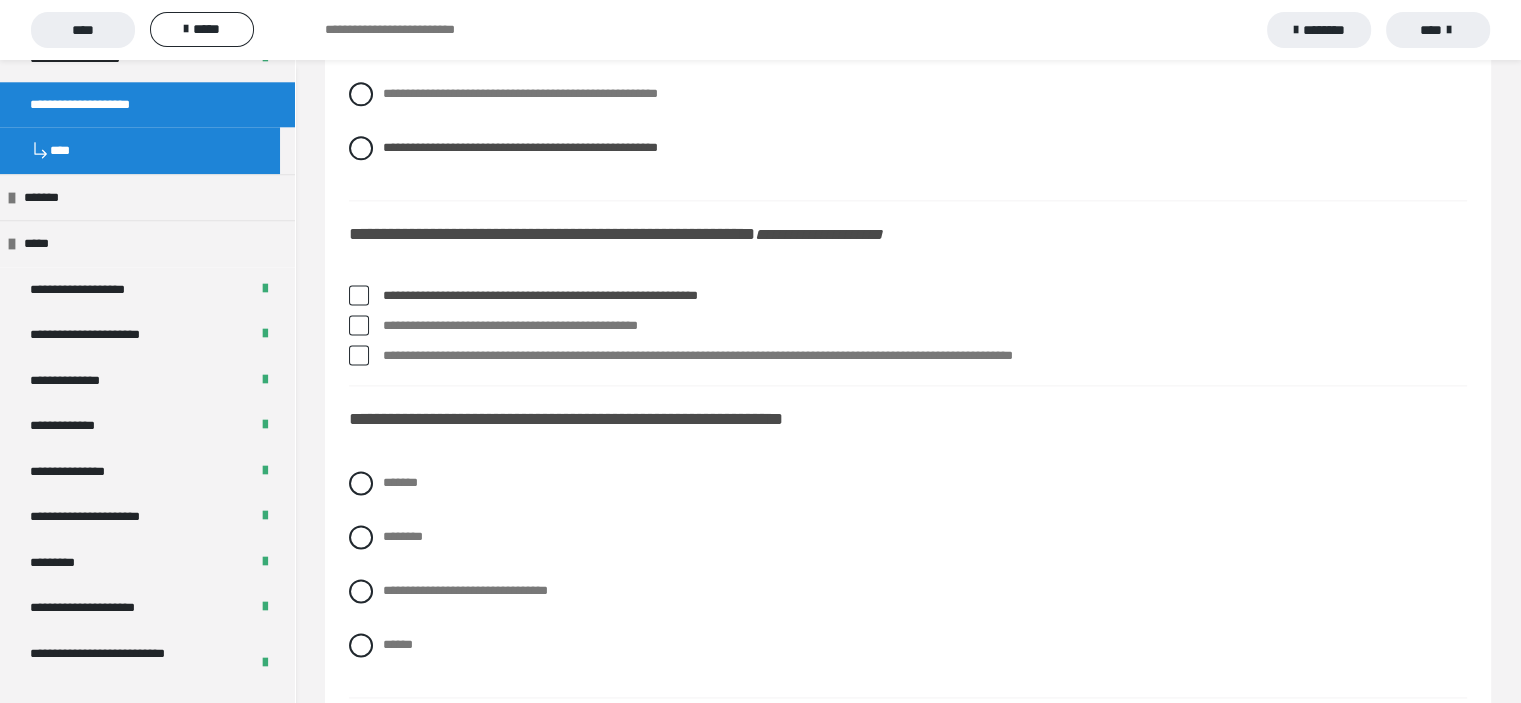 click at bounding box center (359, 325) 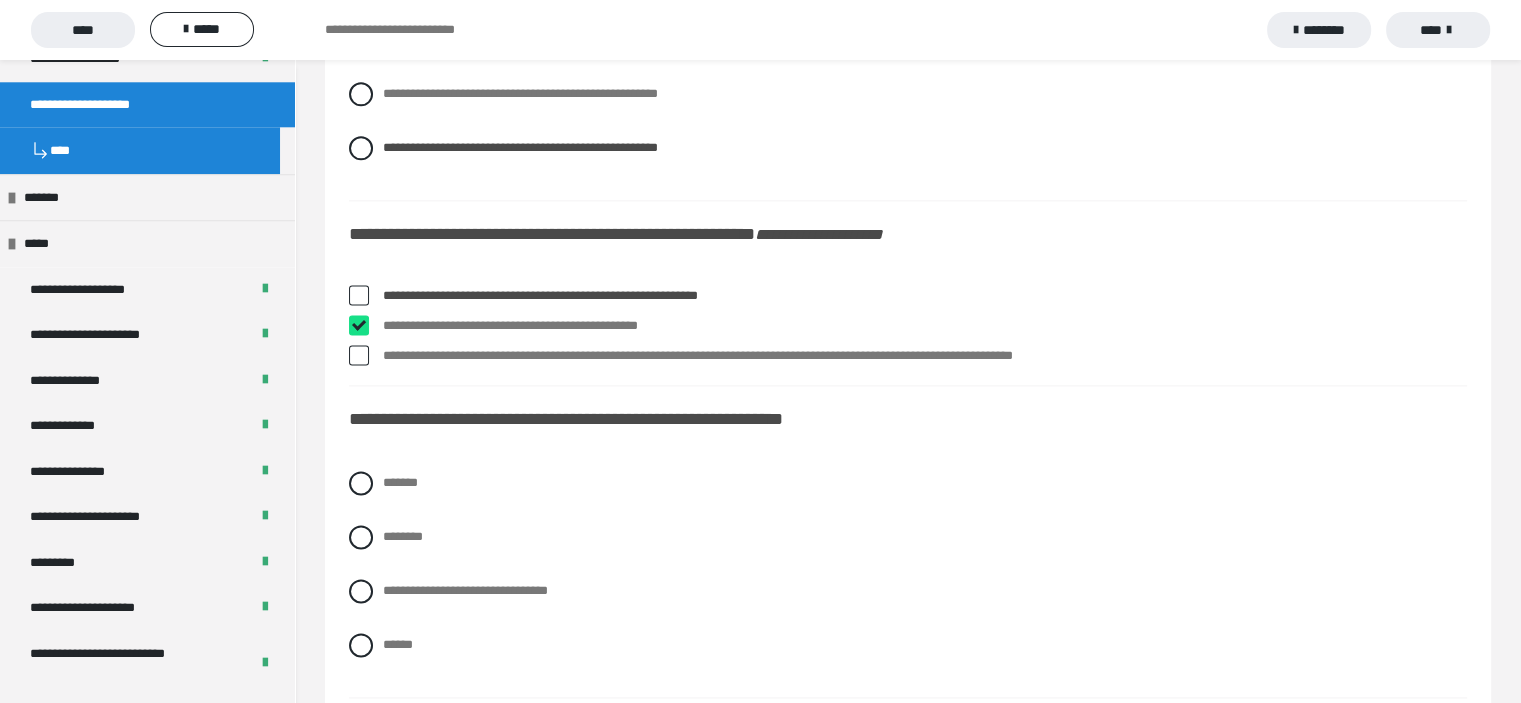 checkbox on "****" 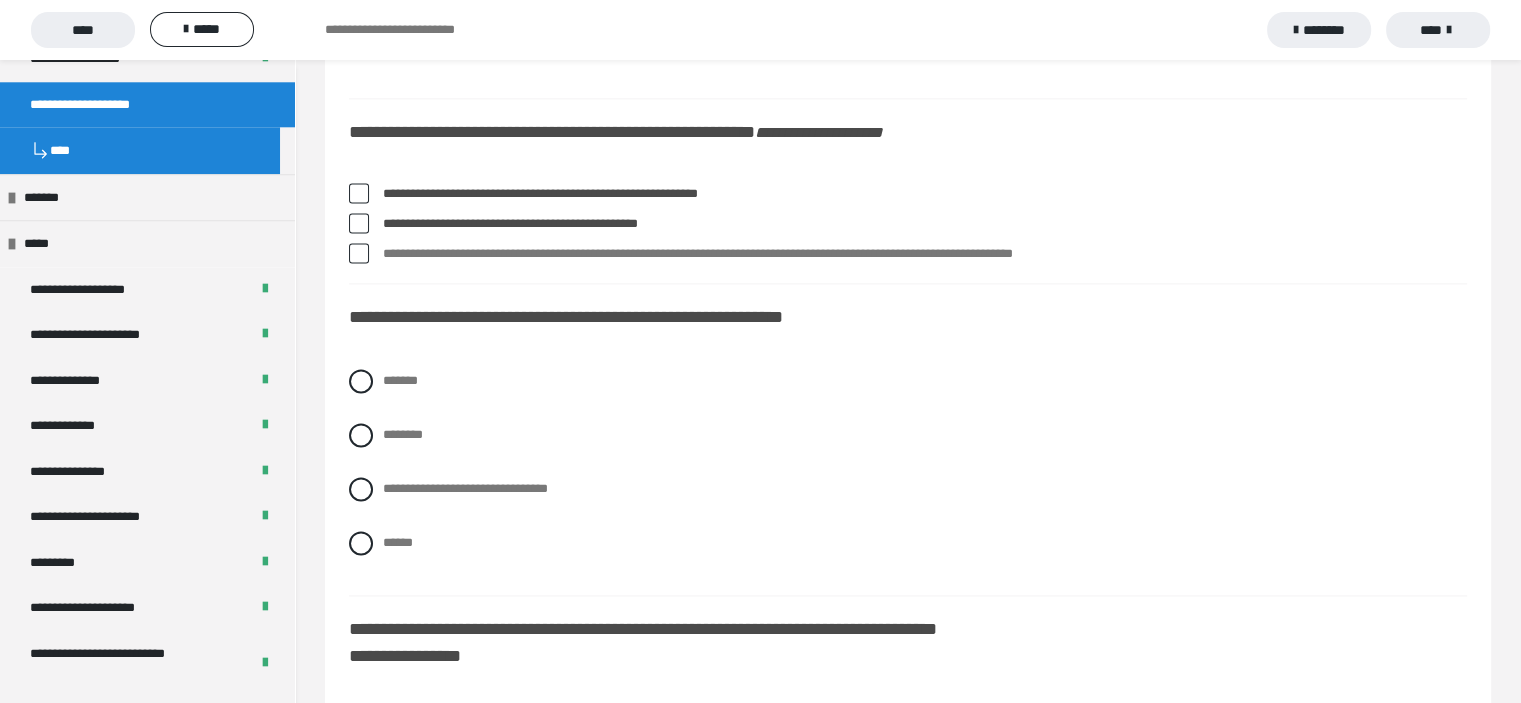 scroll, scrollTop: 2800, scrollLeft: 0, axis: vertical 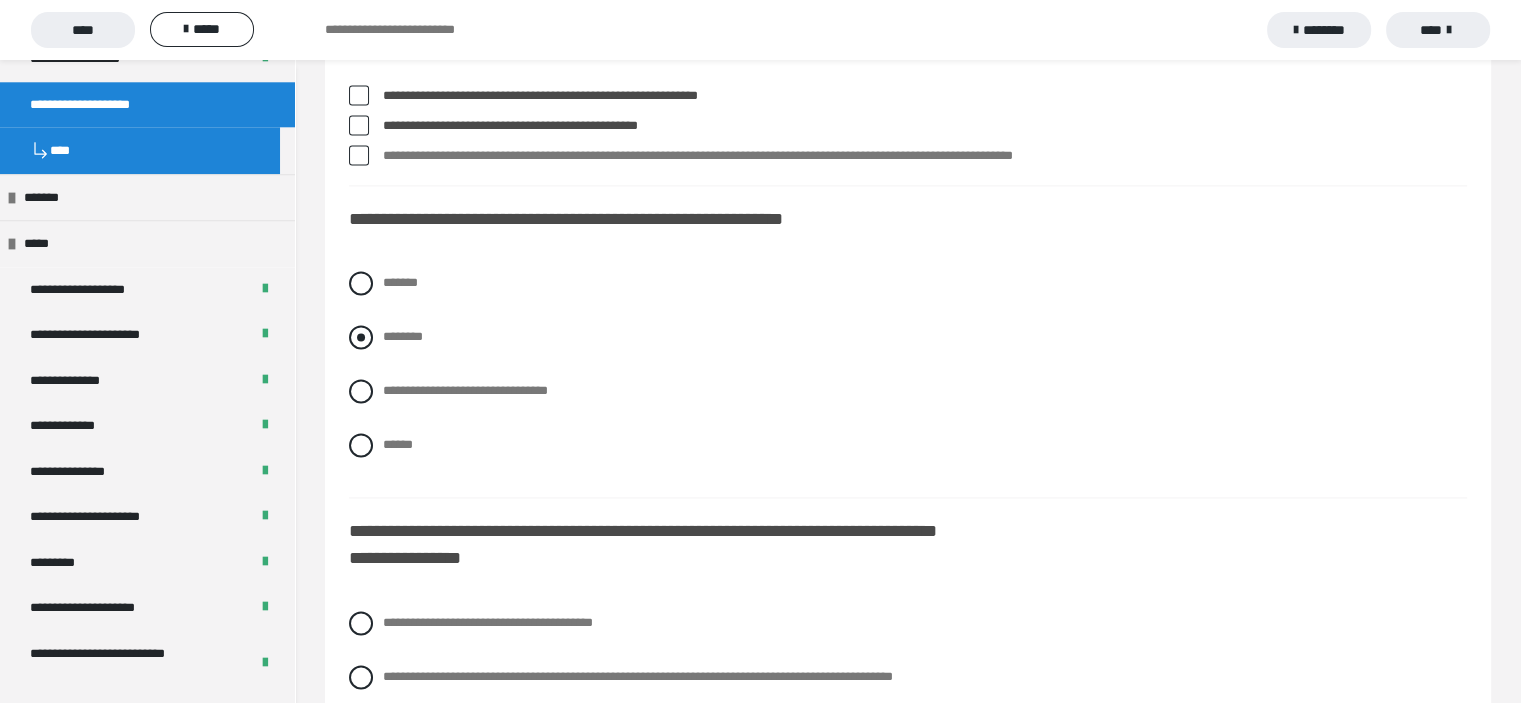 click at bounding box center [361, 337] 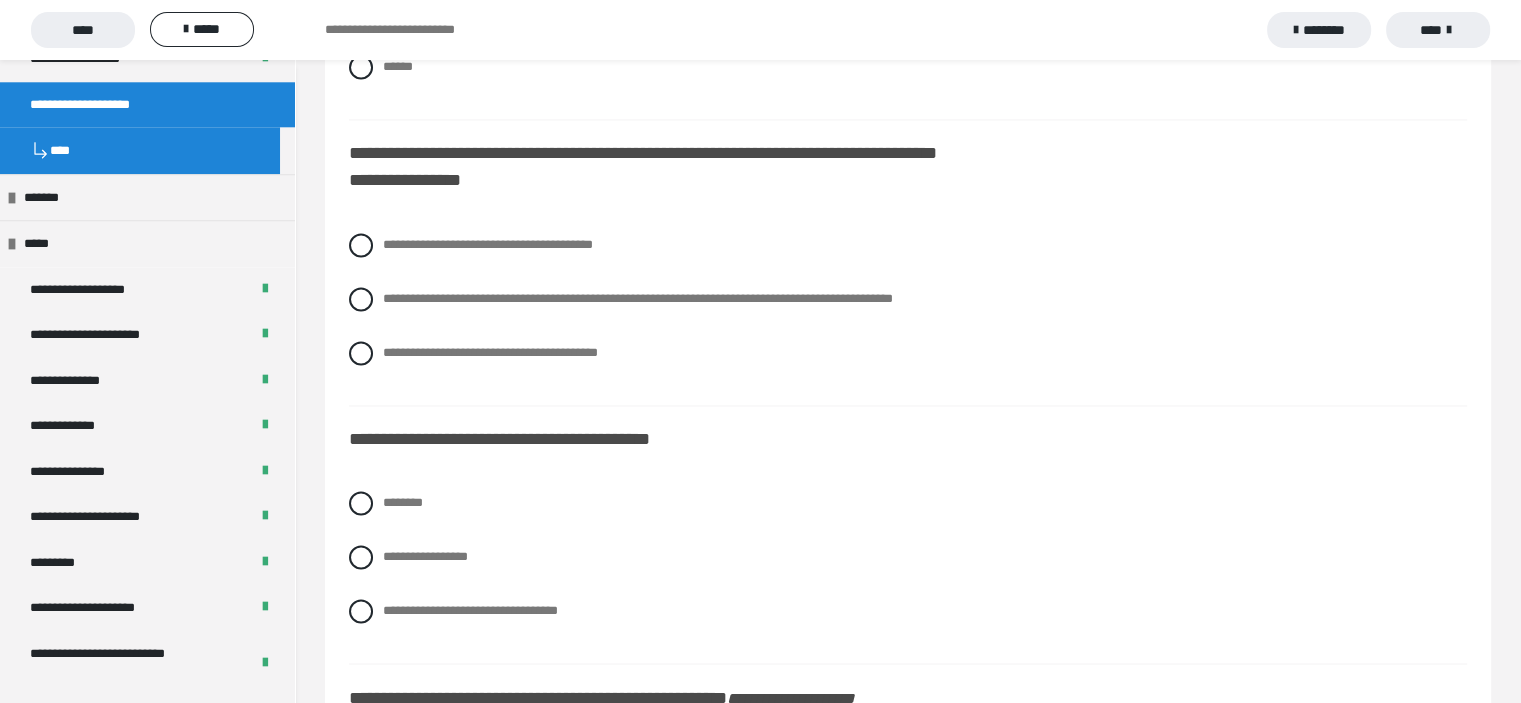 scroll, scrollTop: 3200, scrollLeft: 0, axis: vertical 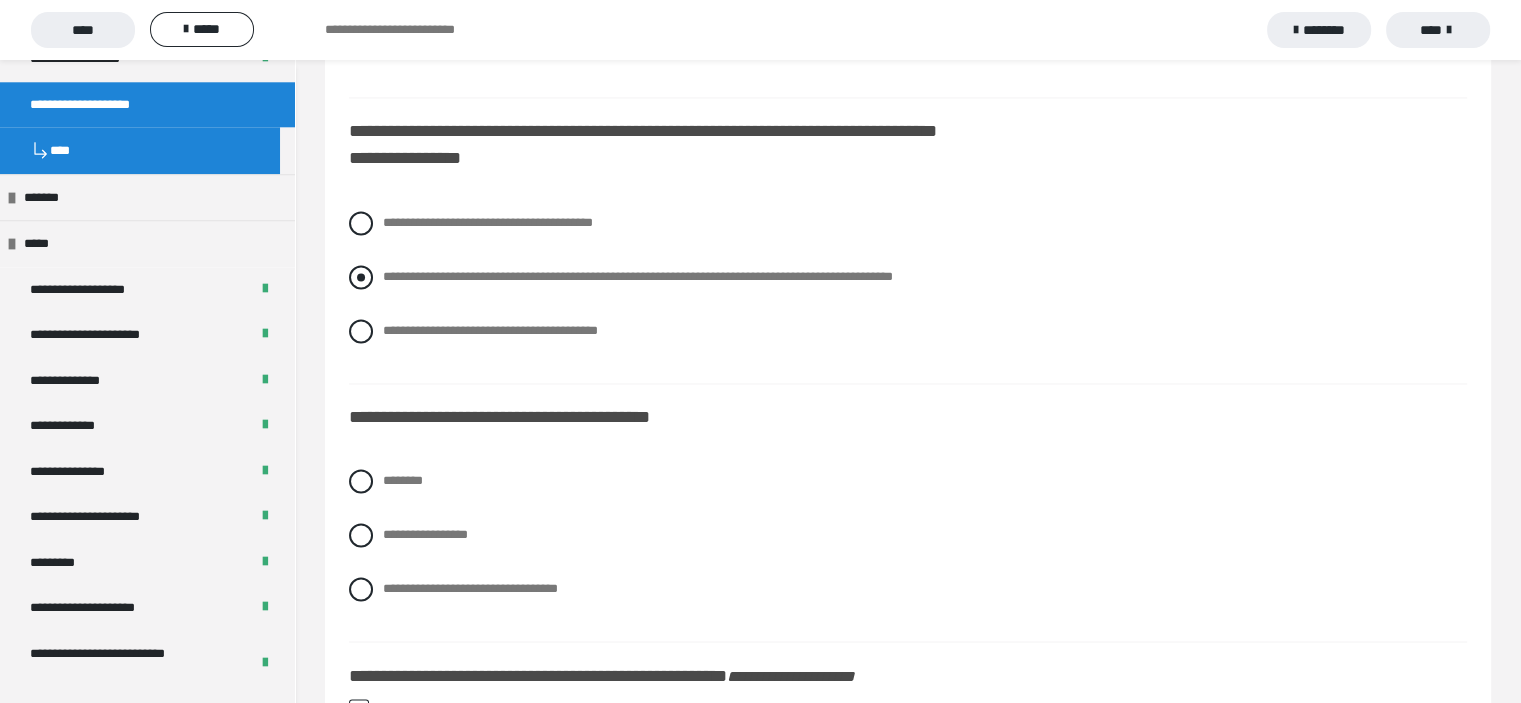 click at bounding box center (361, 277) 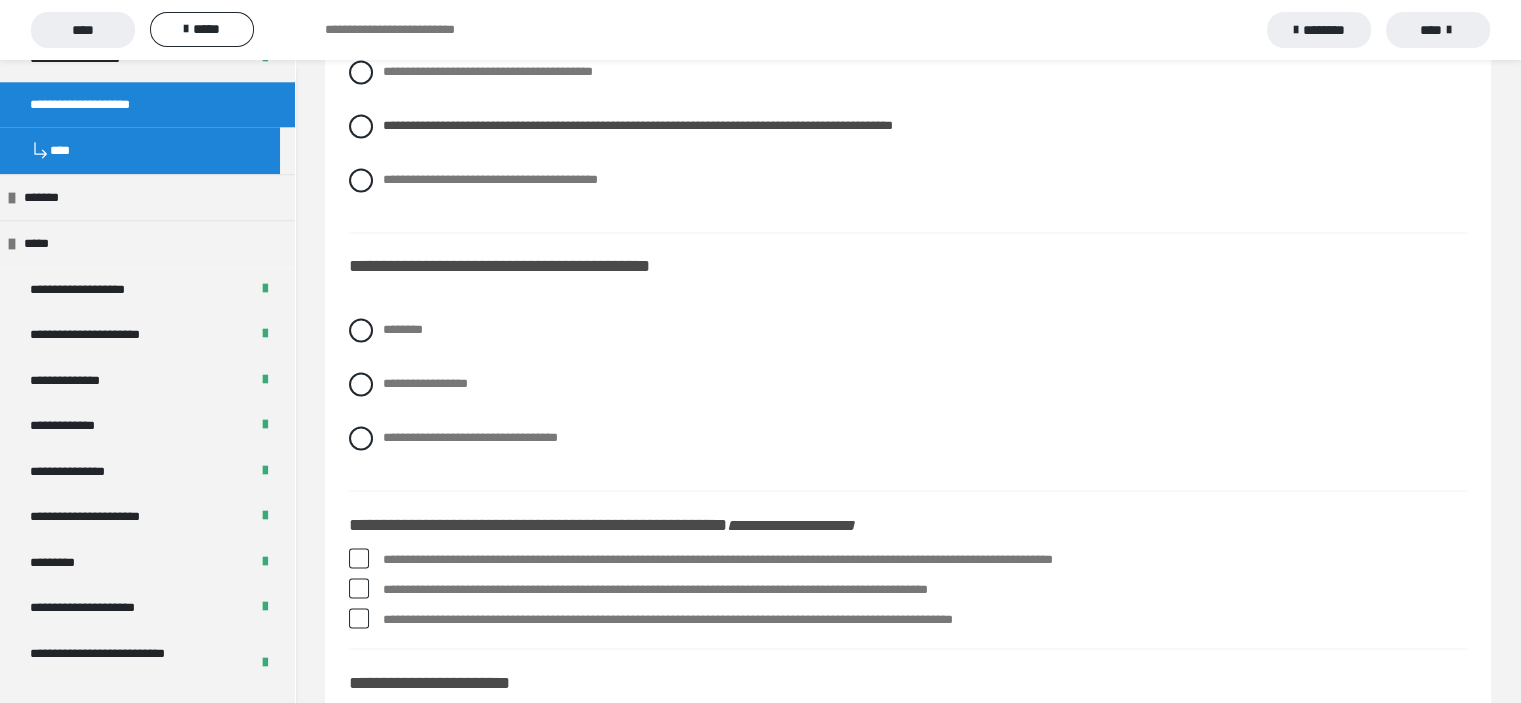 scroll, scrollTop: 3400, scrollLeft: 0, axis: vertical 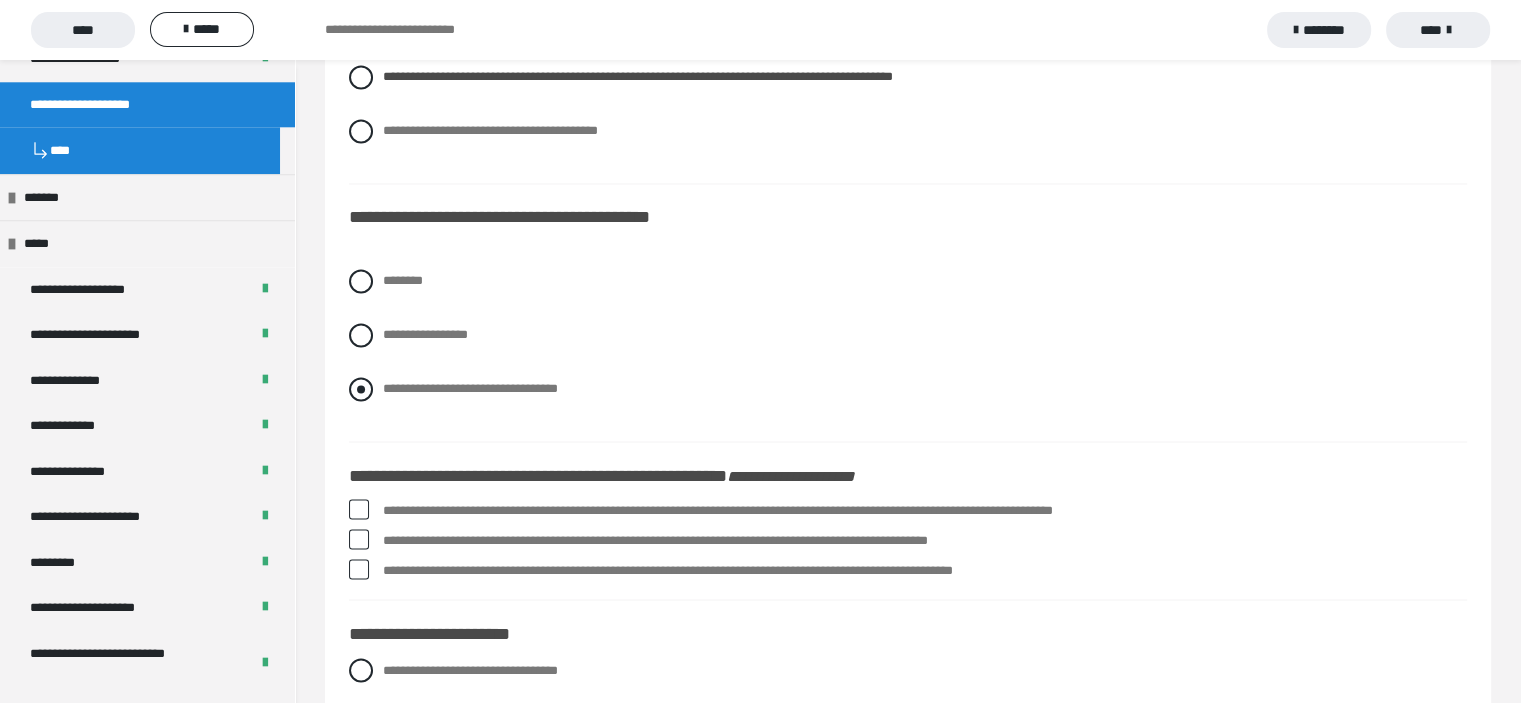 click at bounding box center [361, 389] 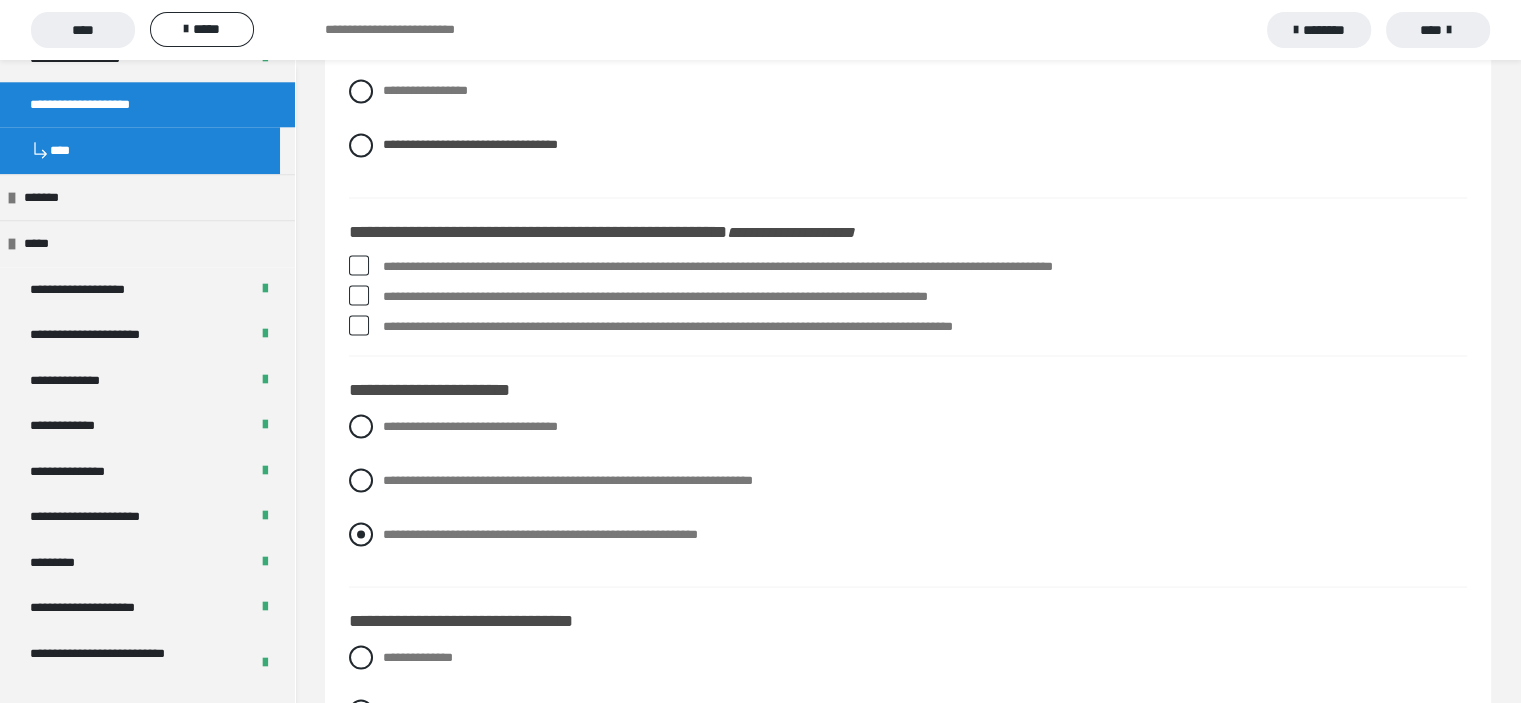 scroll, scrollTop: 3600, scrollLeft: 0, axis: vertical 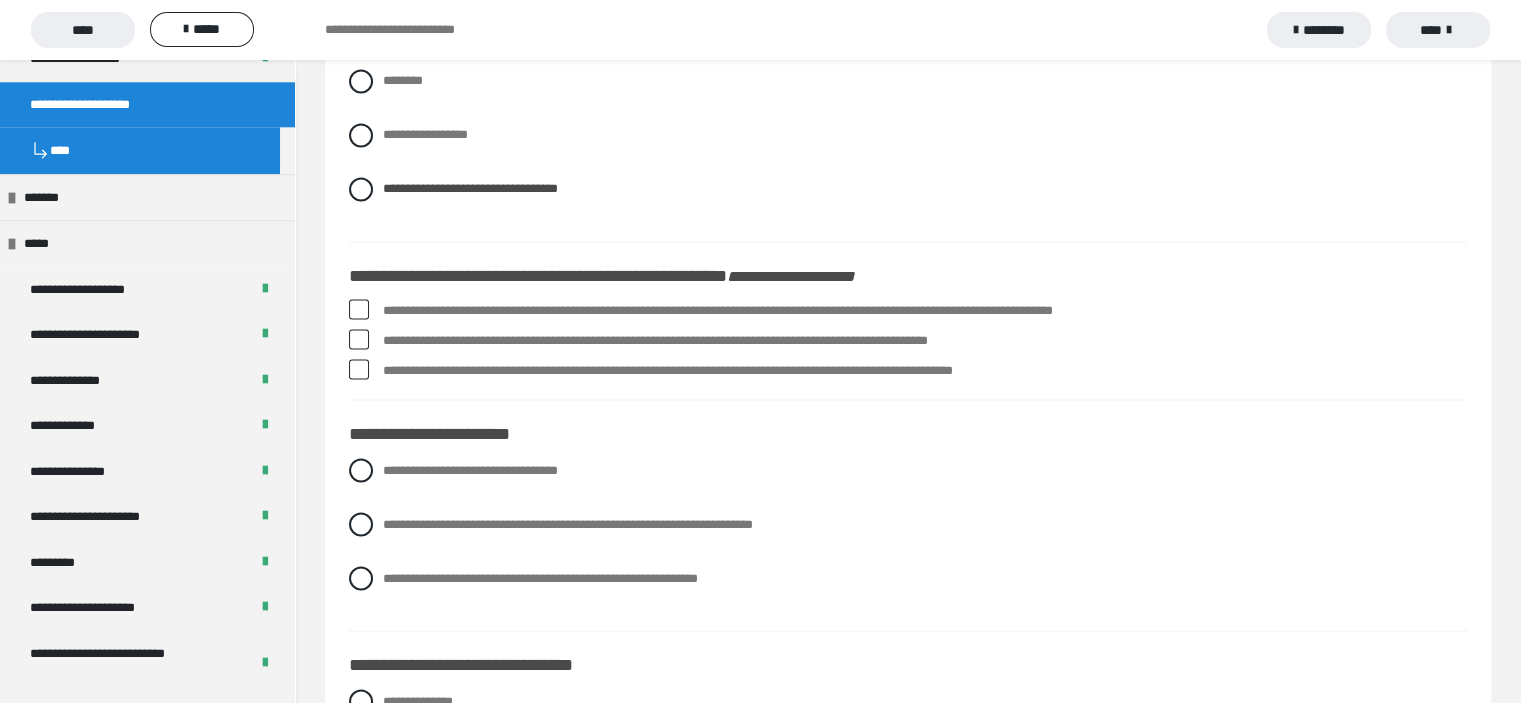 click at bounding box center [359, 309] 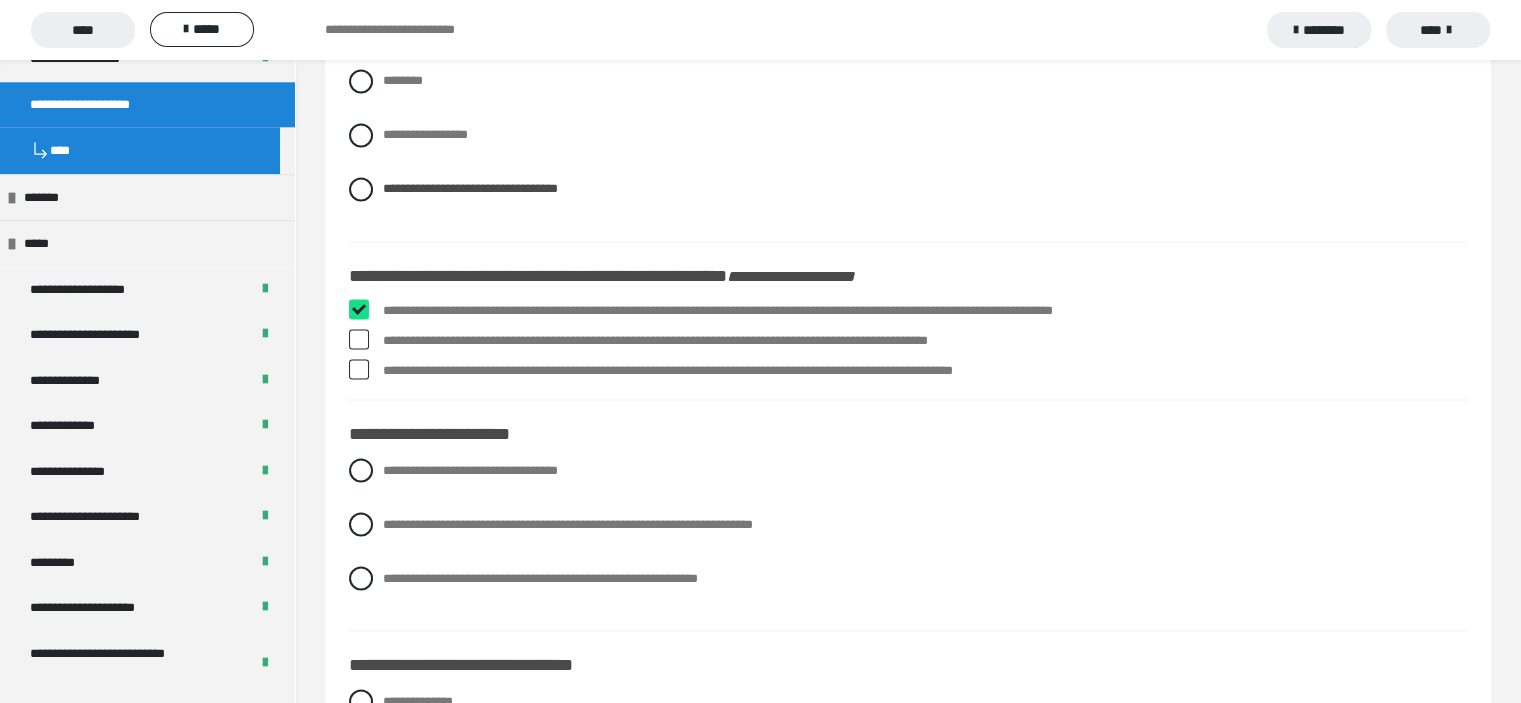 checkbox on "****" 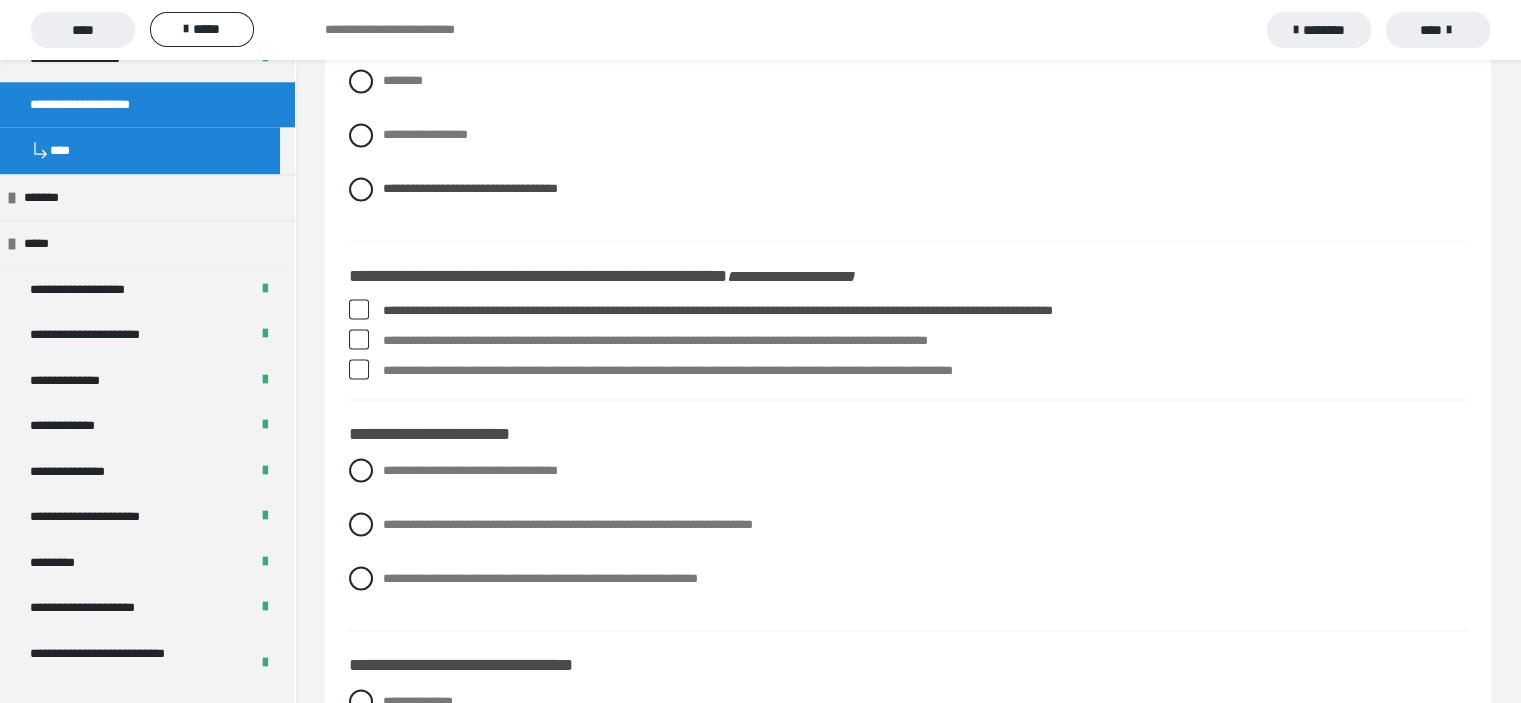 click at bounding box center [359, 369] 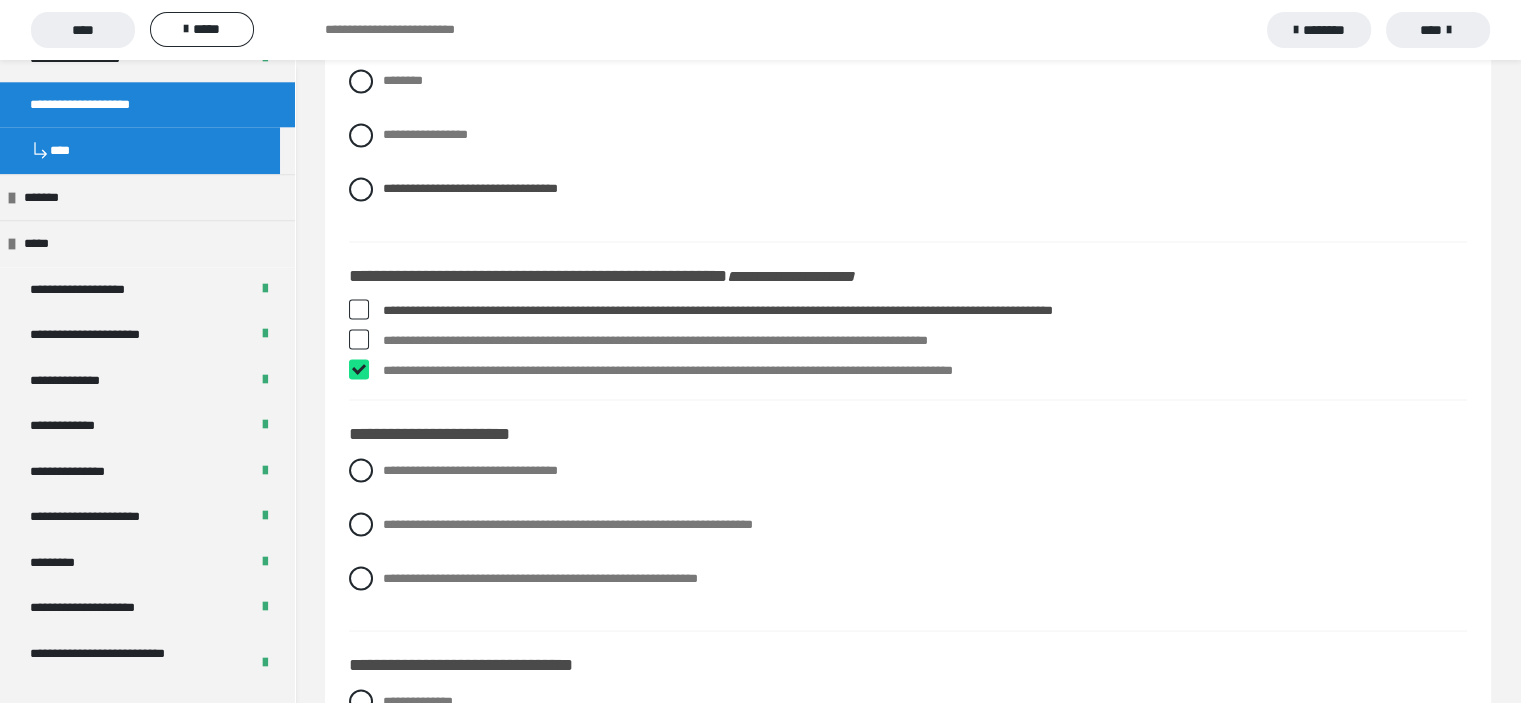 checkbox on "****" 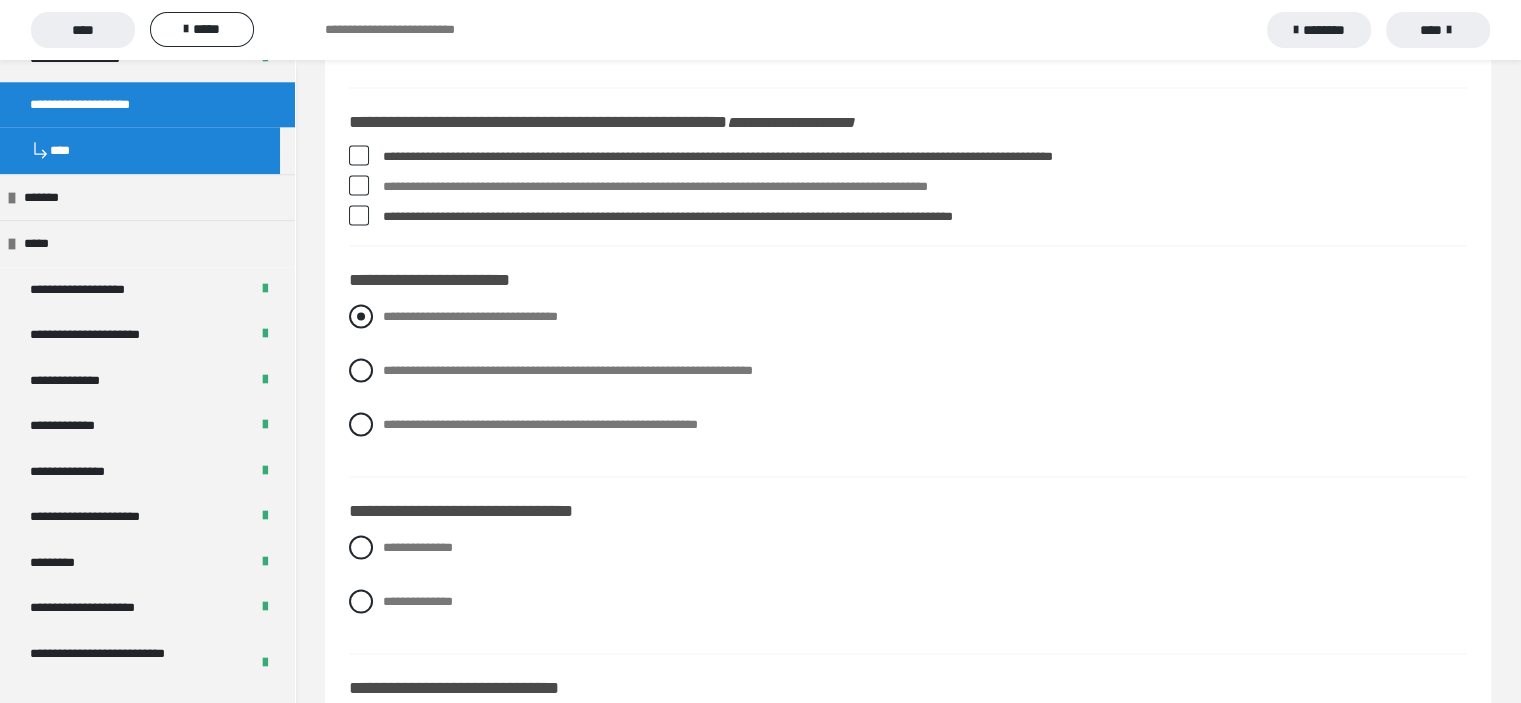 scroll, scrollTop: 3800, scrollLeft: 0, axis: vertical 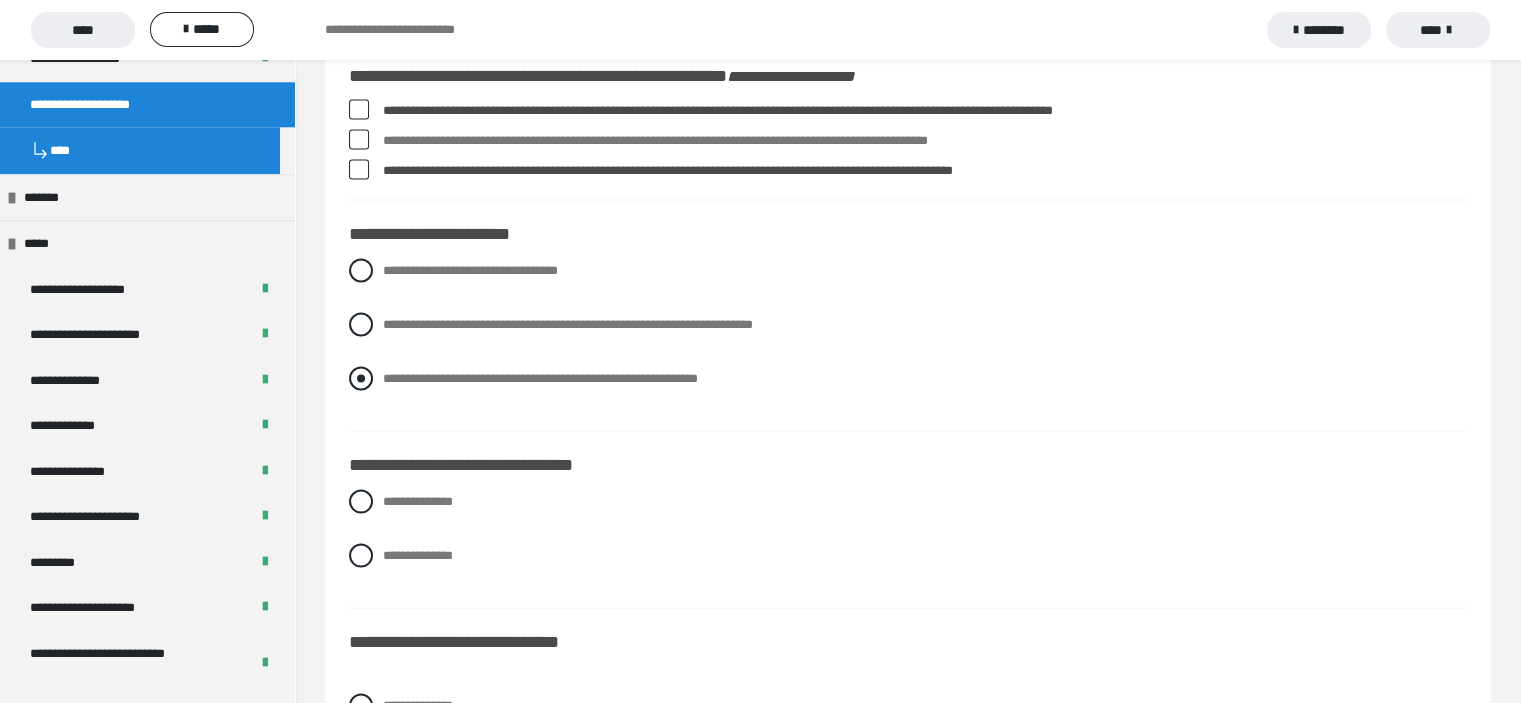 click at bounding box center [361, 378] 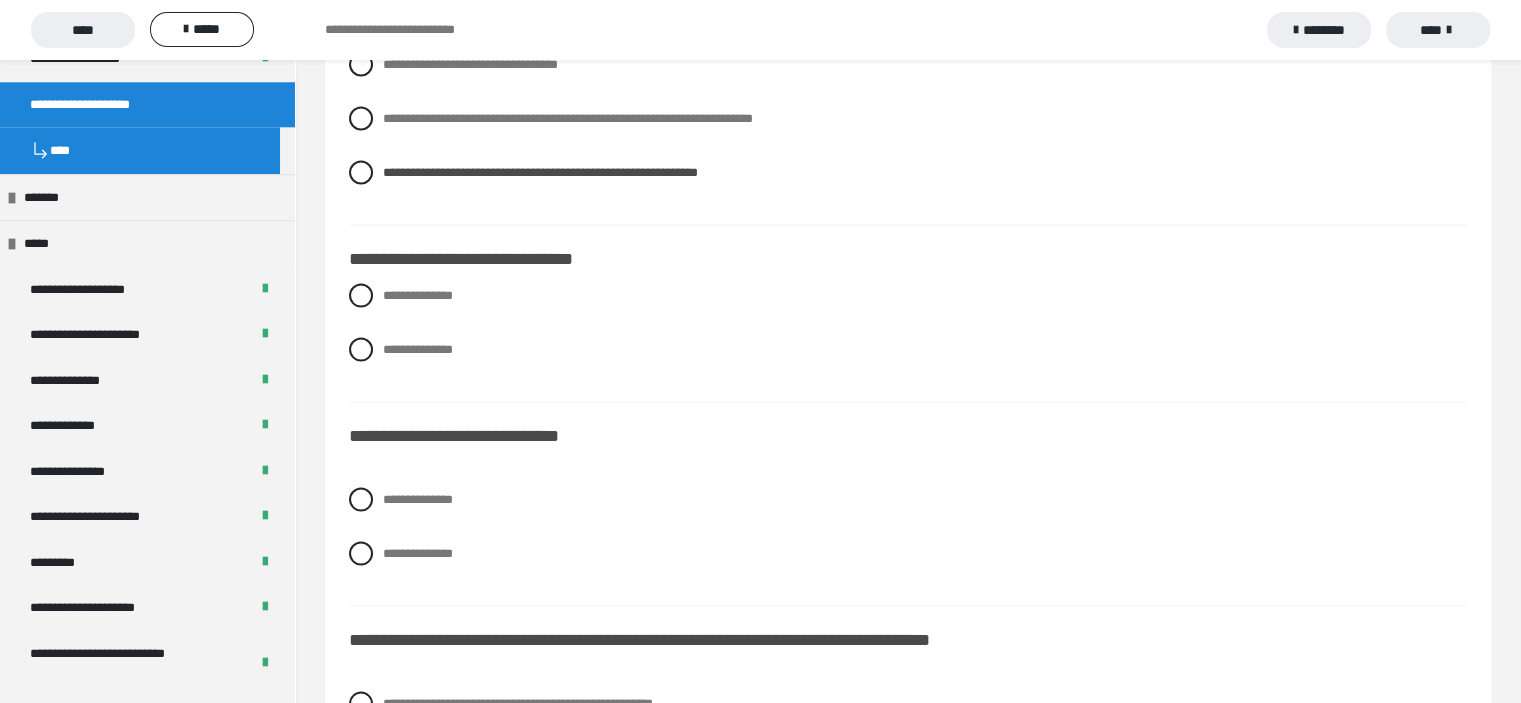 scroll, scrollTop: 4100, scrollLeft: 0, axis: vertical 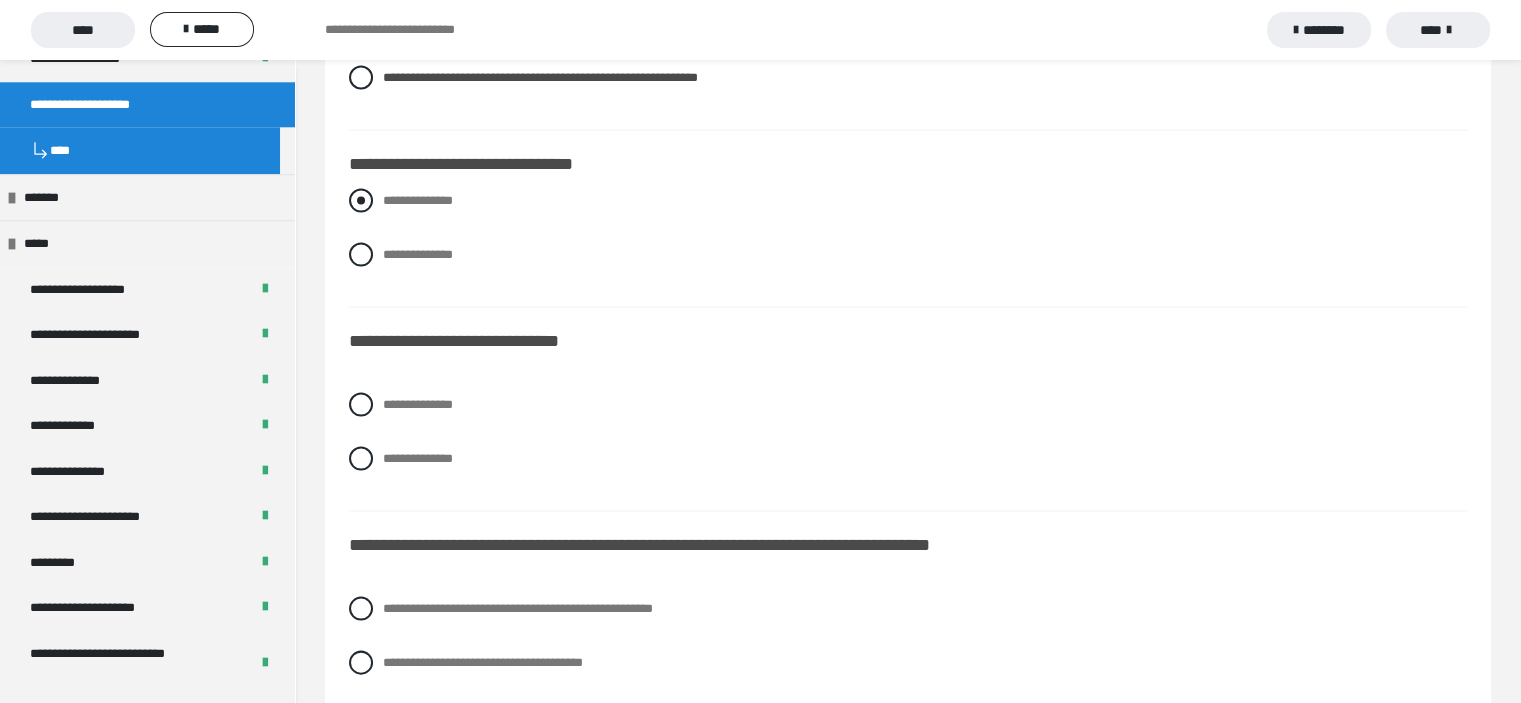 click at bounding box center (361, 201) 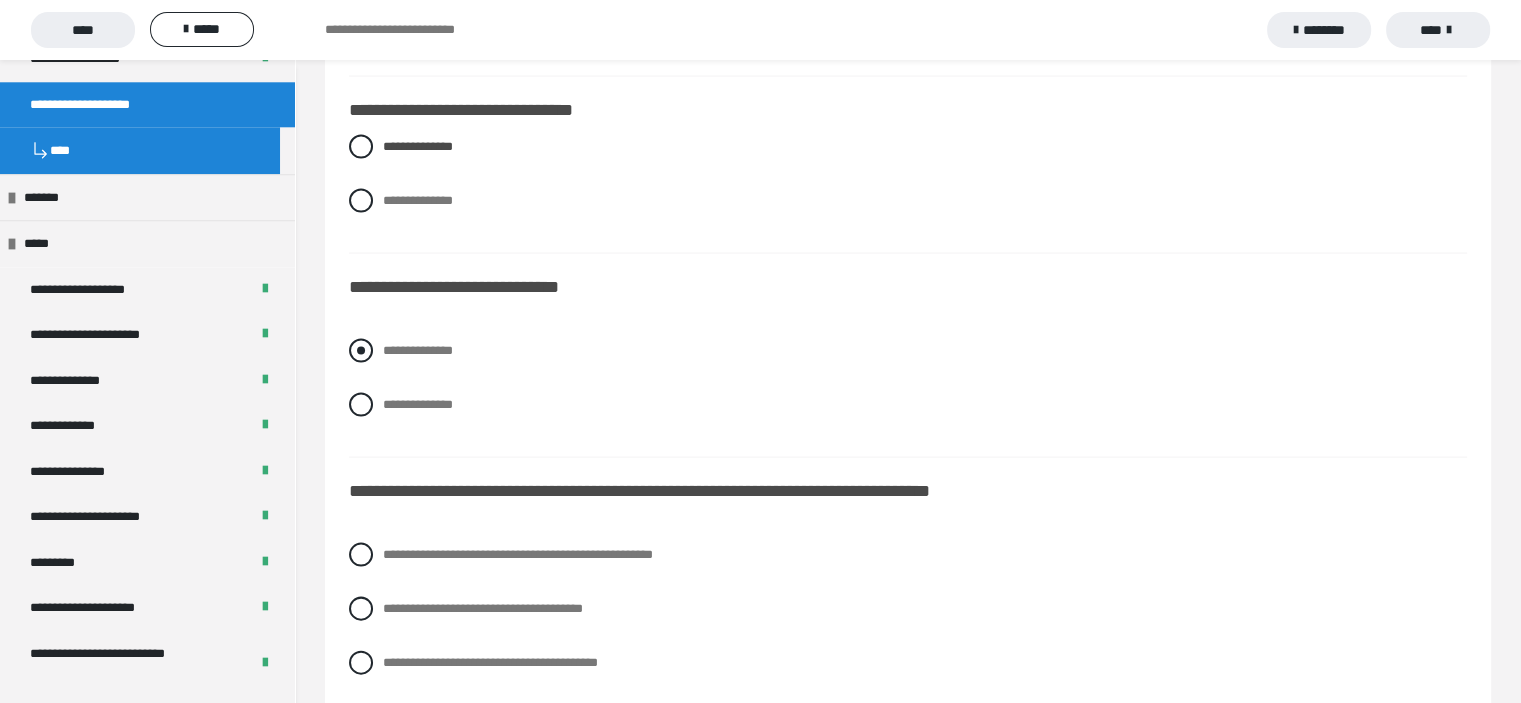scroll, scrollTop: 4200, scrollLeft: 0, axis: vertical 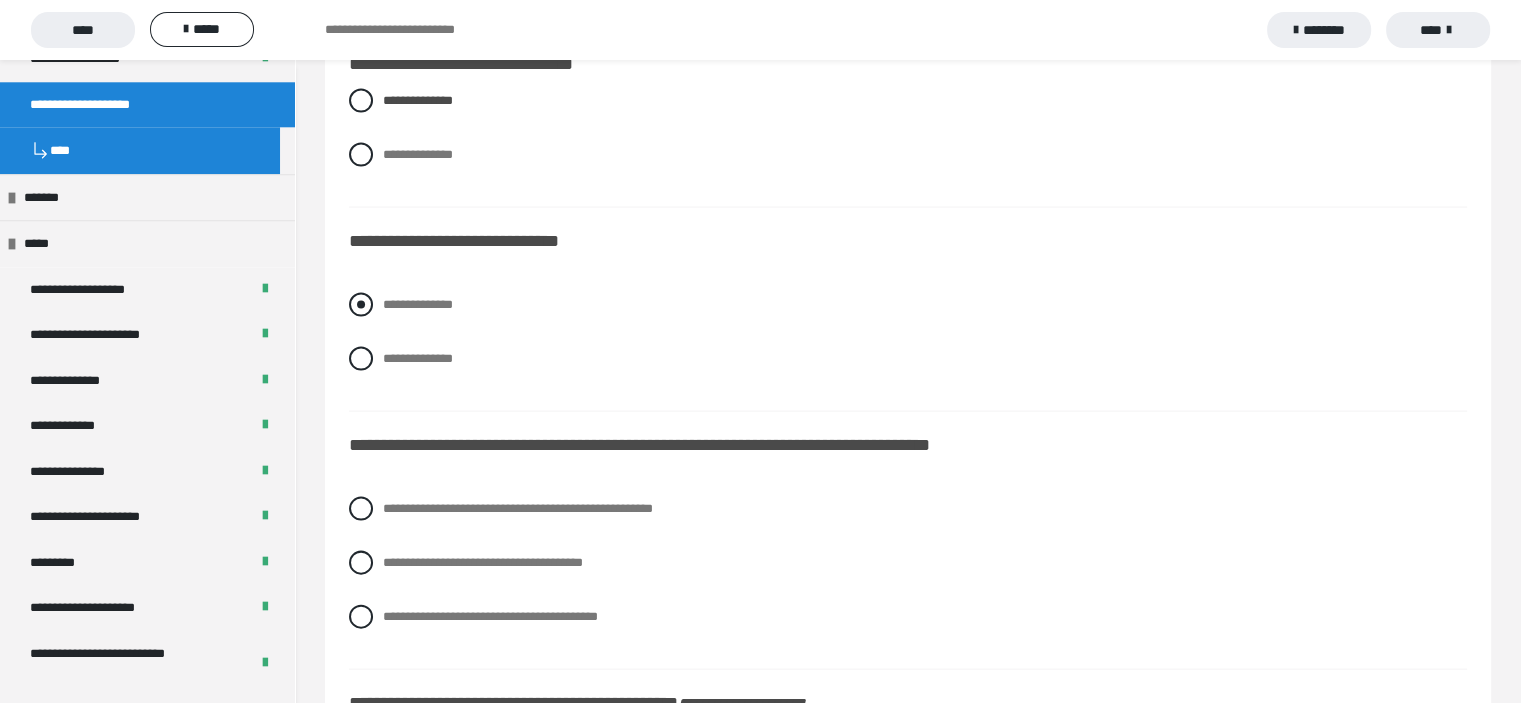 click at bounding box center [361, 305] 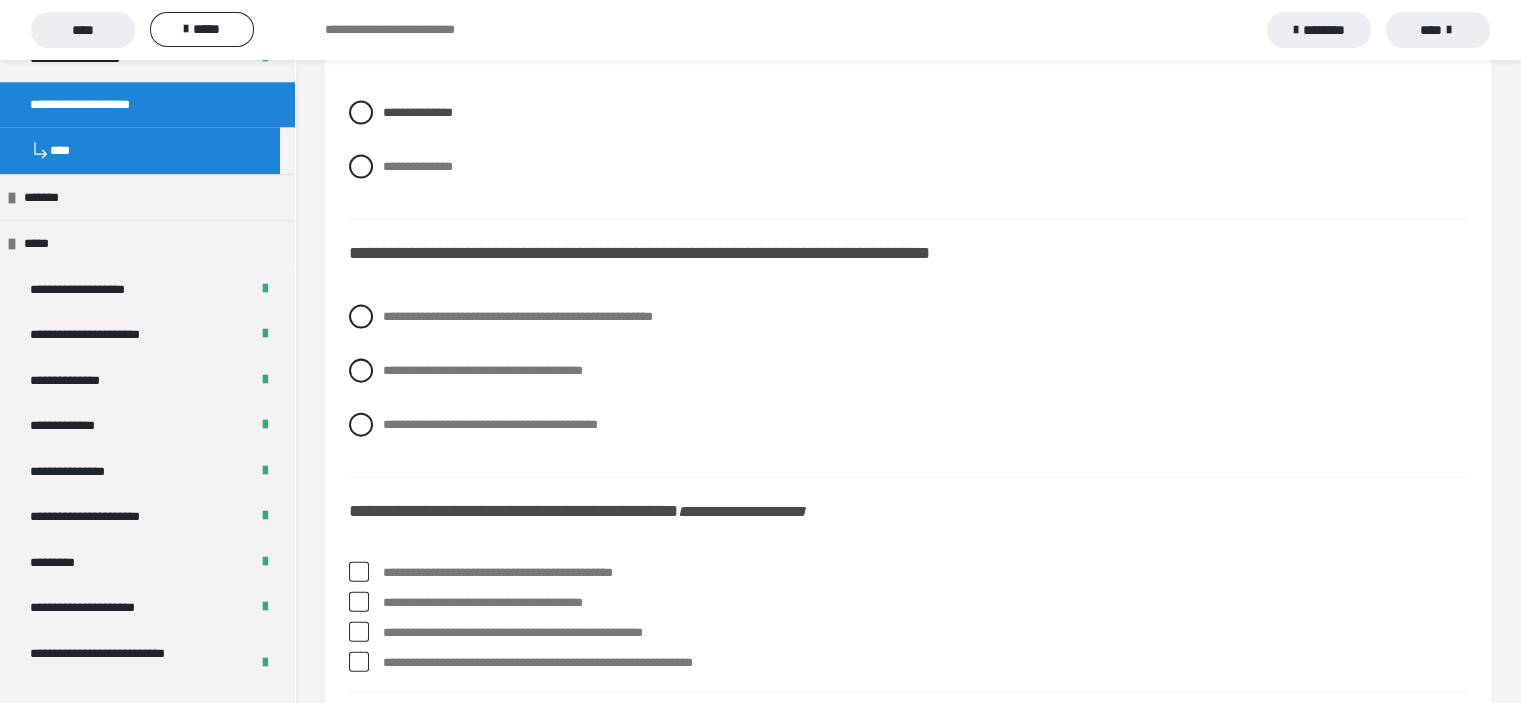 scroll, scrollTop: 4400, scrollLeft: 0, axis: vertical 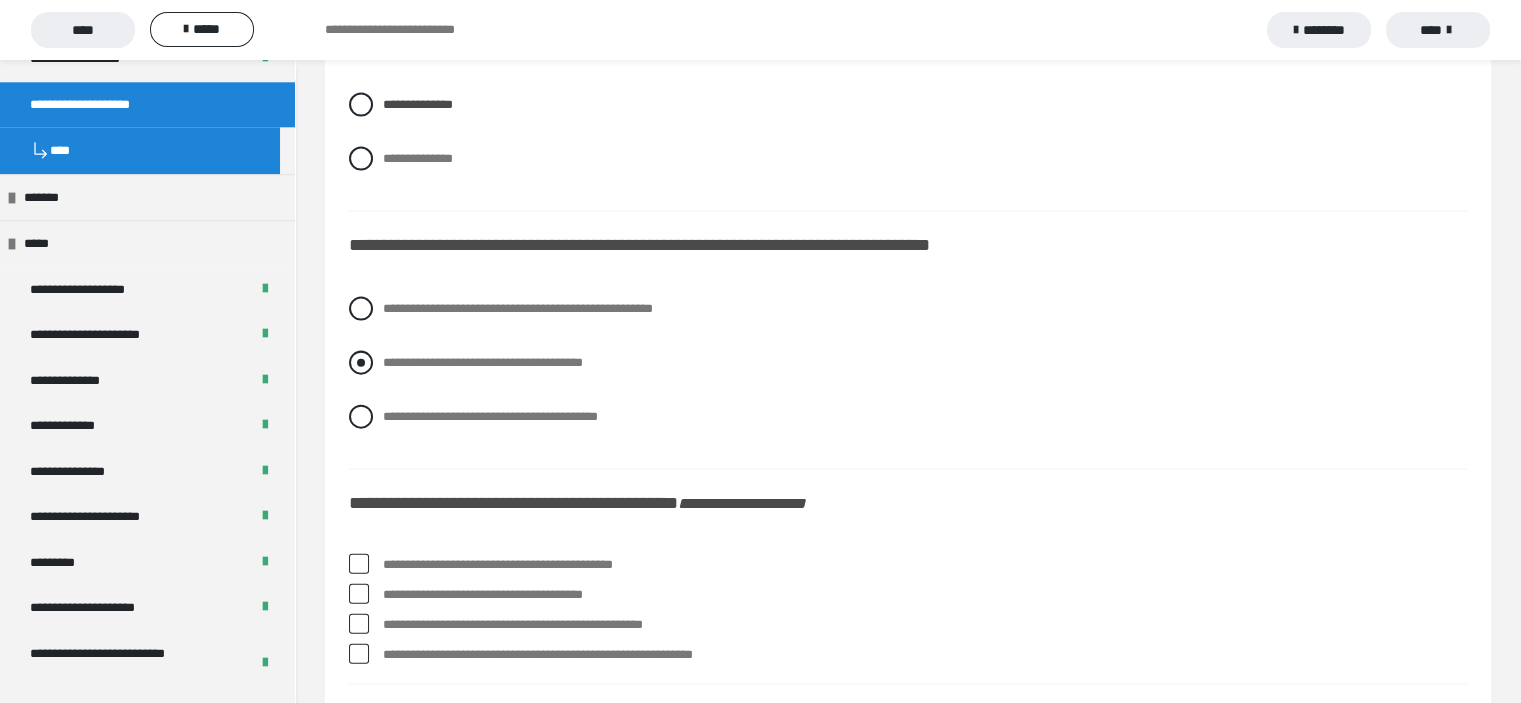 click at bounding box center (361, 363) 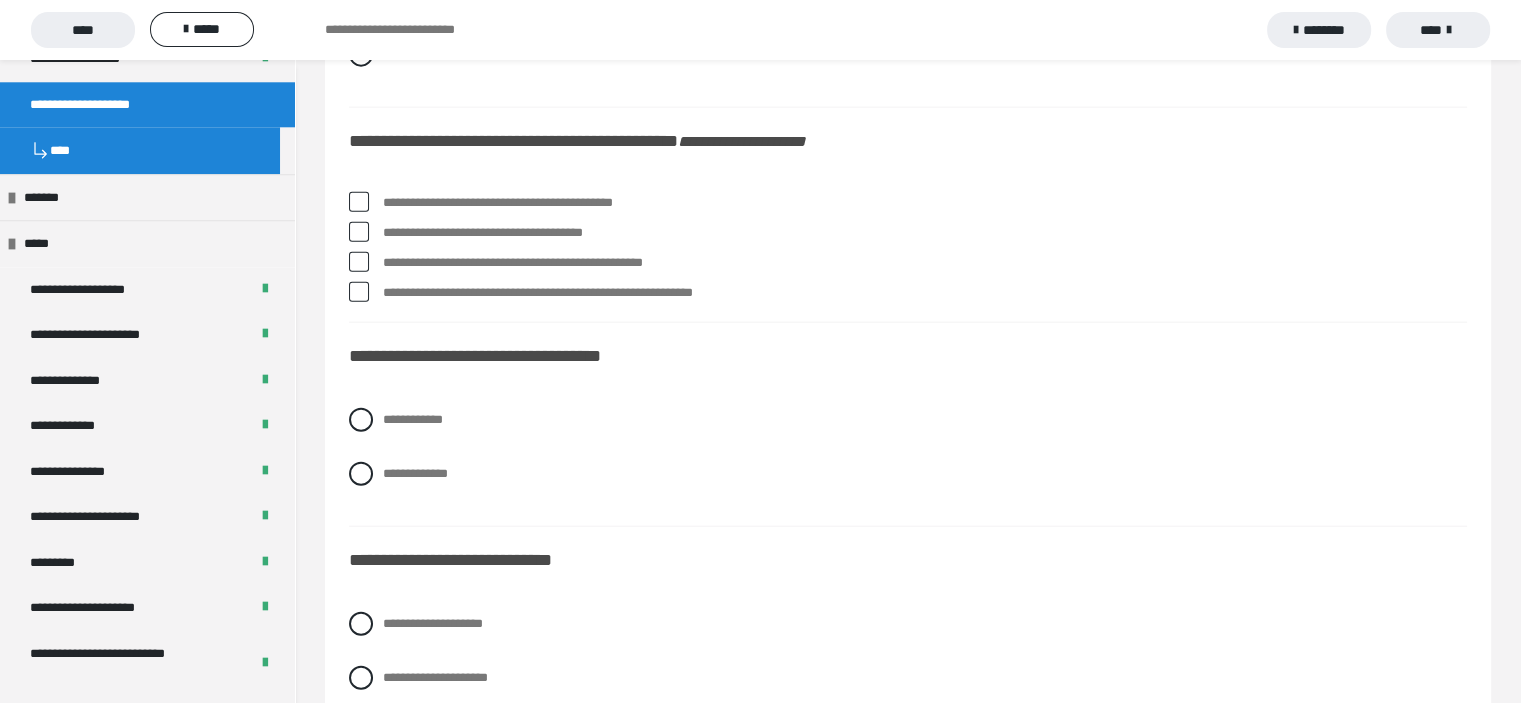 scroll, scrollTop: 4800, scrollLeft: 0, axis: vertical 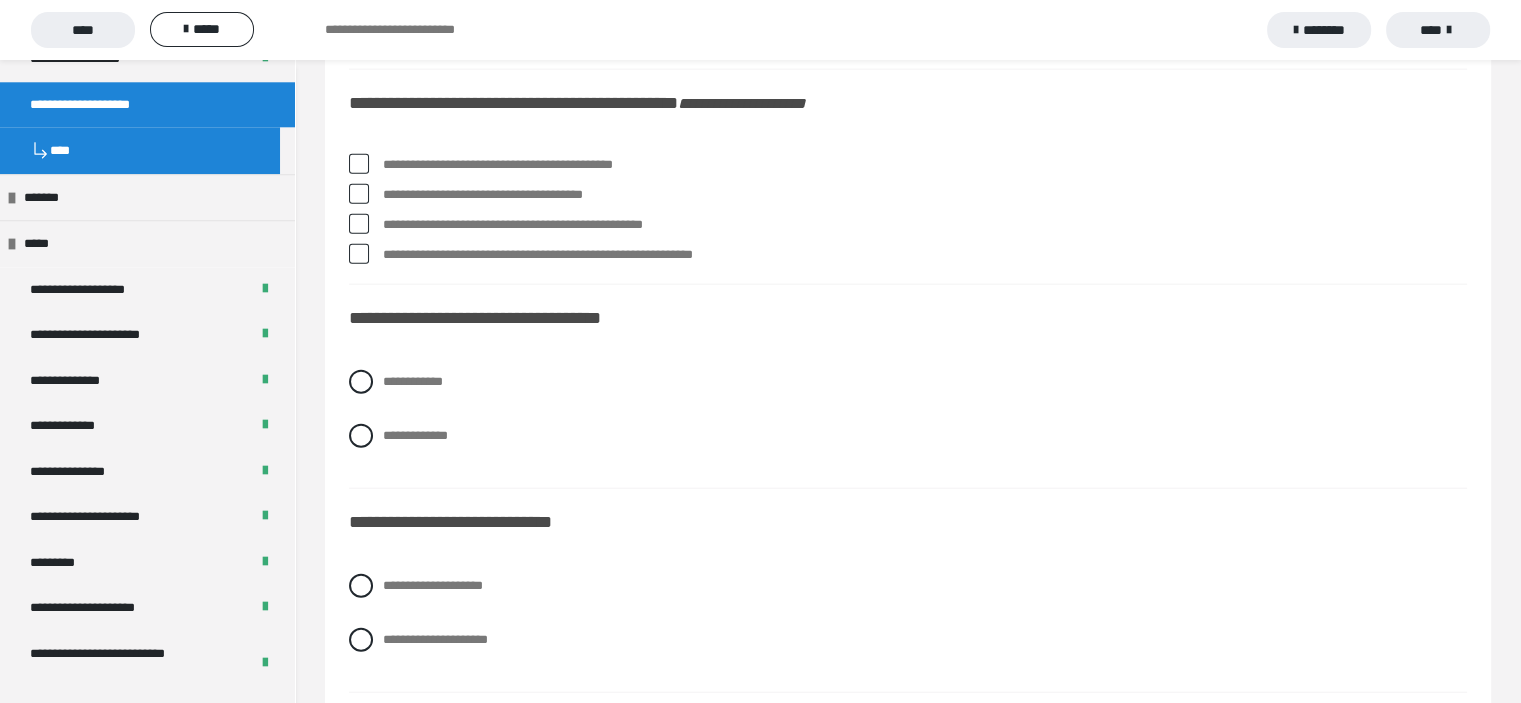 click at bounding box center [359, 194] 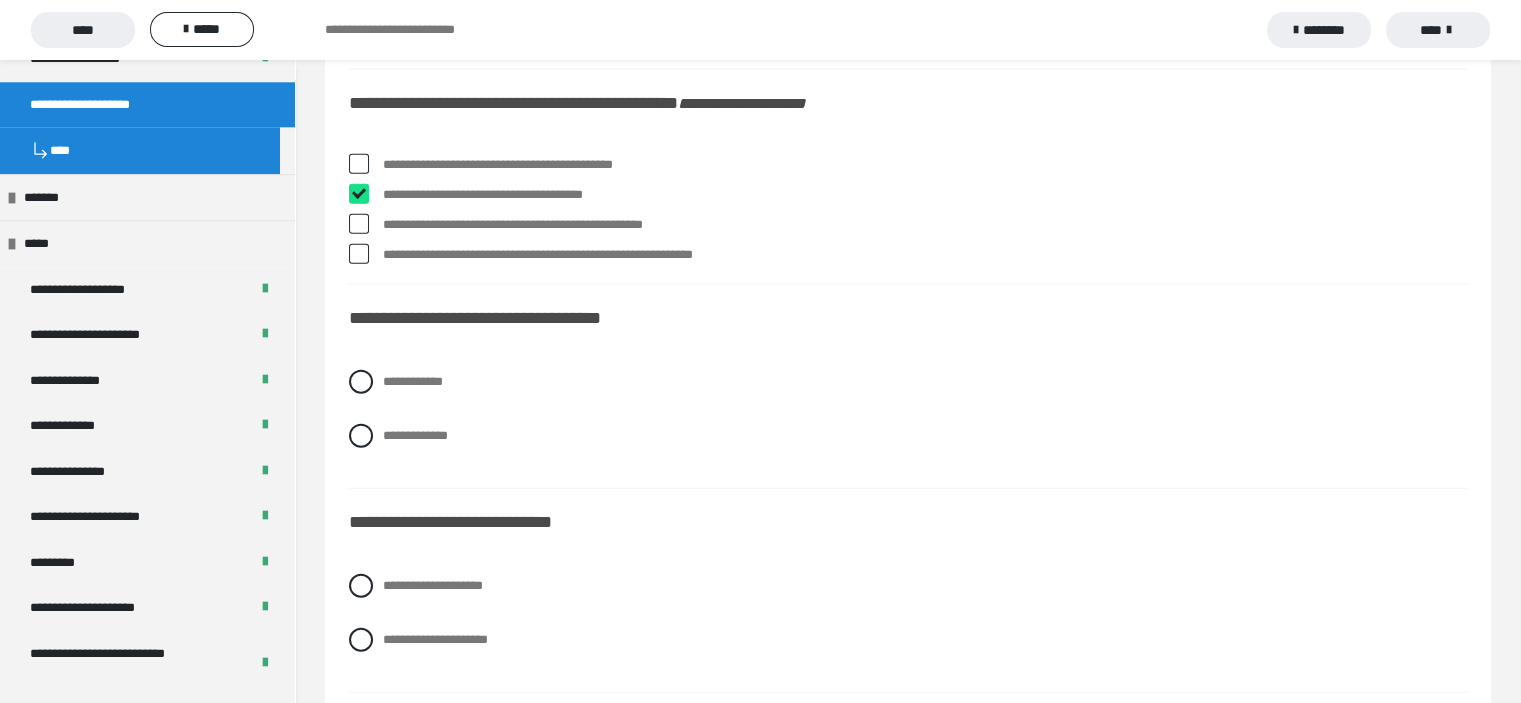 checkbox on "****" 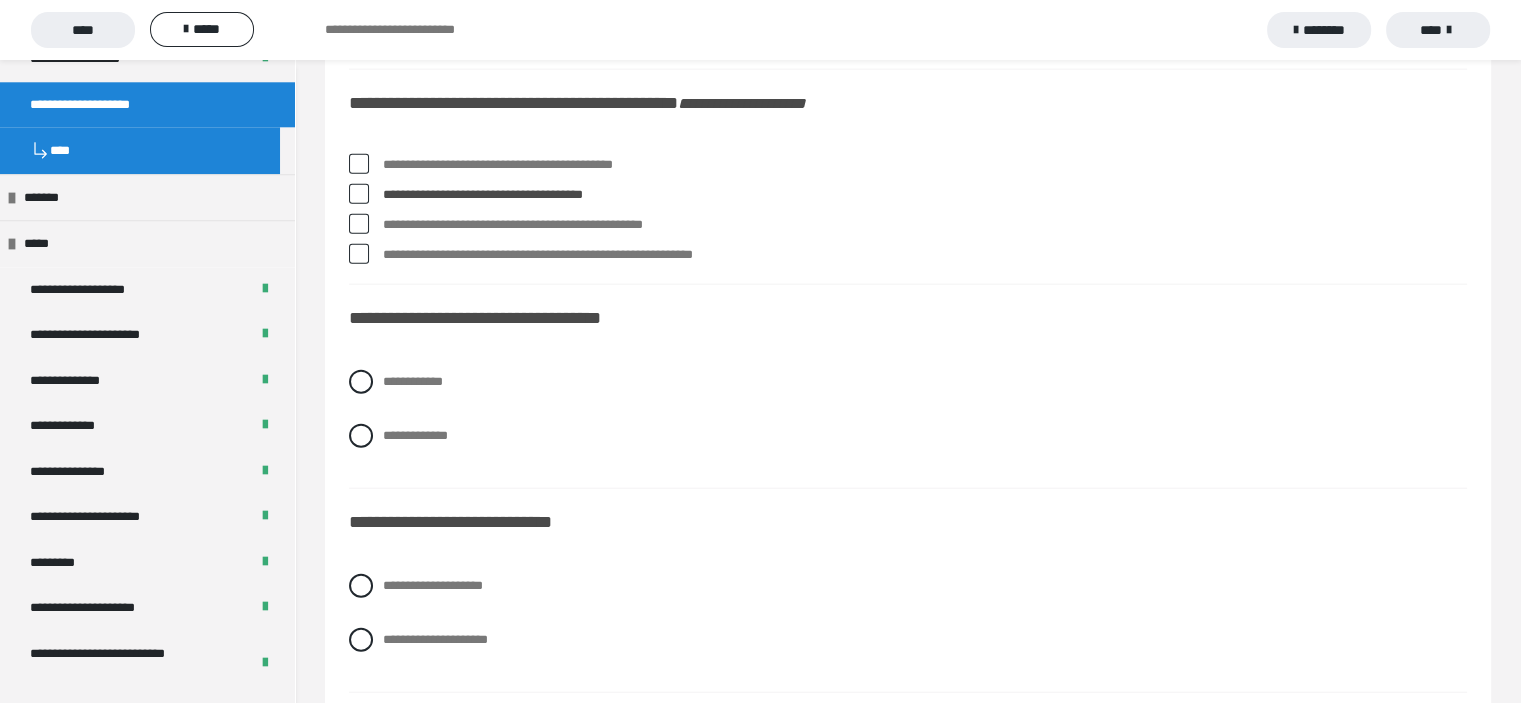 click at bounding box center [359, 224] 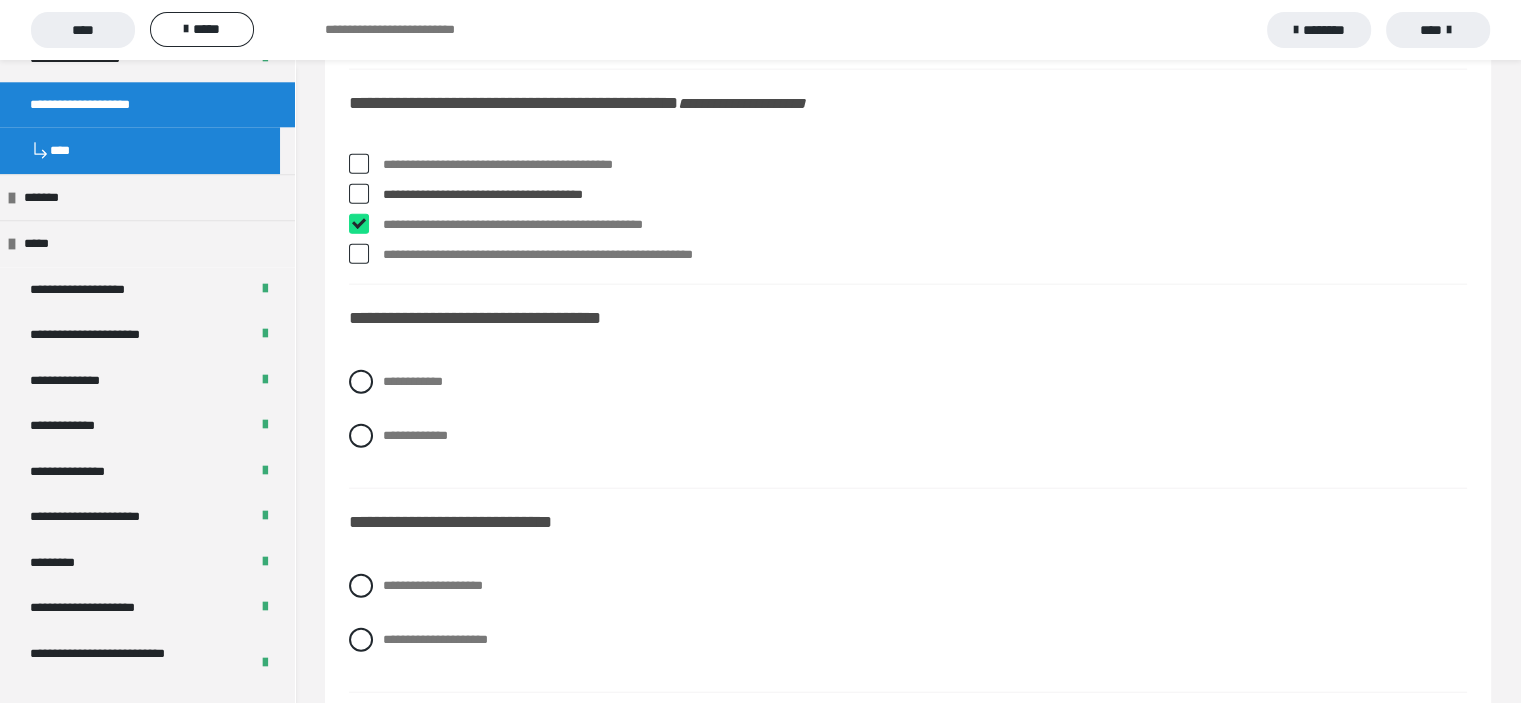 checkbox on "****" 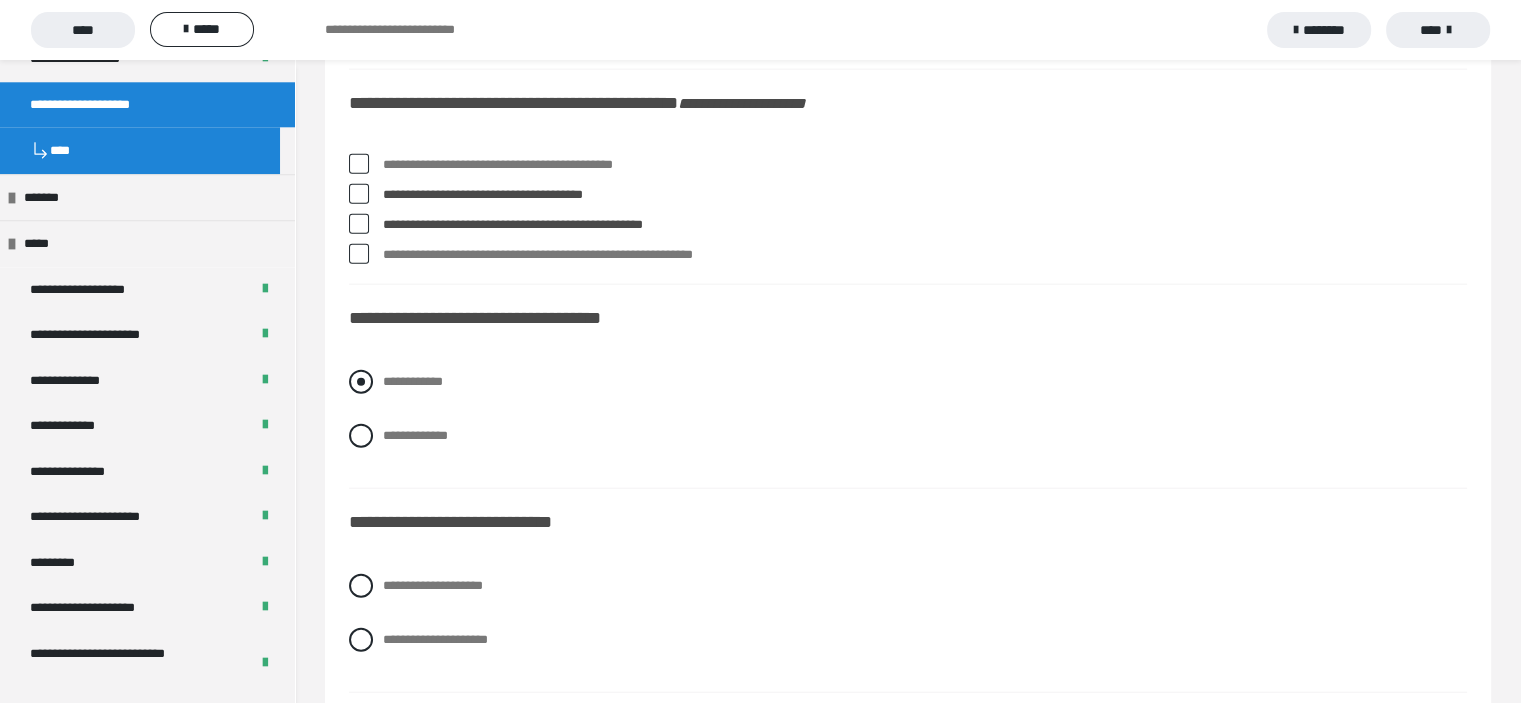 click at bounding box center (361, 382) 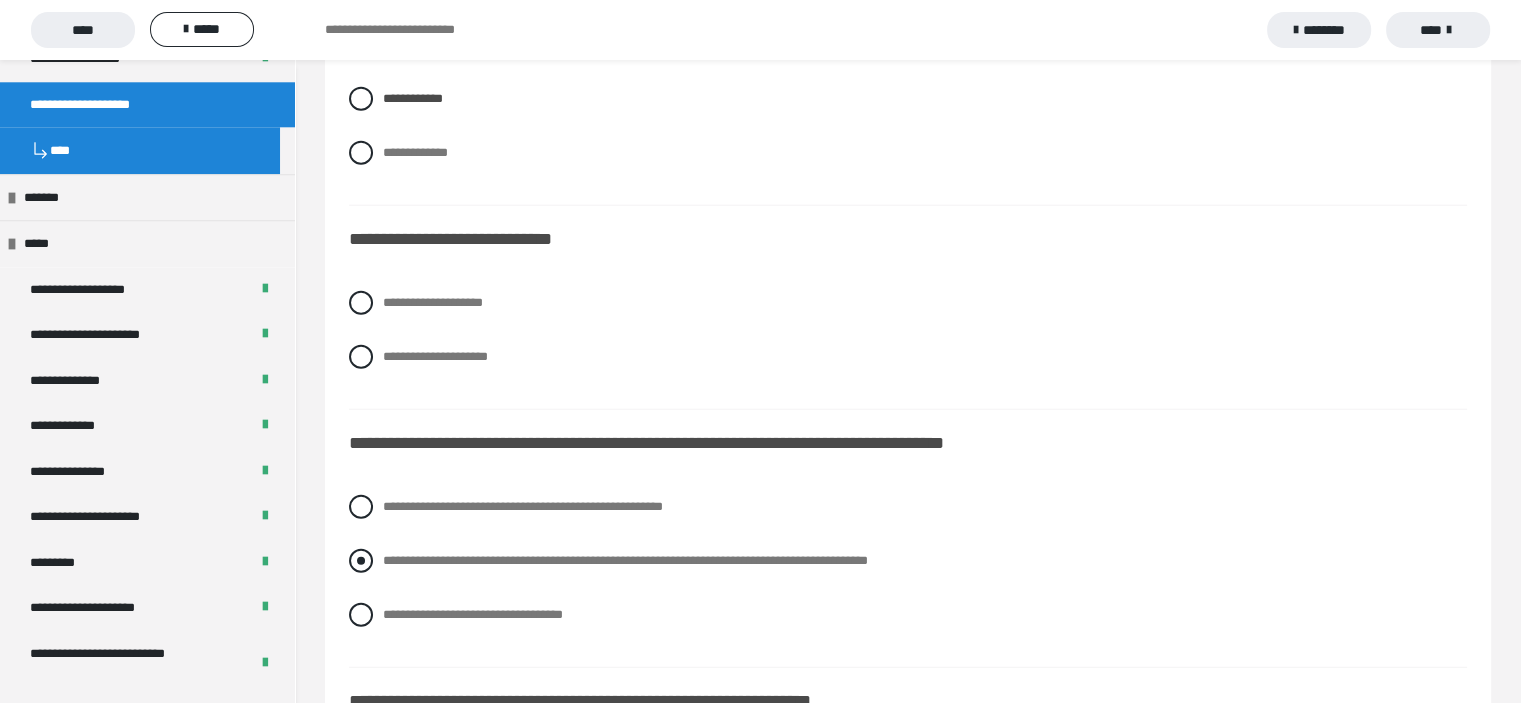 scroll, scrollTop: 5100, scrollLeft: 0, axis: vertical 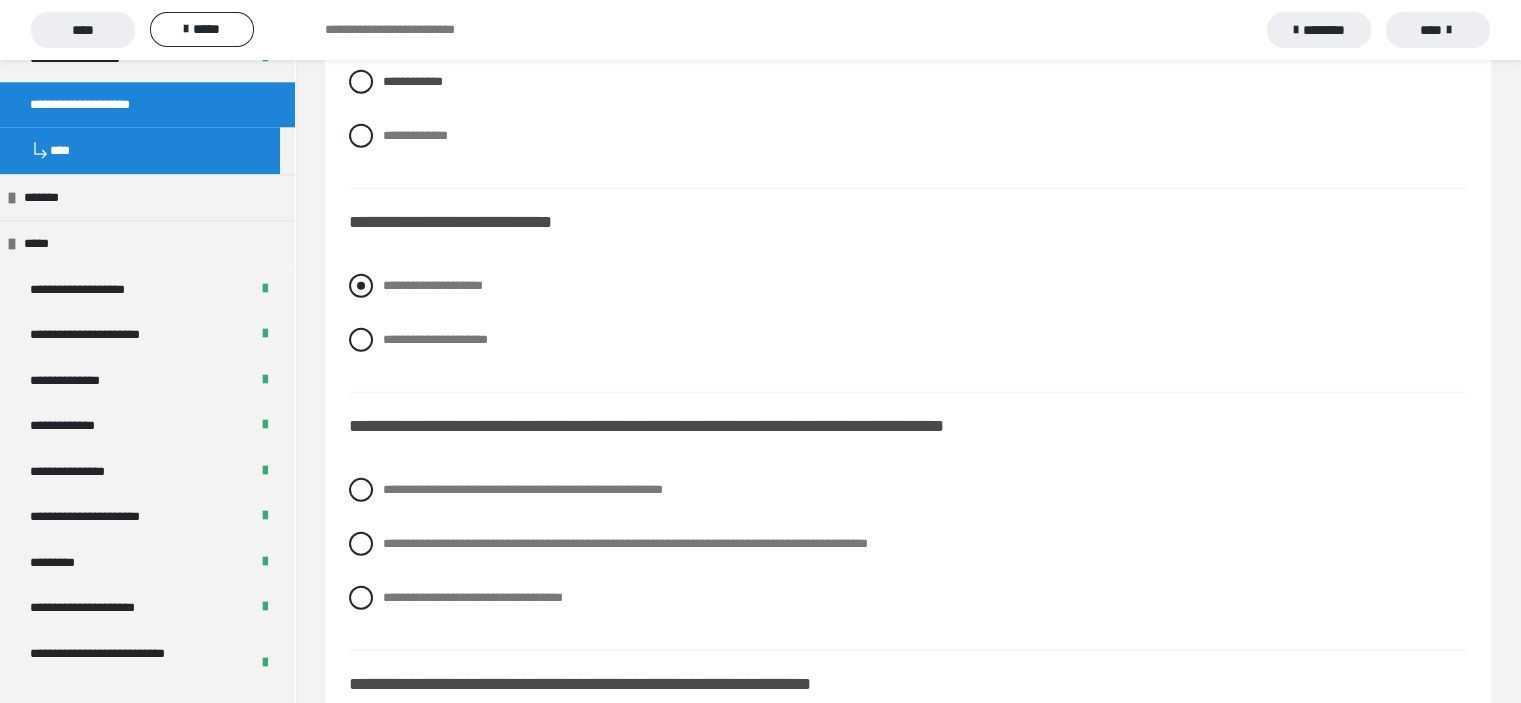 click at bounding box center (361, 286) 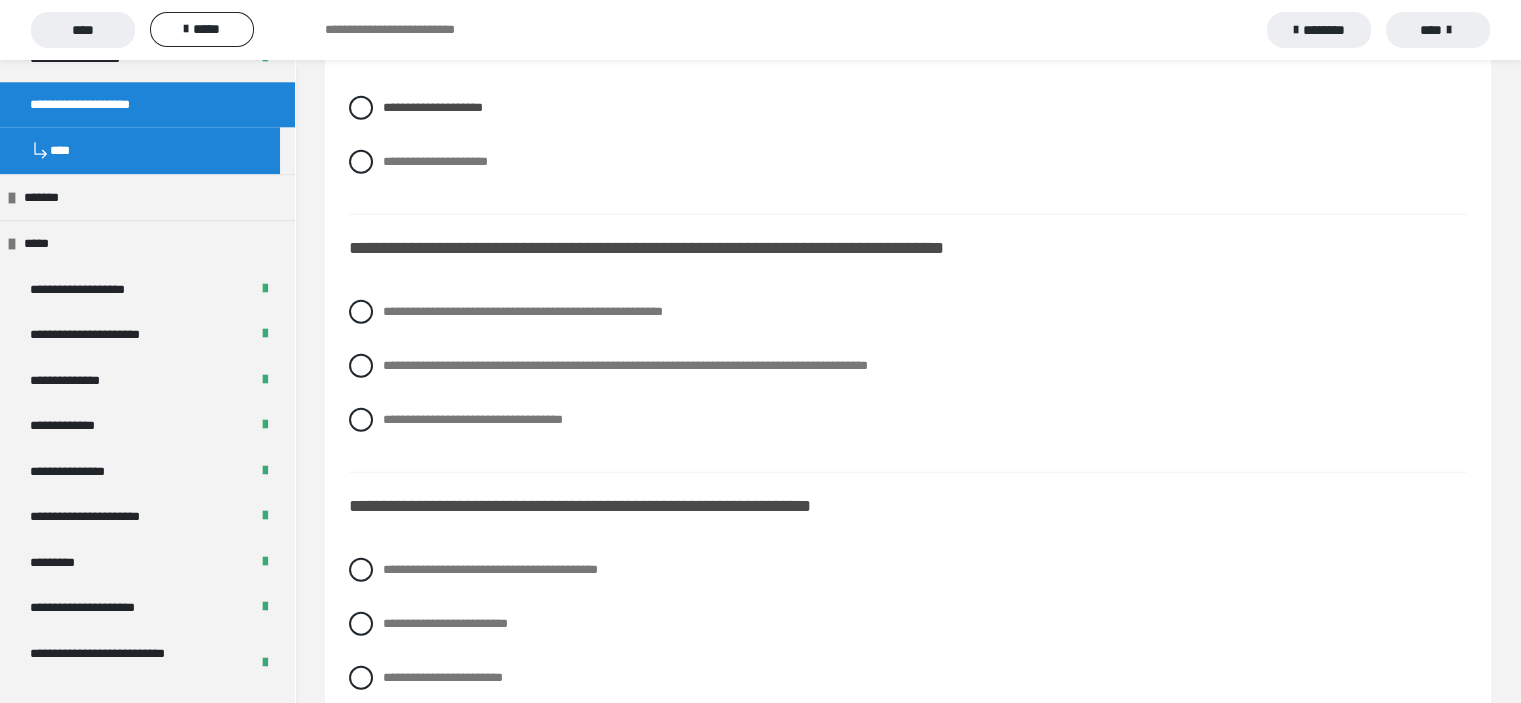 scroll, scrollTop: 5300, scrollLeft: 0, axis: vertical 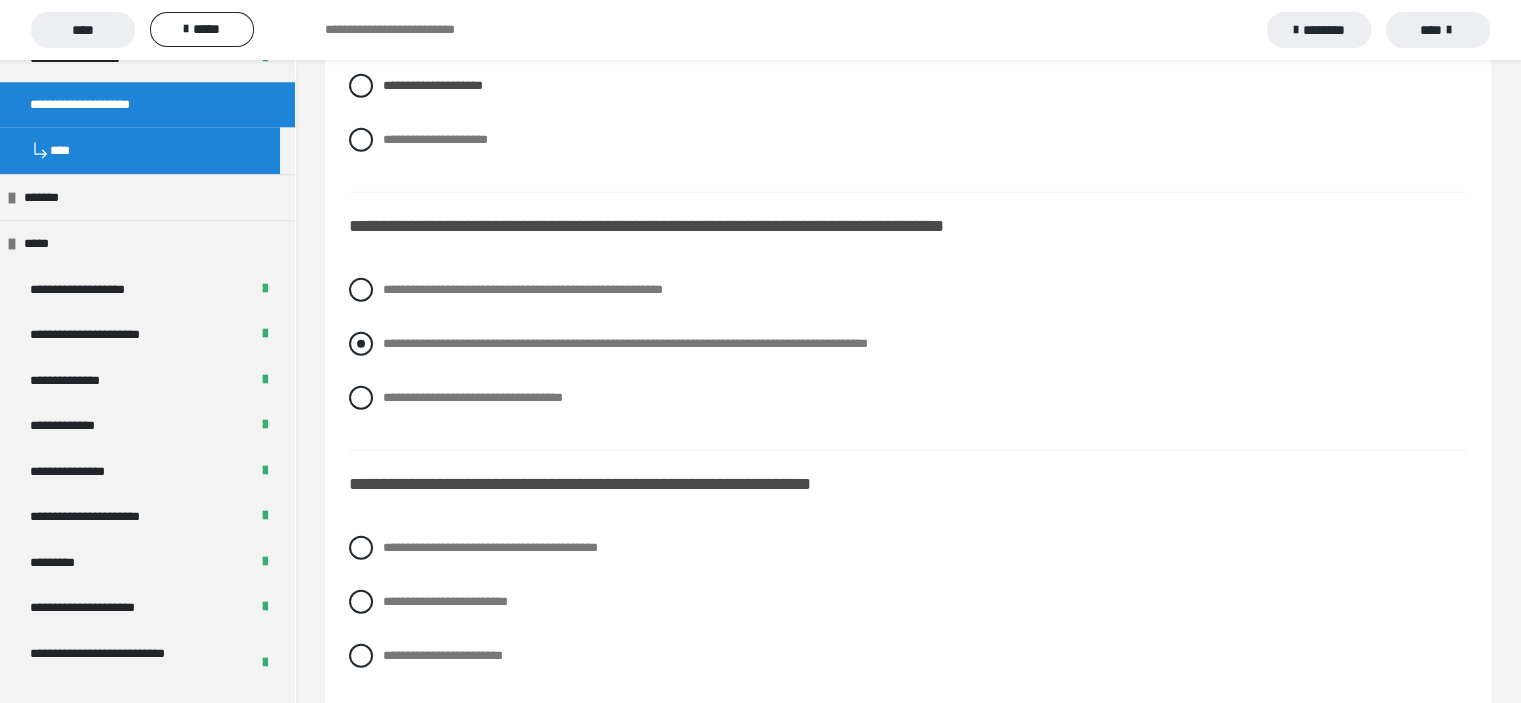 click at bounding box center (361, 344) 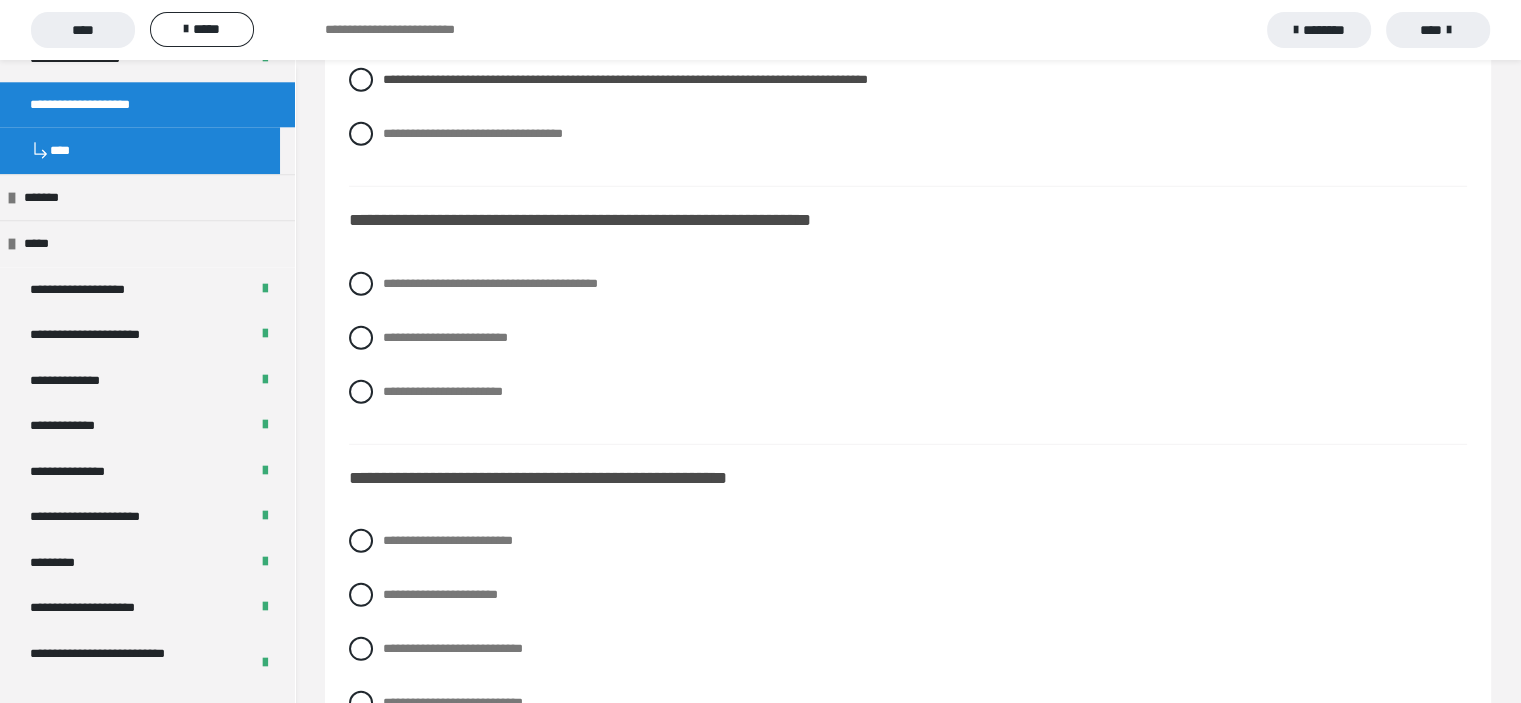 scroll, scrollTop: 5600, scrollLeft: 0, axis: vertical 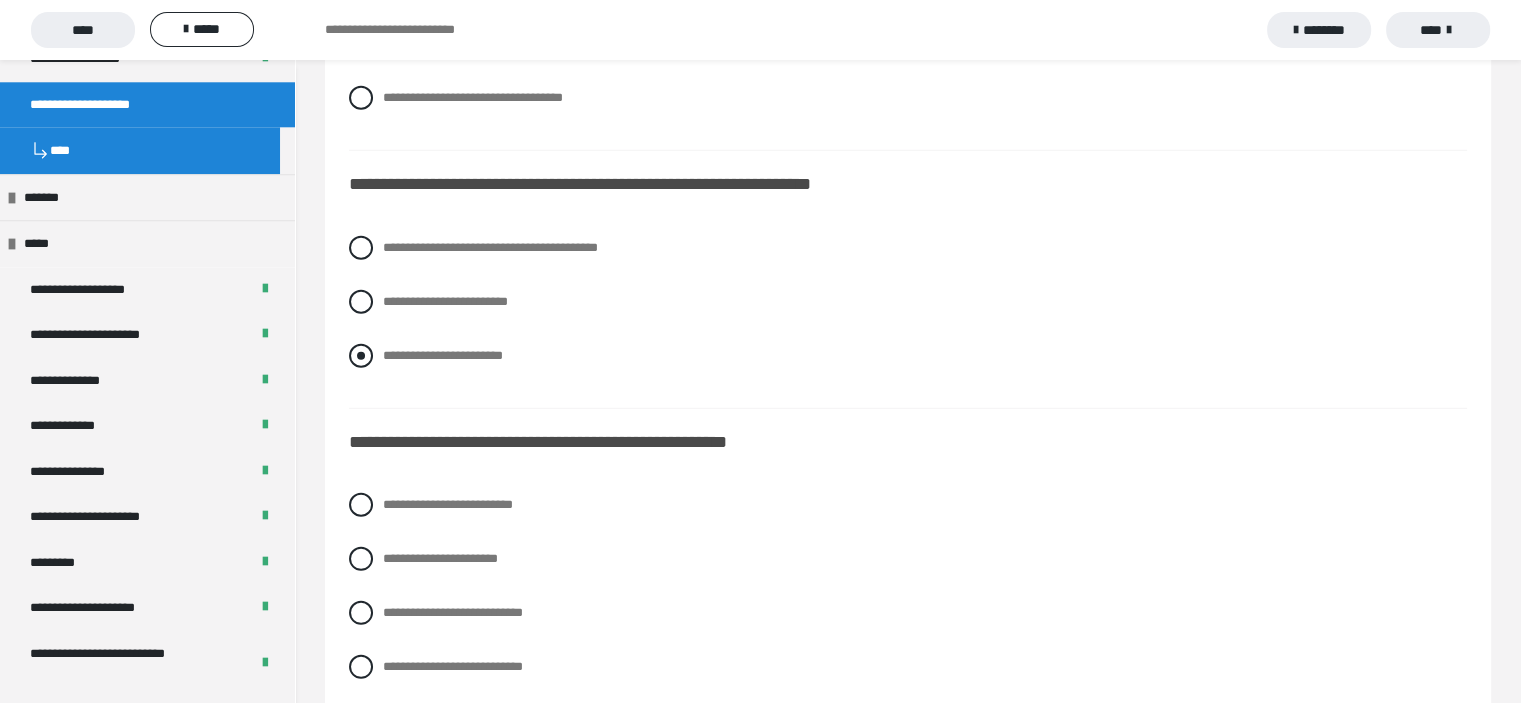 click at bounding box center (361, 356) 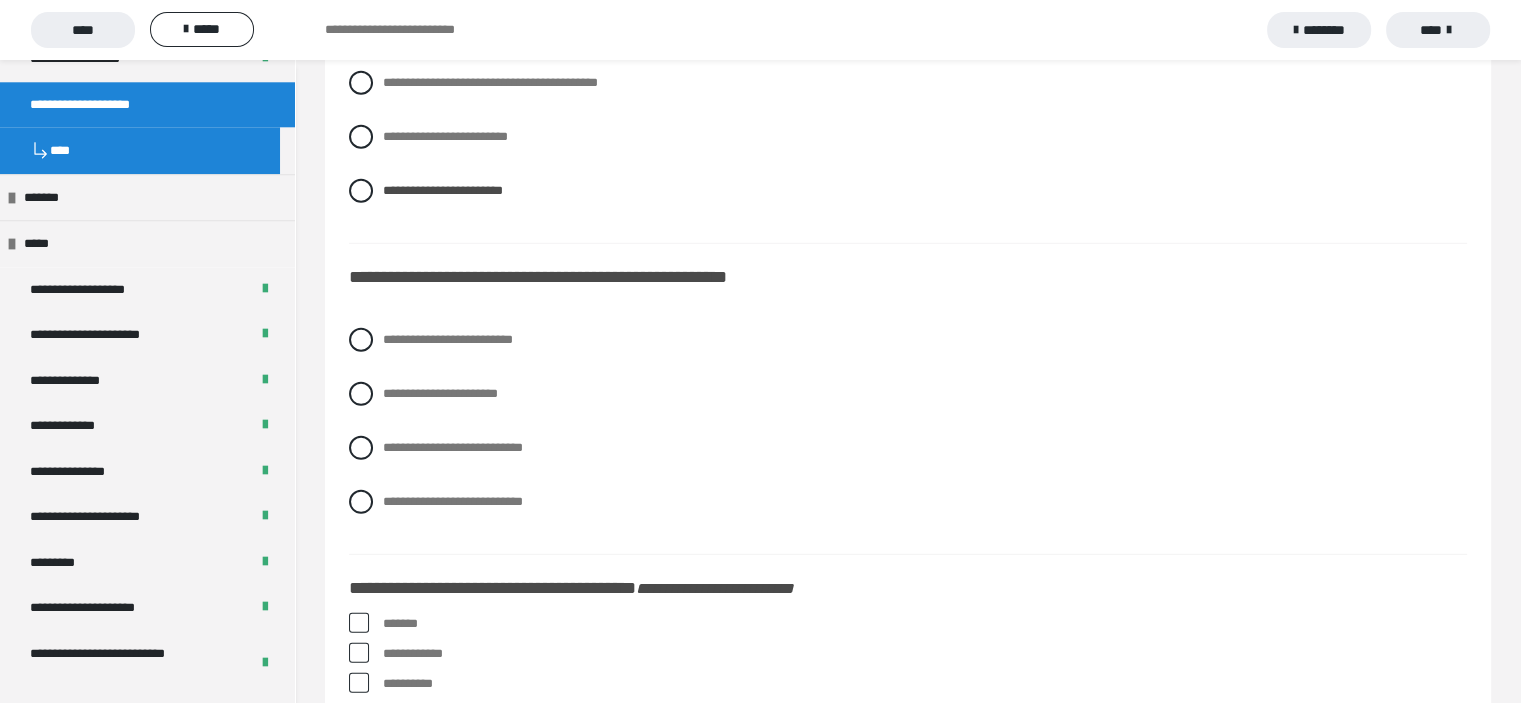 scroll, scrollTop: 5800, scrollLeft: 0, axis: vertical 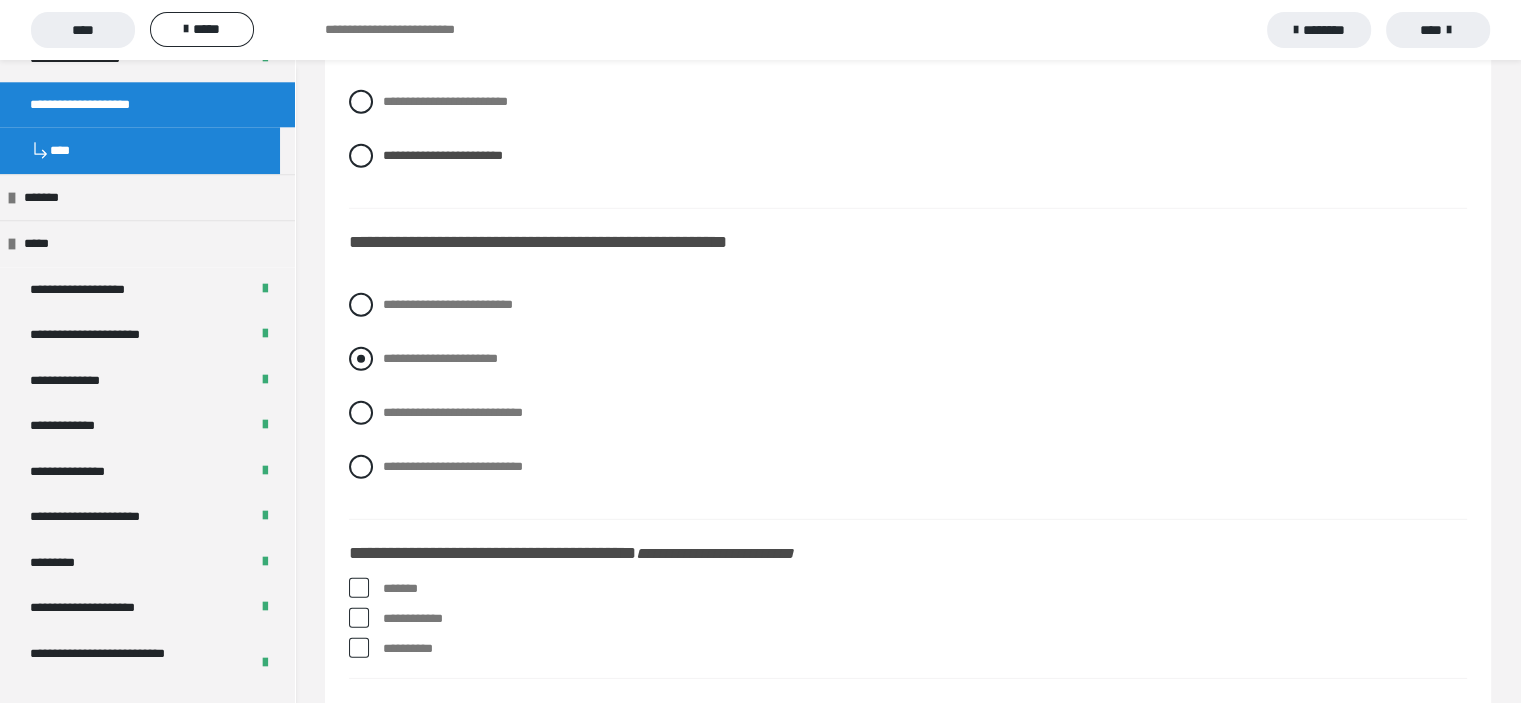 click at bounding box center [361, 359] 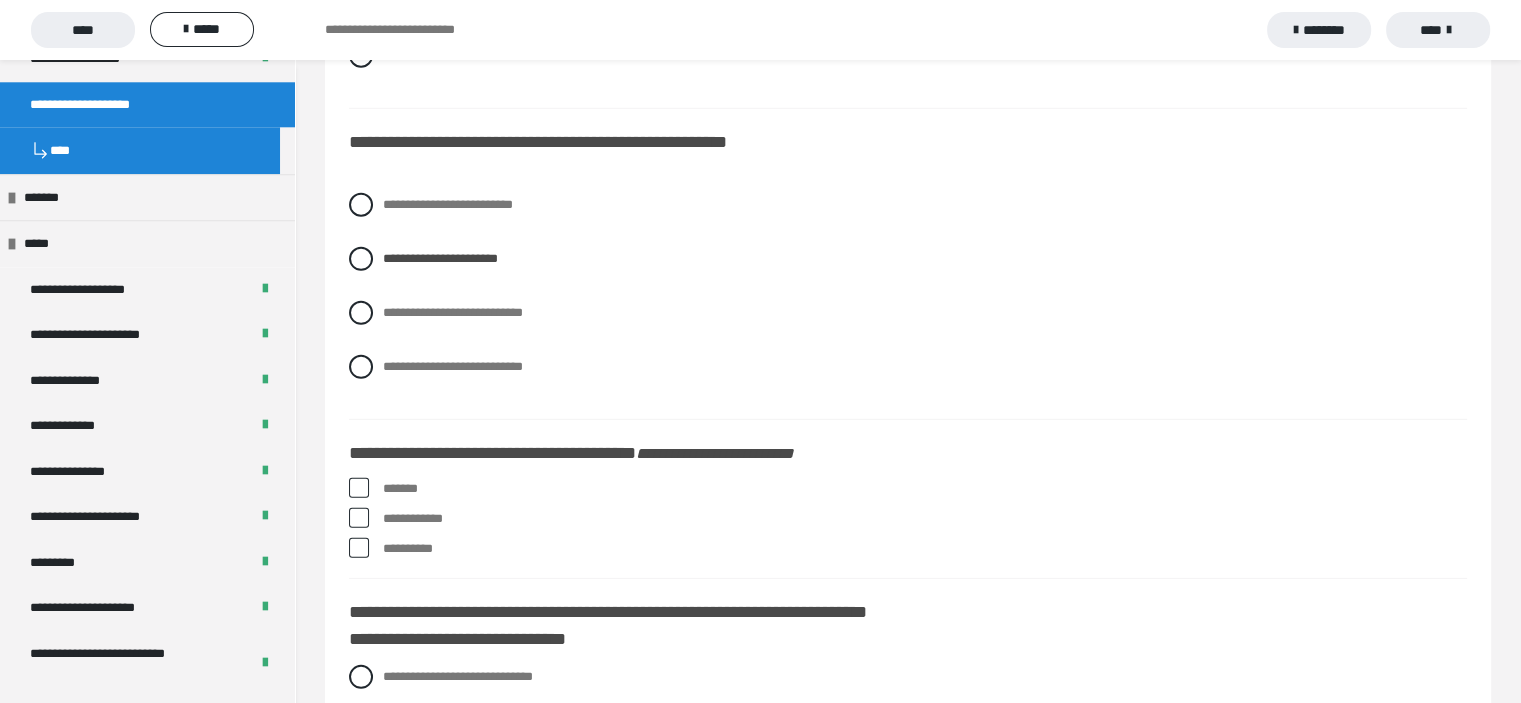 scroll, scrollTop: 6000, scrollLeft: 0, axis: vertical 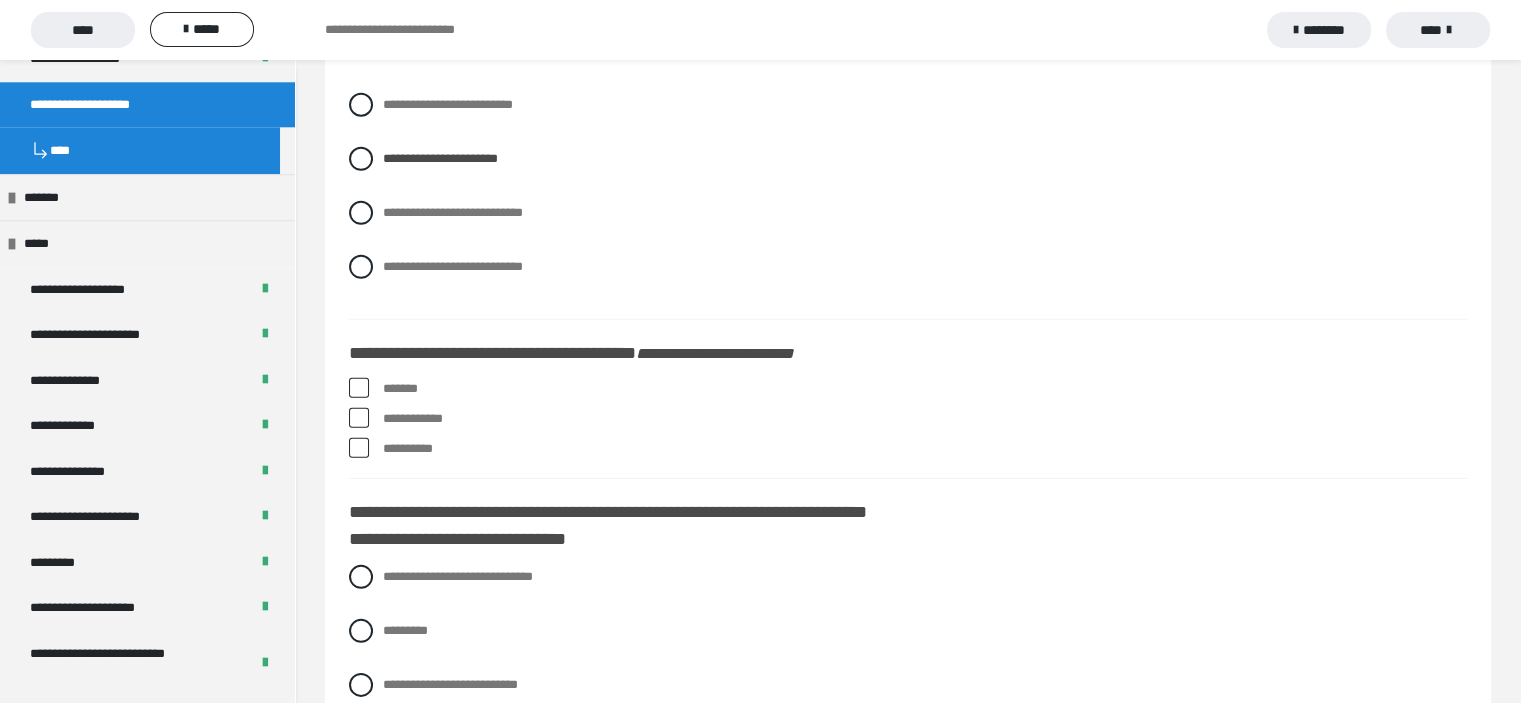 click at bounding box center [359, 388] 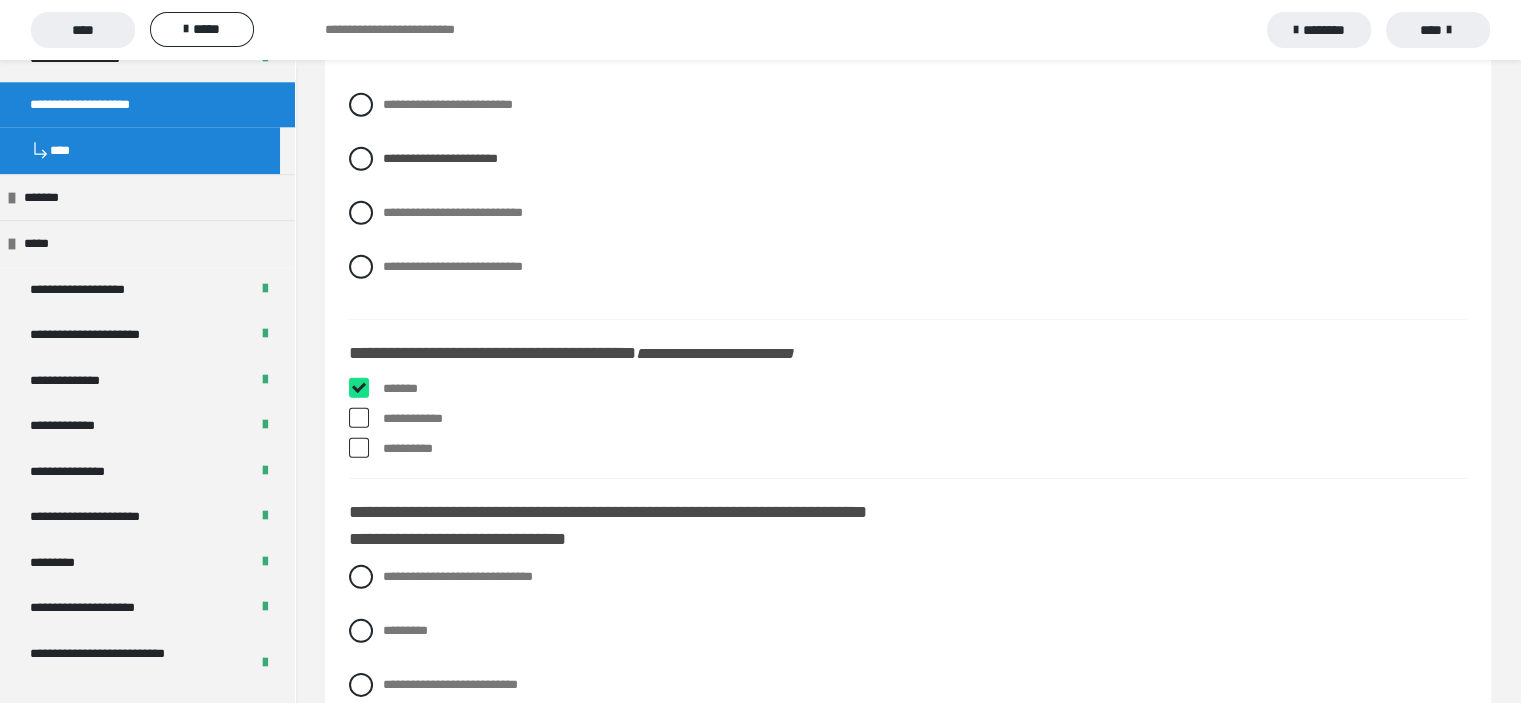 checkbox on "****" 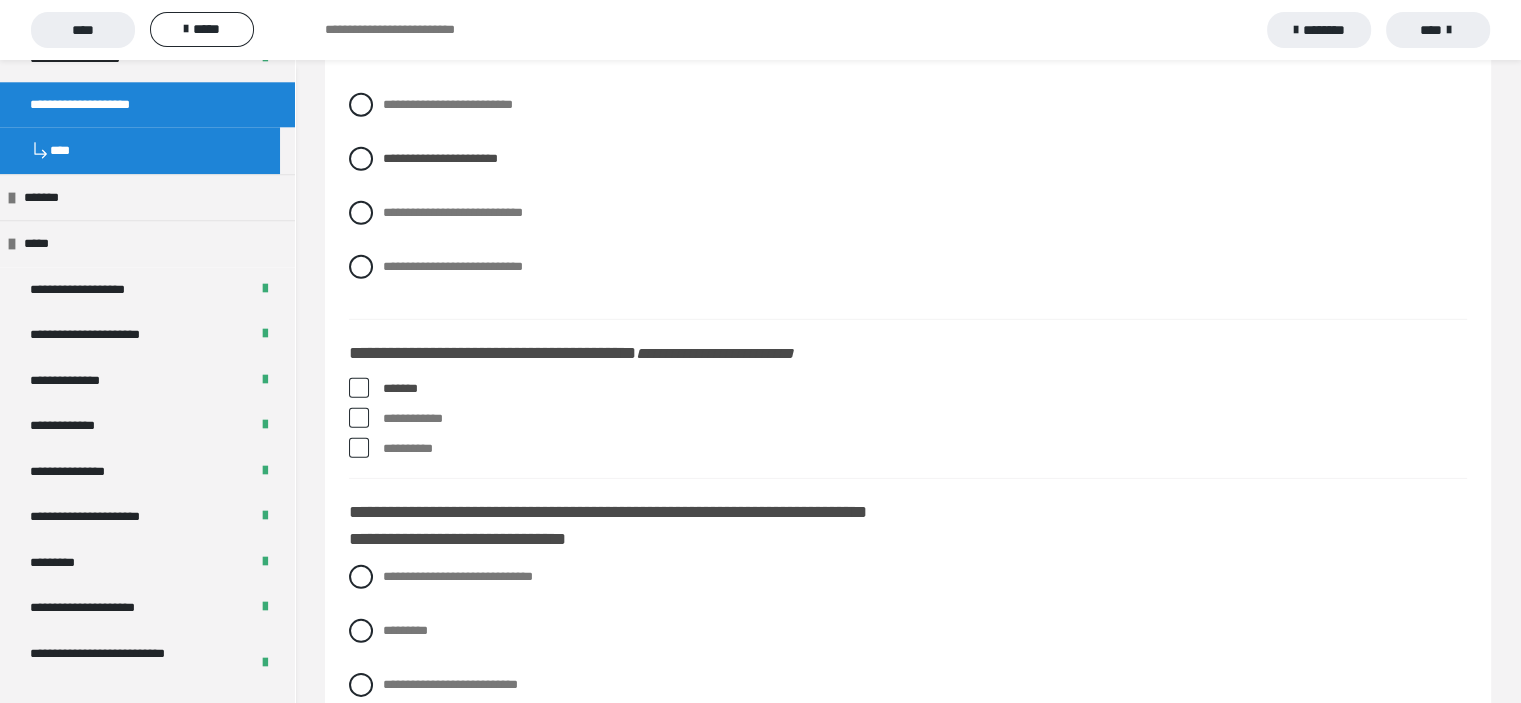 click at bounding box center [359, 448] 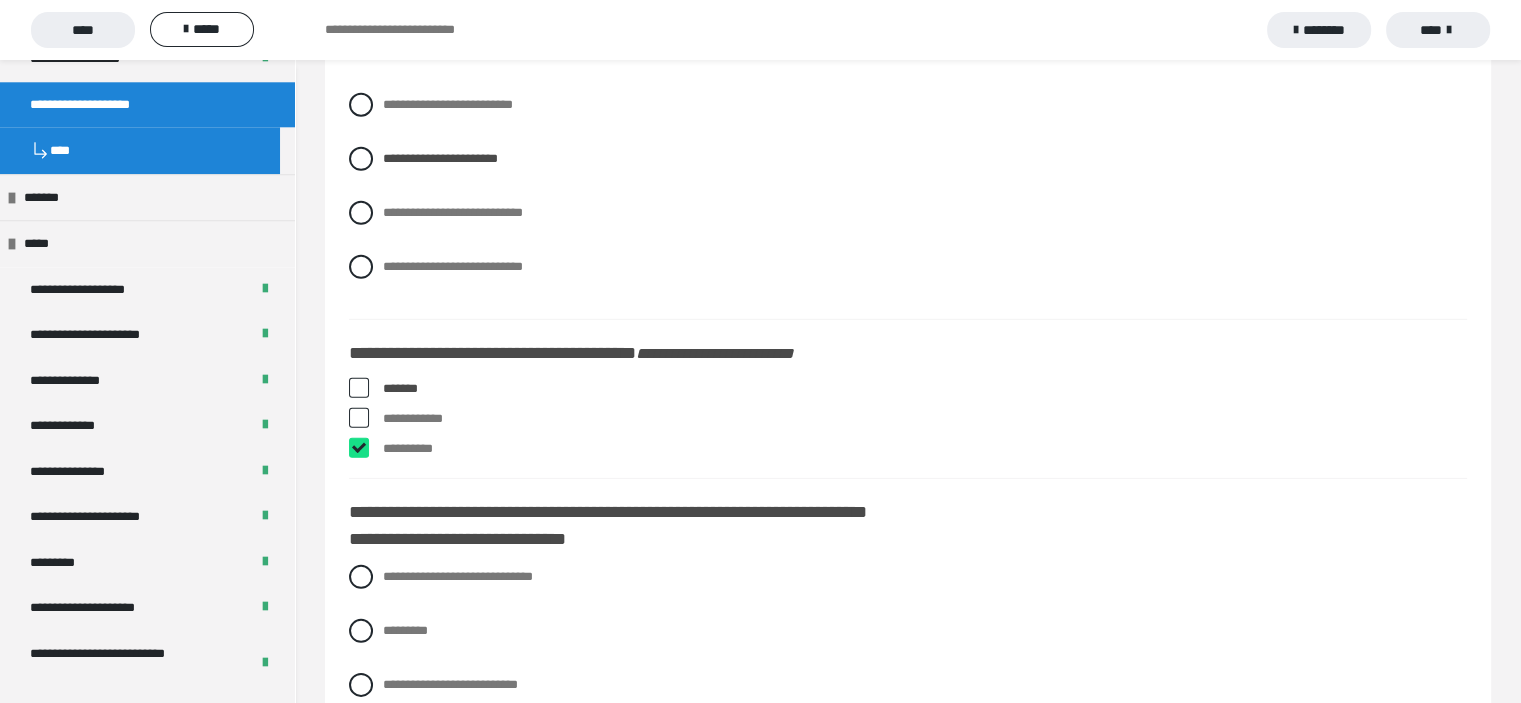checkbox on "****" 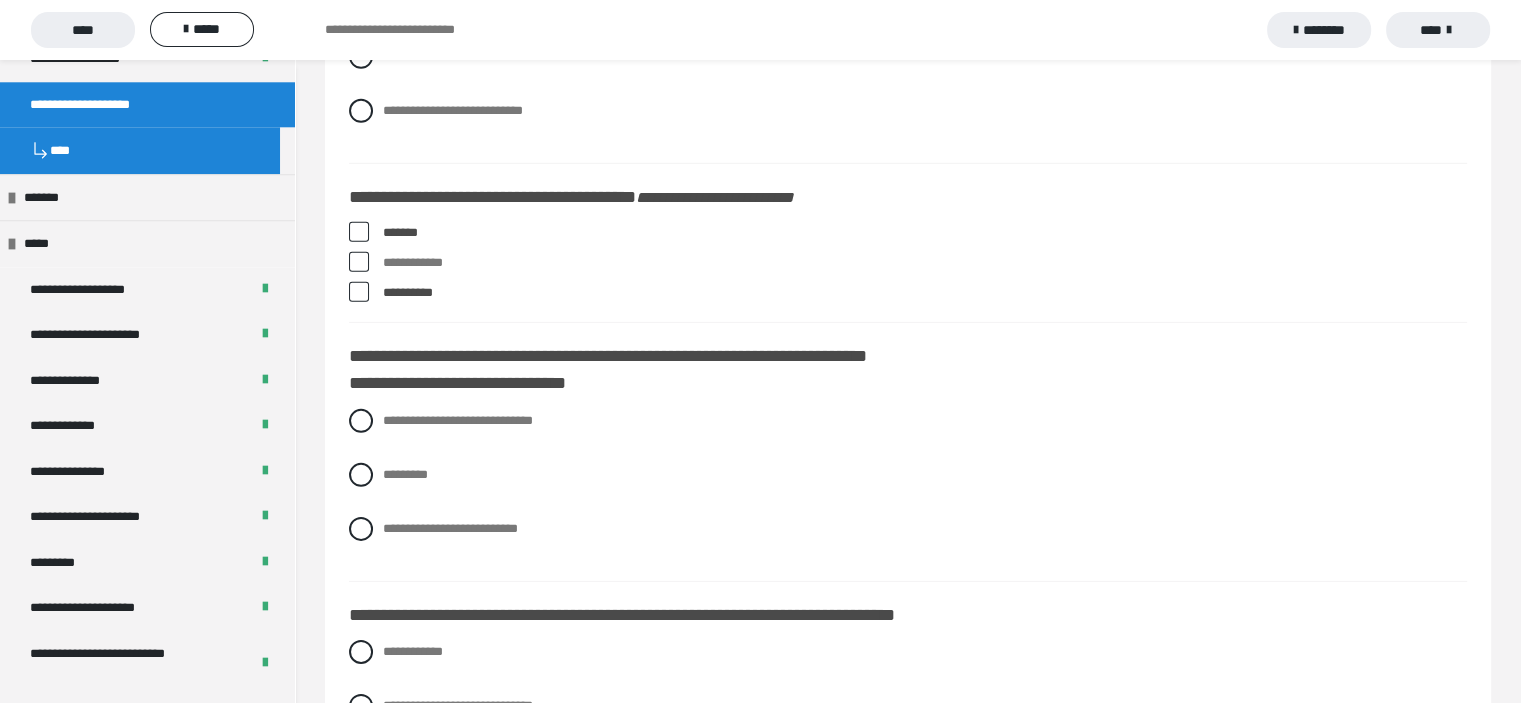 scroll, scrollTop: 6200, scrollLeft: 0, axis: vertical 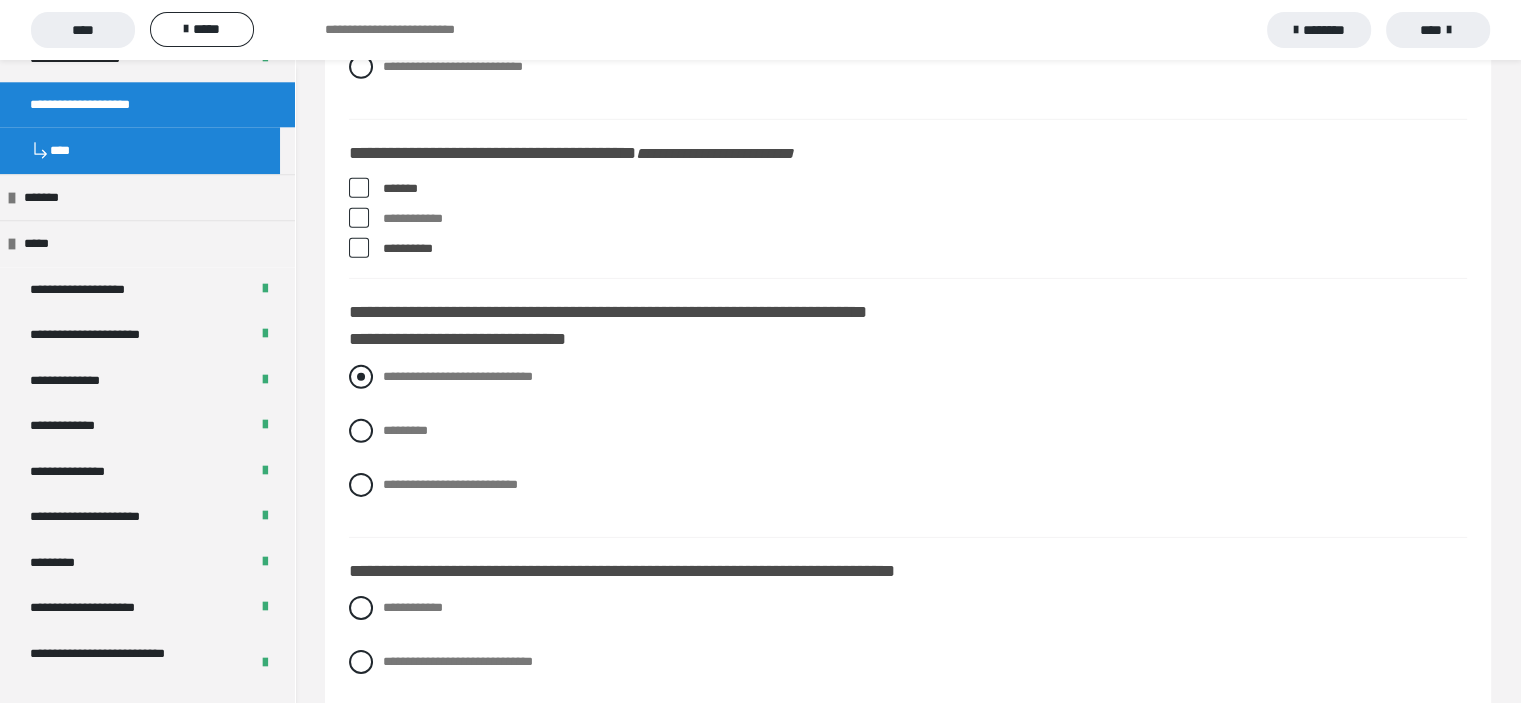 click at bounding box center [361, 377] 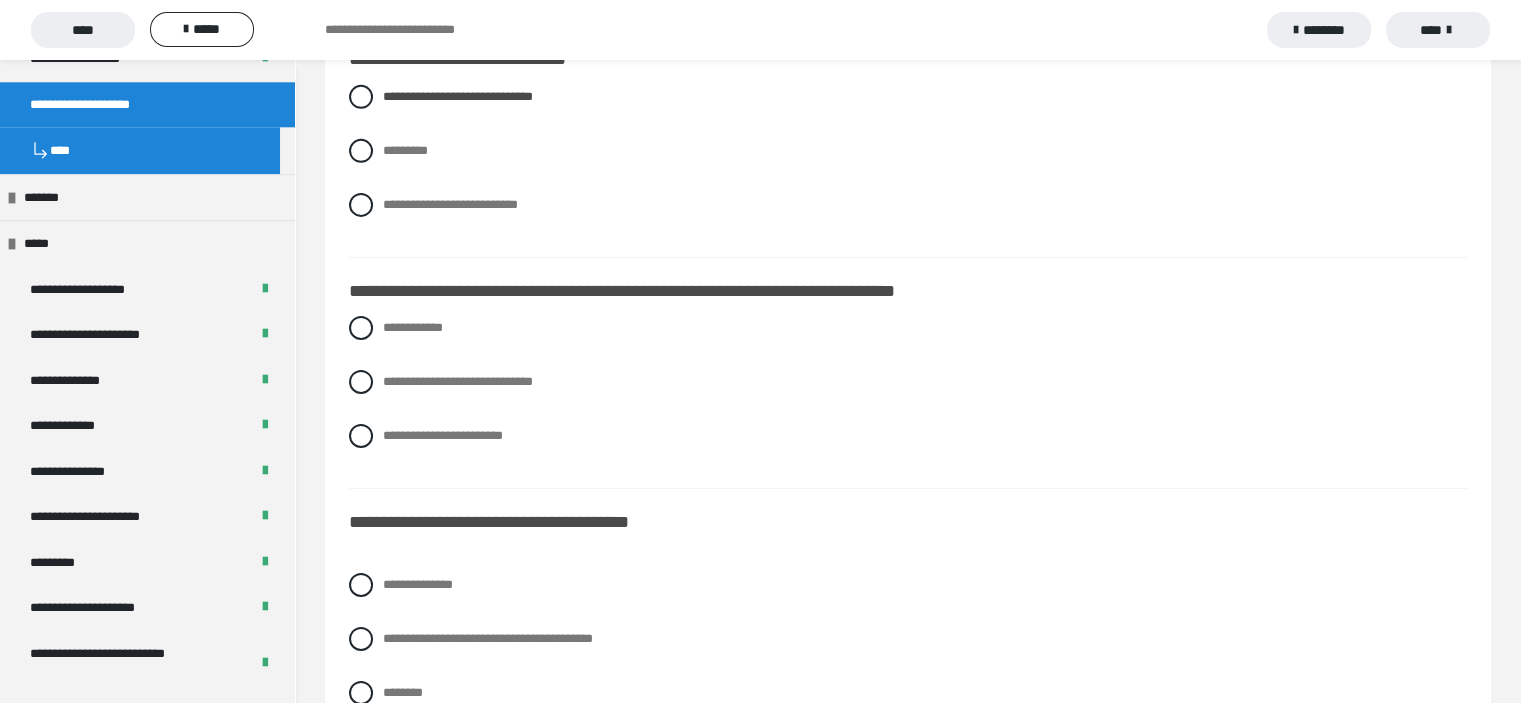 scroll, scrollTop: 6500, scrollLeft: 0, axis: vertical 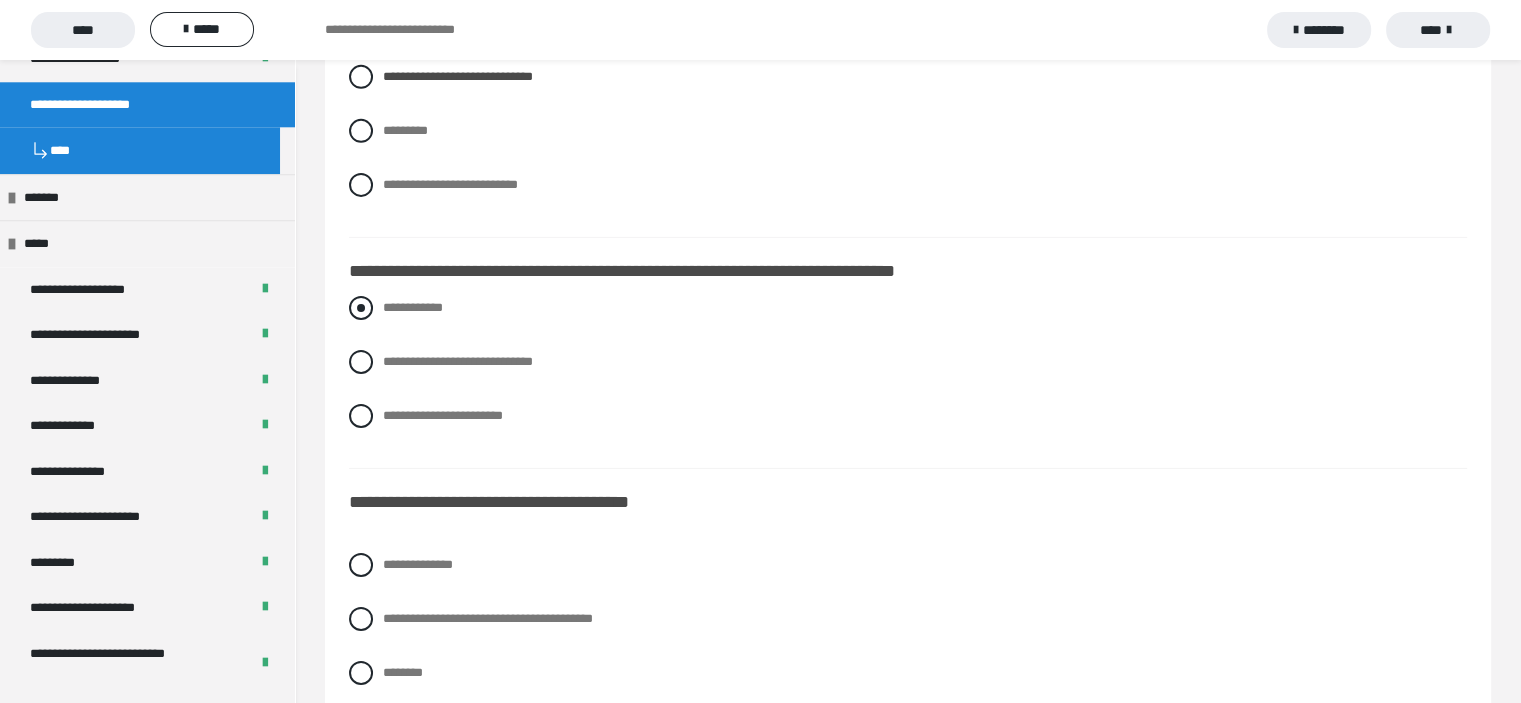 click at bounding box center (361, 308) 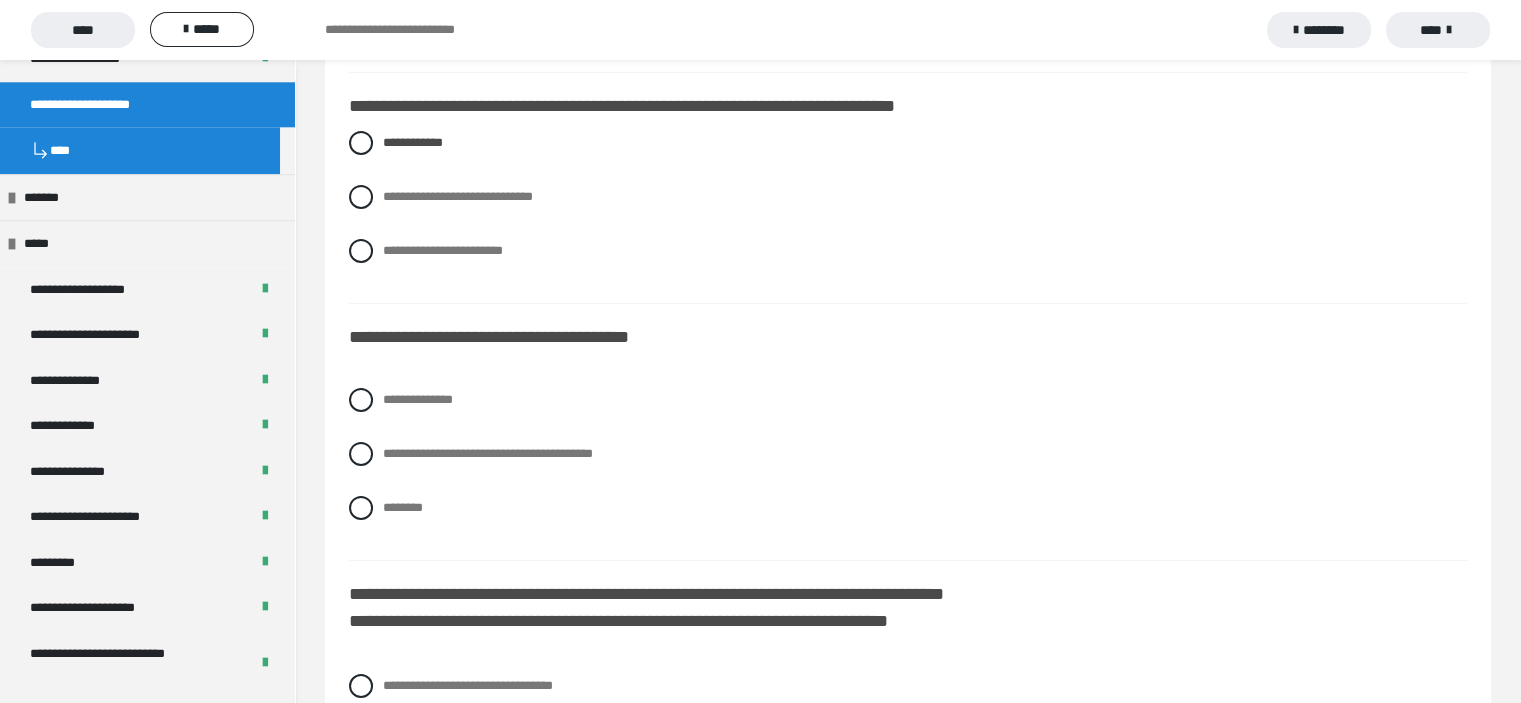 scroll, scrollTop: 6700, scrollLeft: 0, axis: vertical 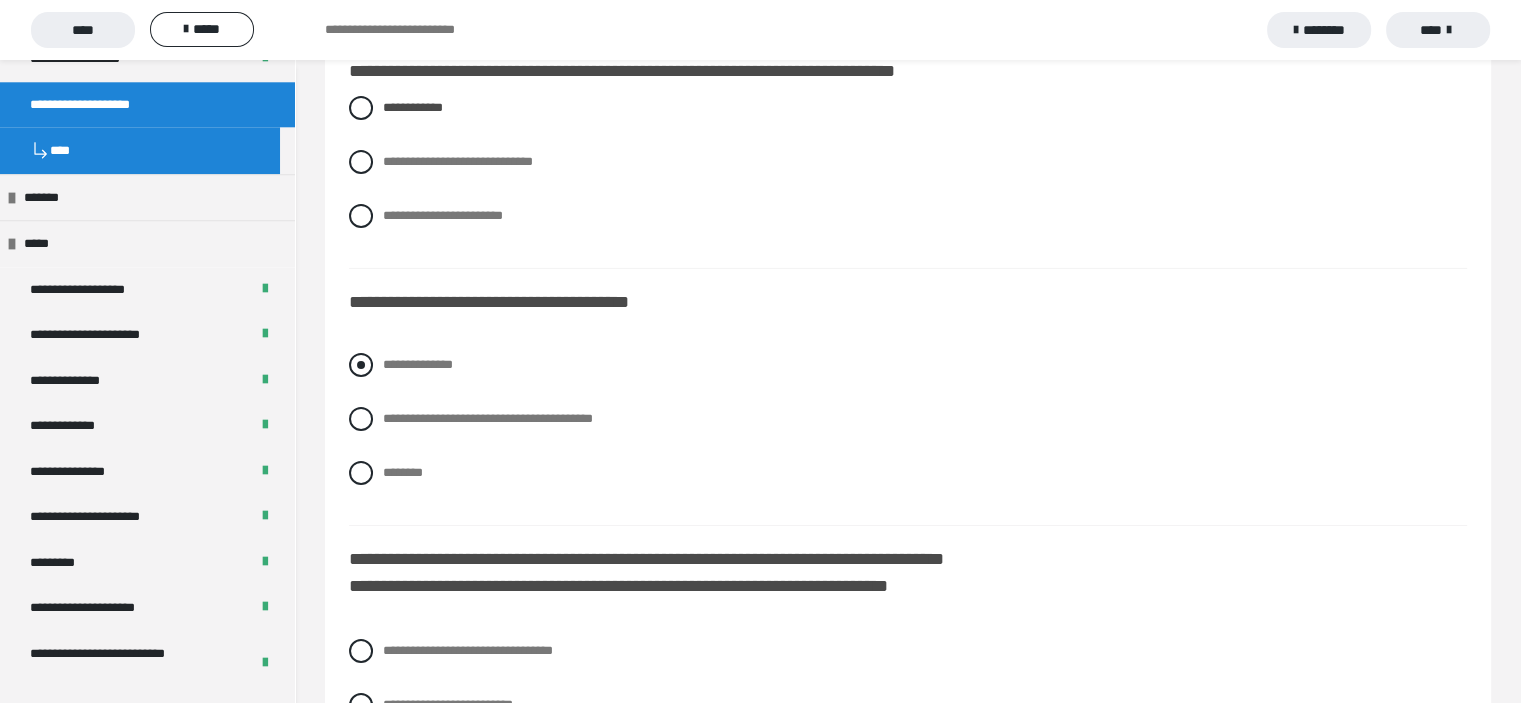 click at bounding box center [361, 365] 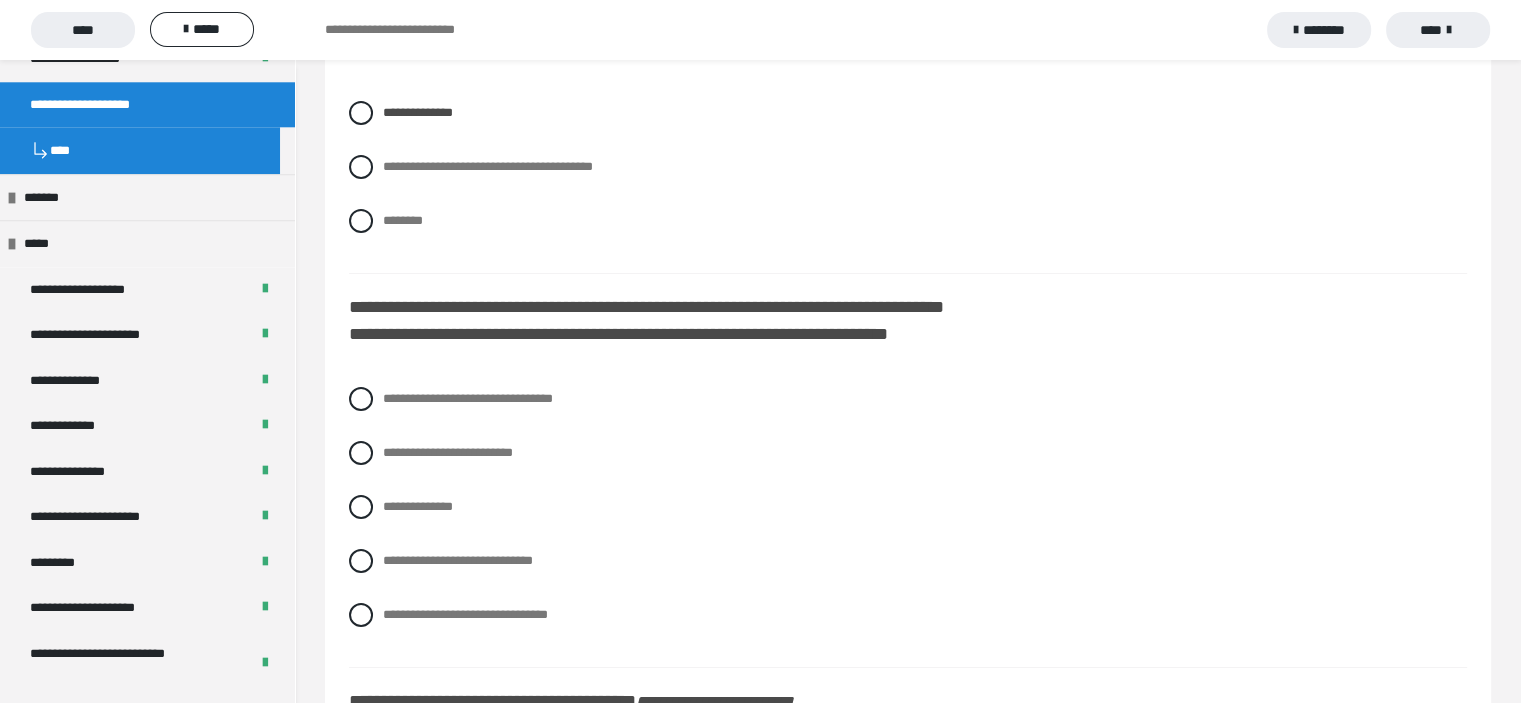 scroll, scrollTop: 7000, scrollLeft: 0, axis: vertical 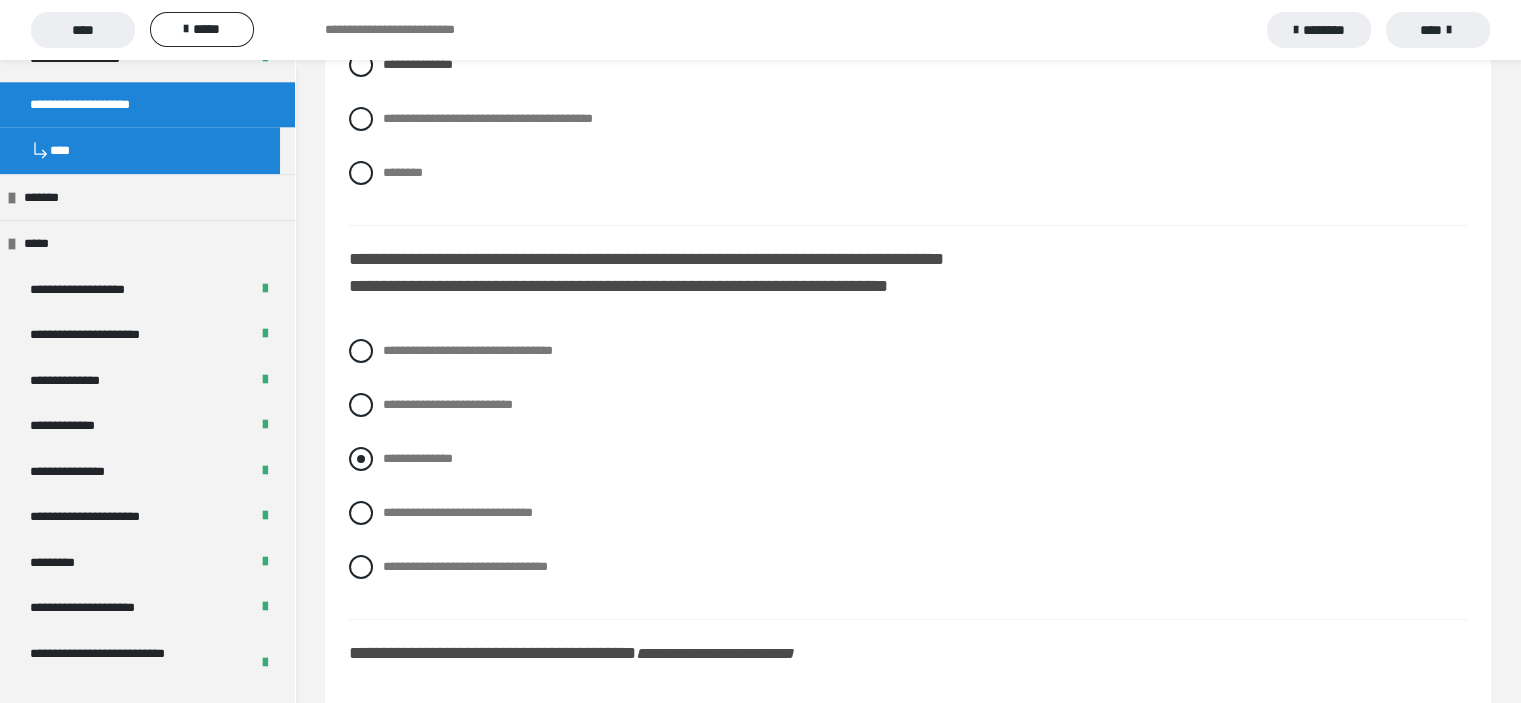 click at bounding box center (361, 459) 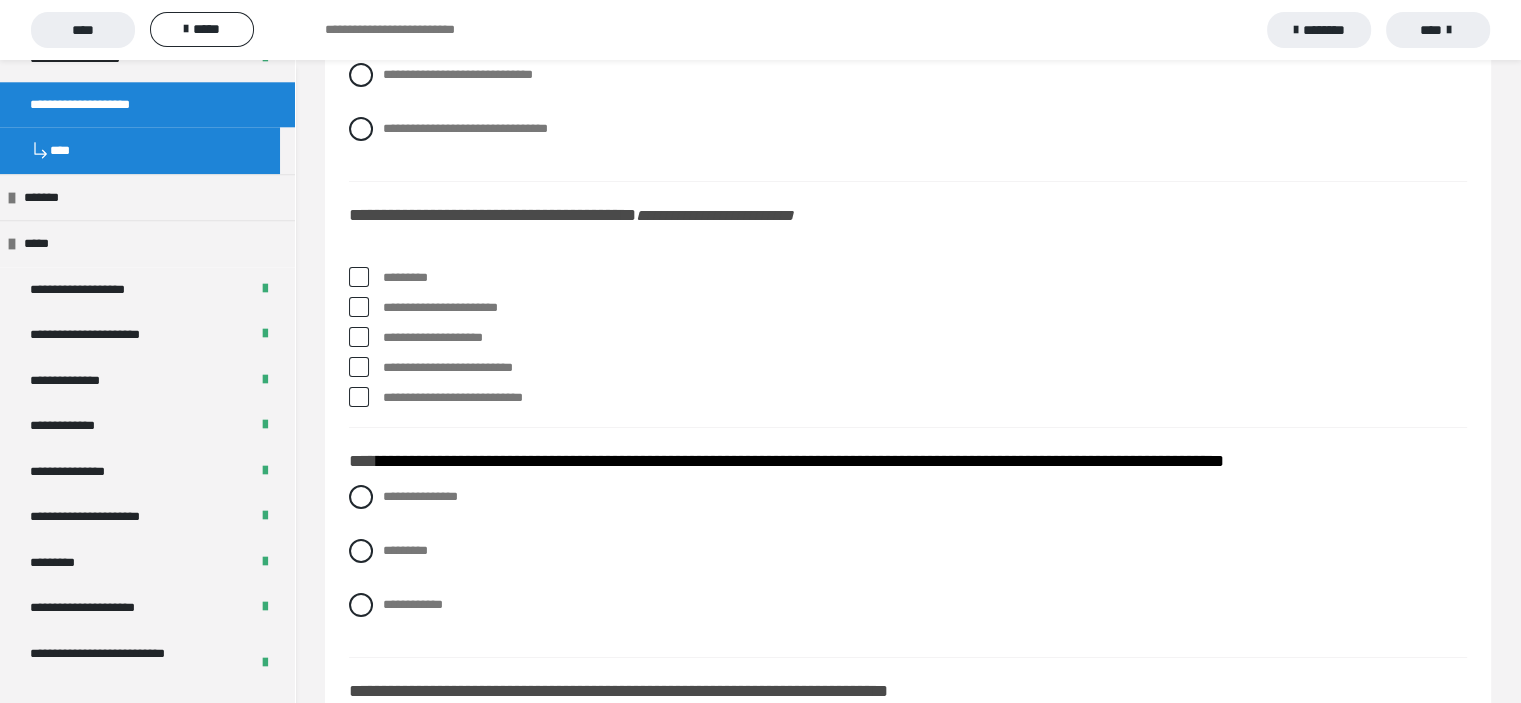 scroll, scrollTop: 7500, scrollLeft: 0, axis: vertical 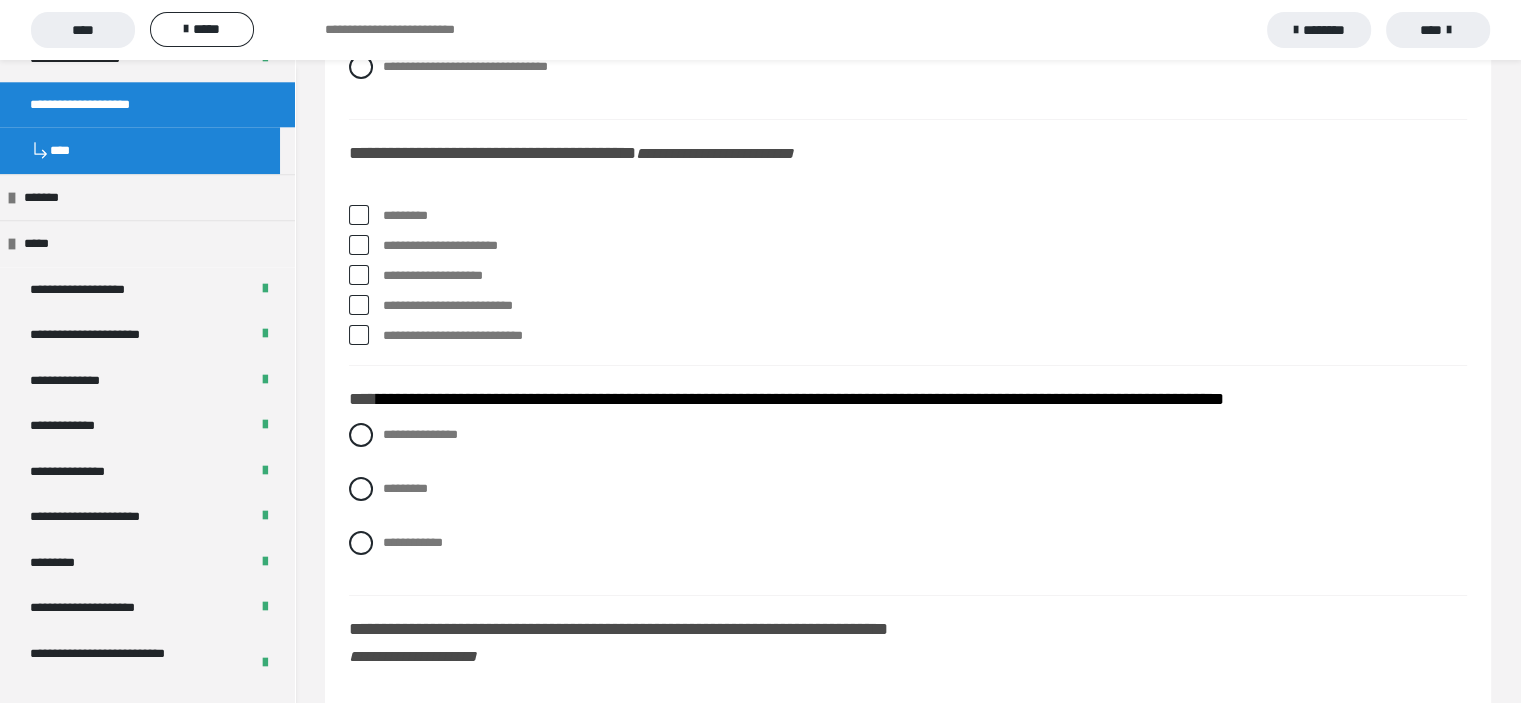 click at bounding box center [359, 215] 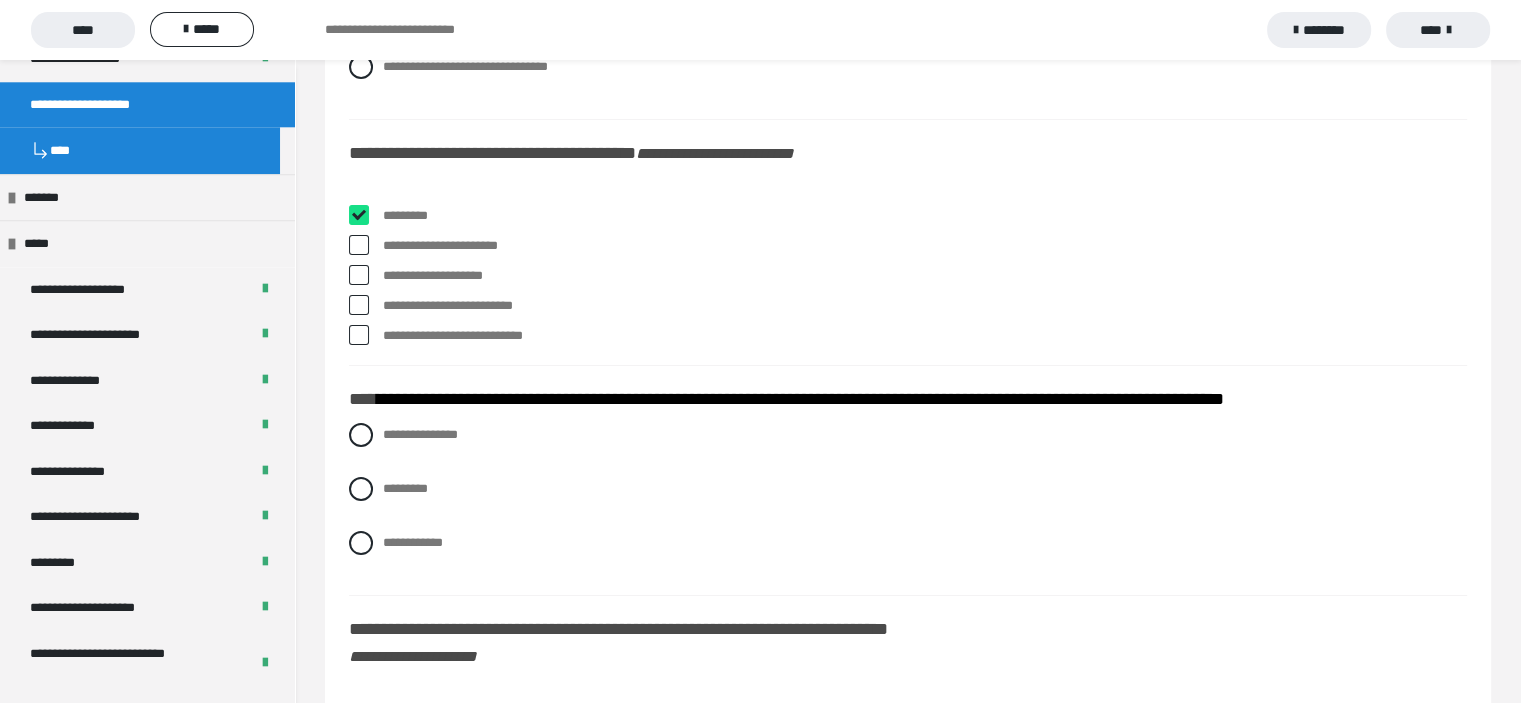 checkbox on "****" 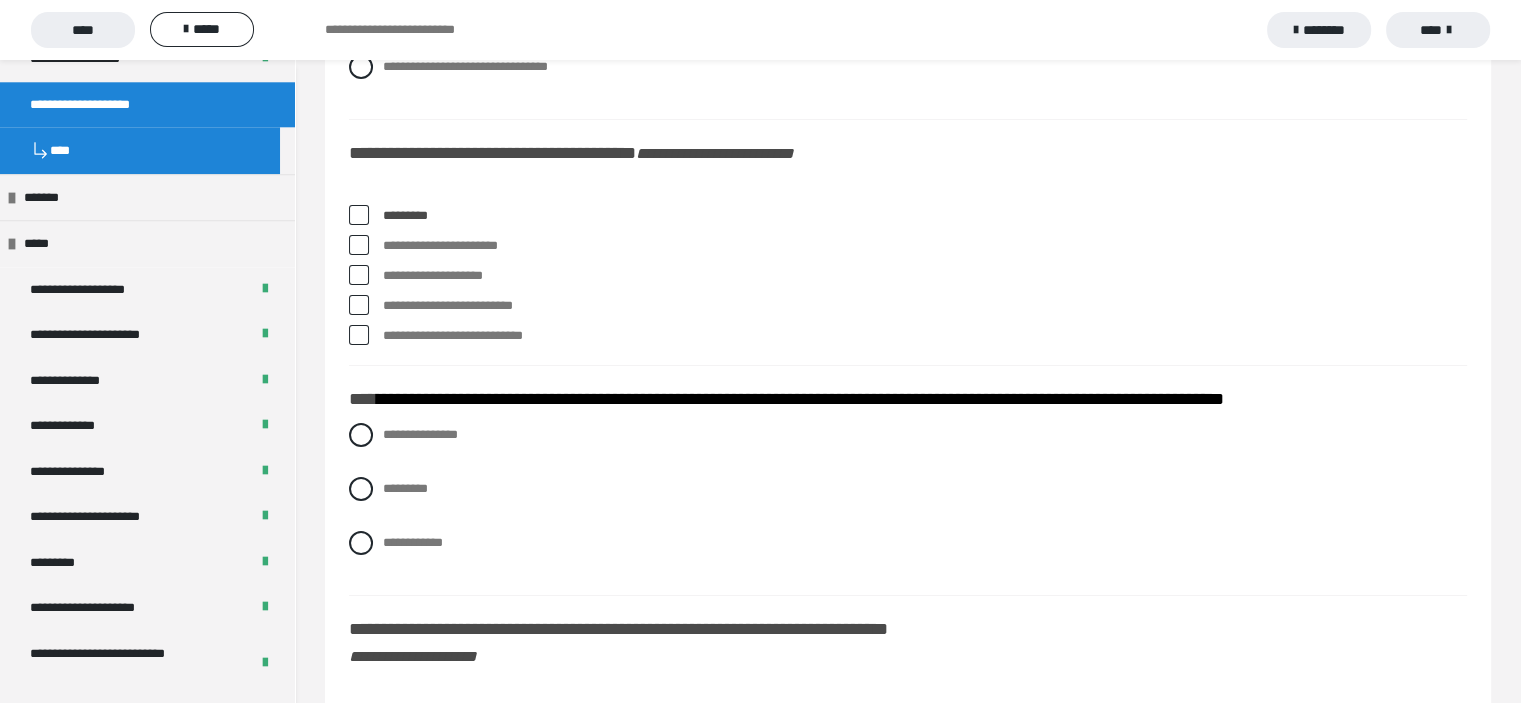 click at bounding box center (359, 245) 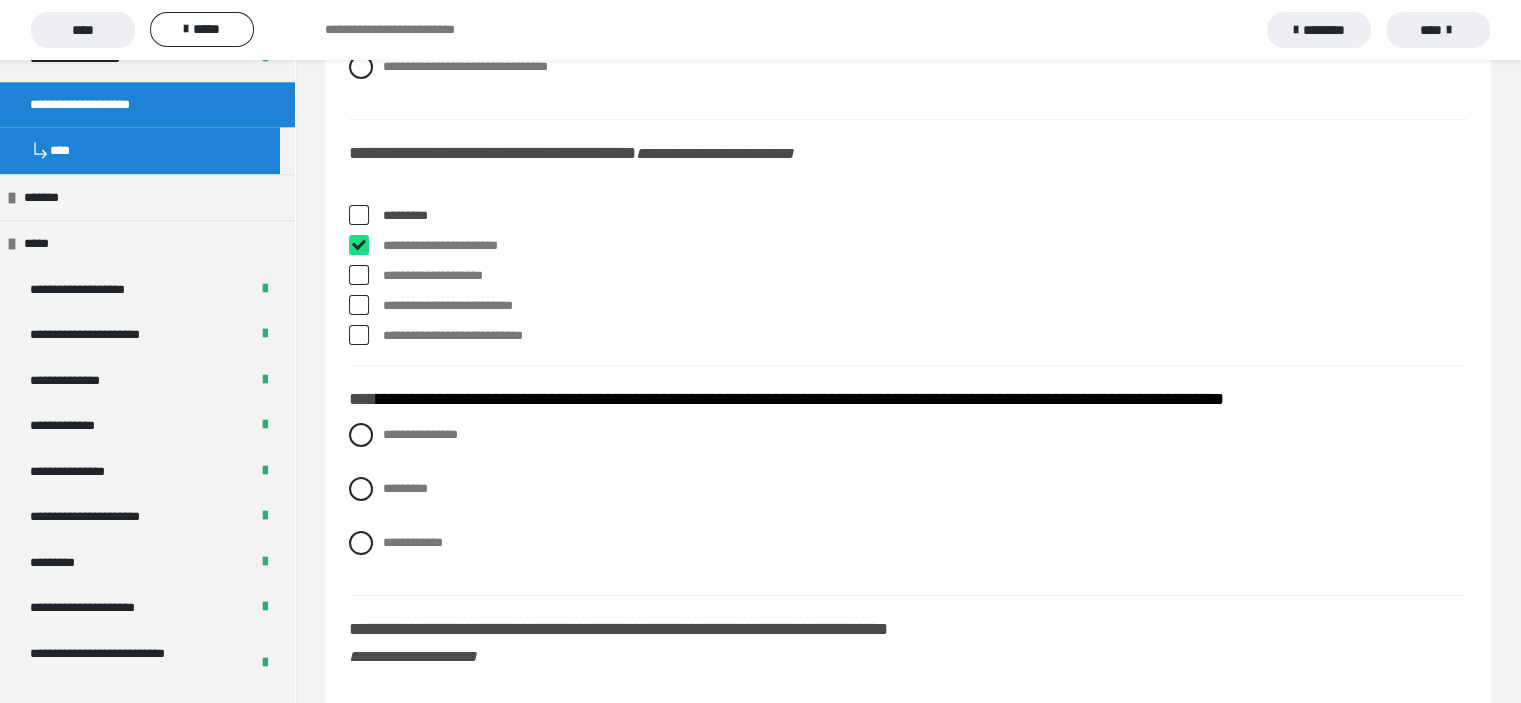 checkbox on "****" 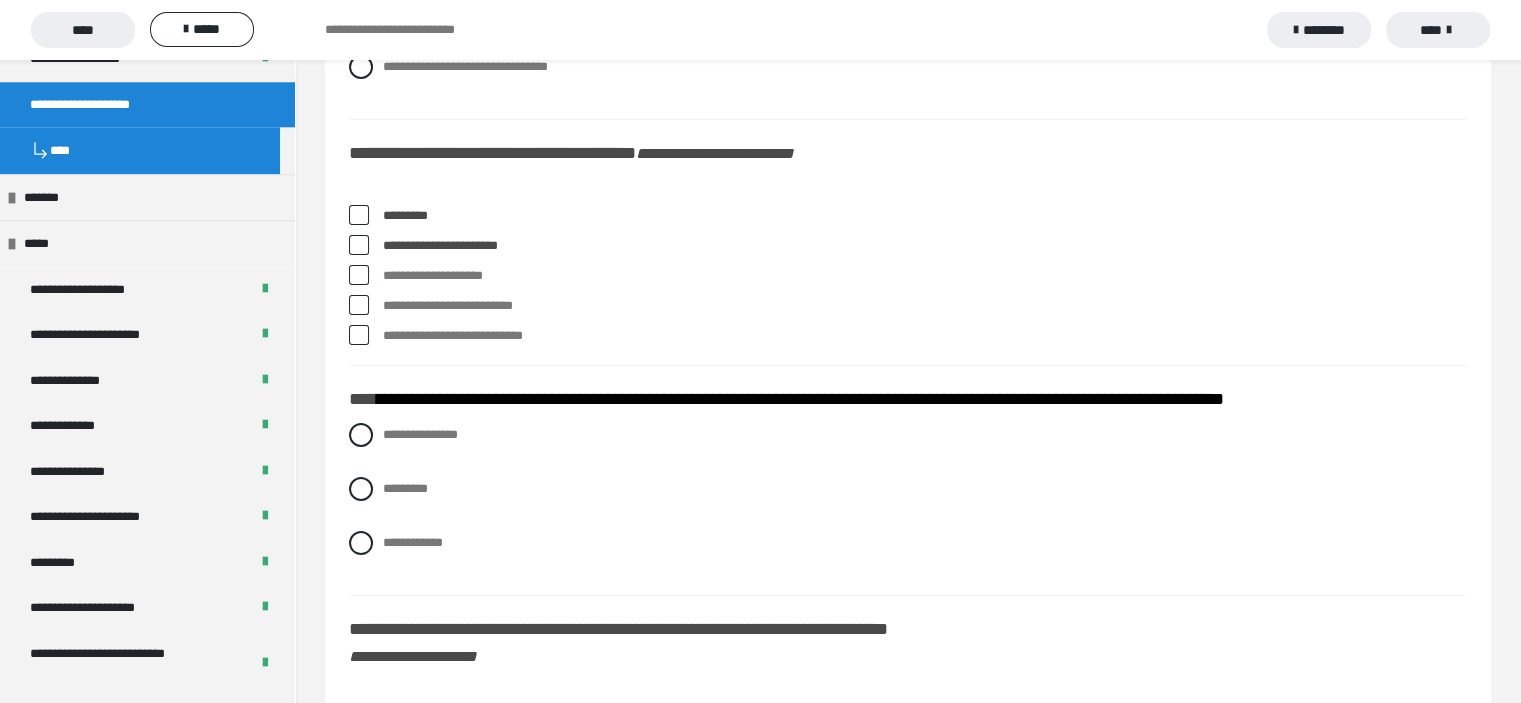 click at bounding box center (359, 305) 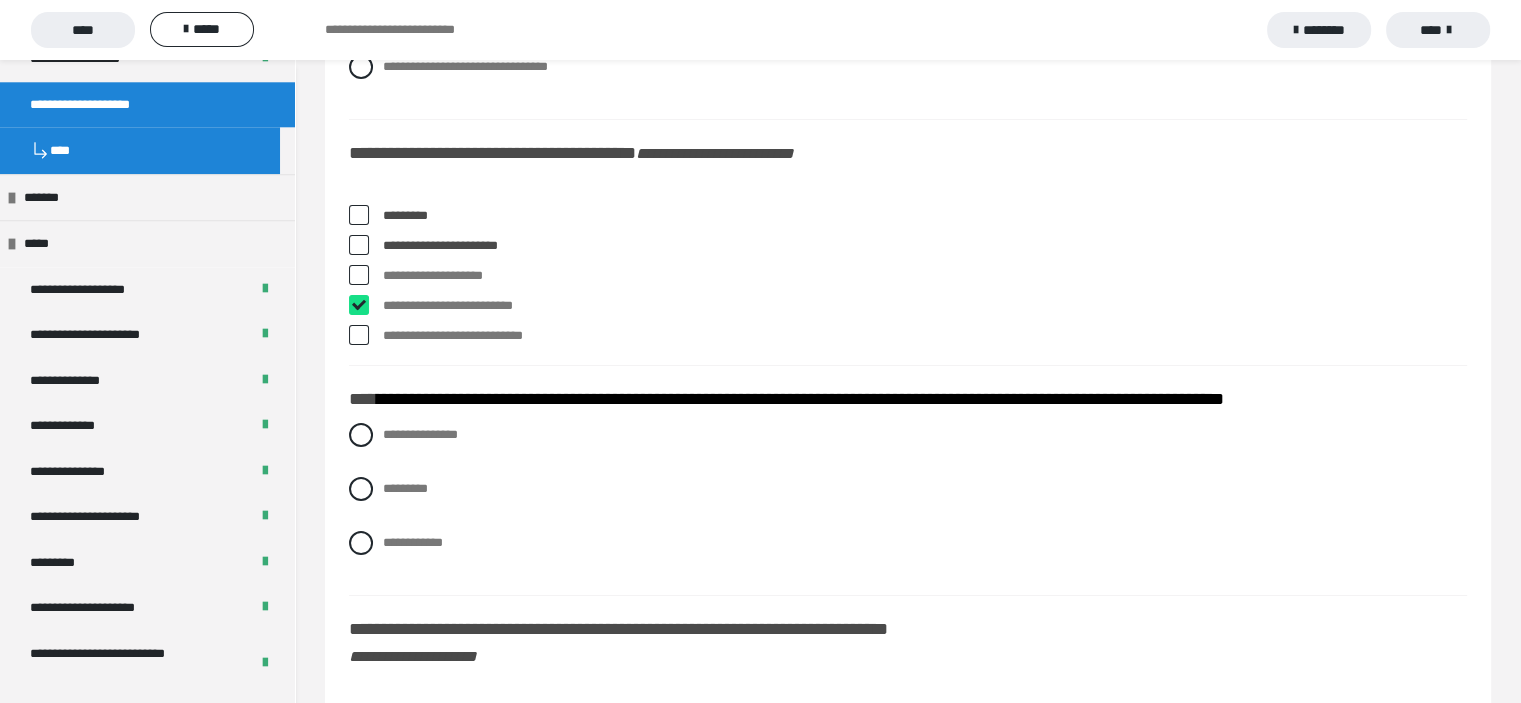 checkbox on "****" 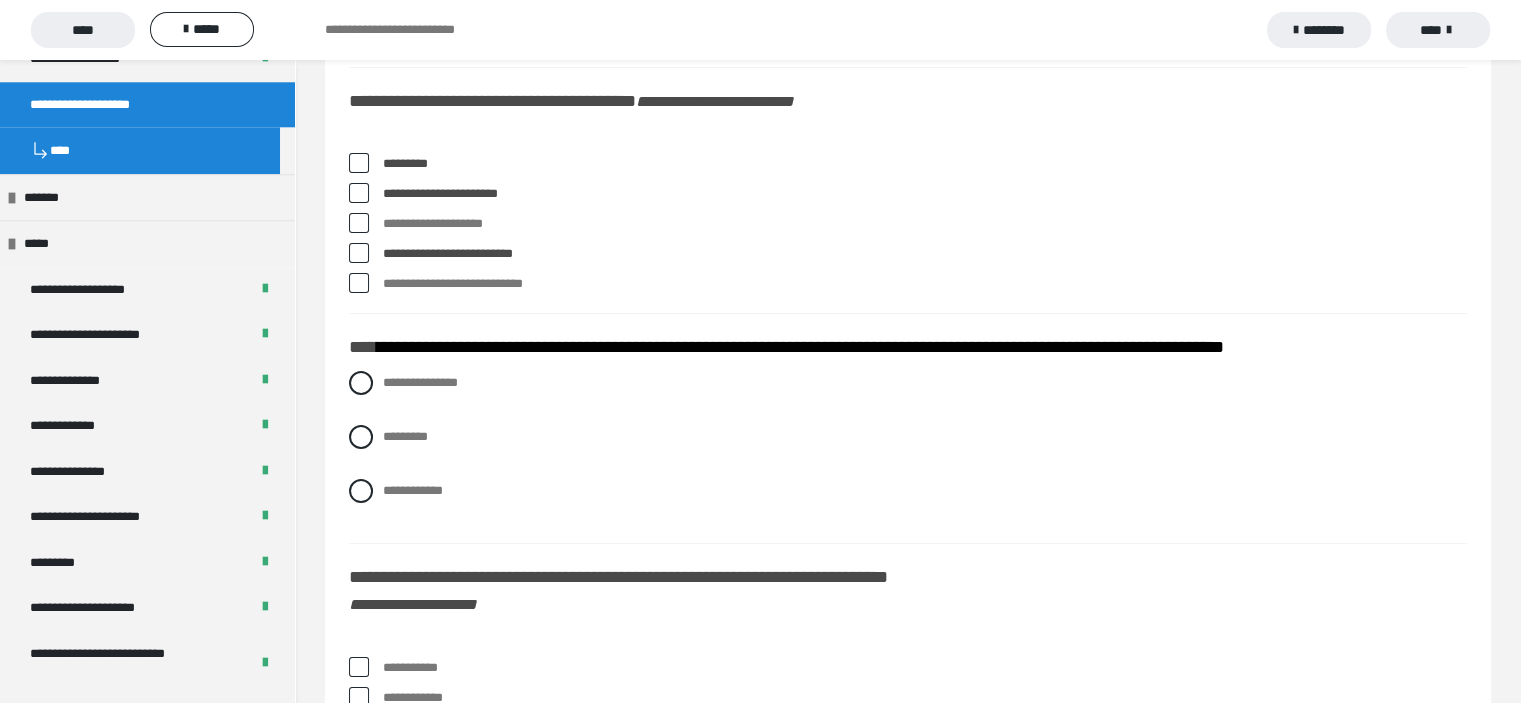 scroll, scrollTop: 7600, scrollLeft: 0, axis: vertical 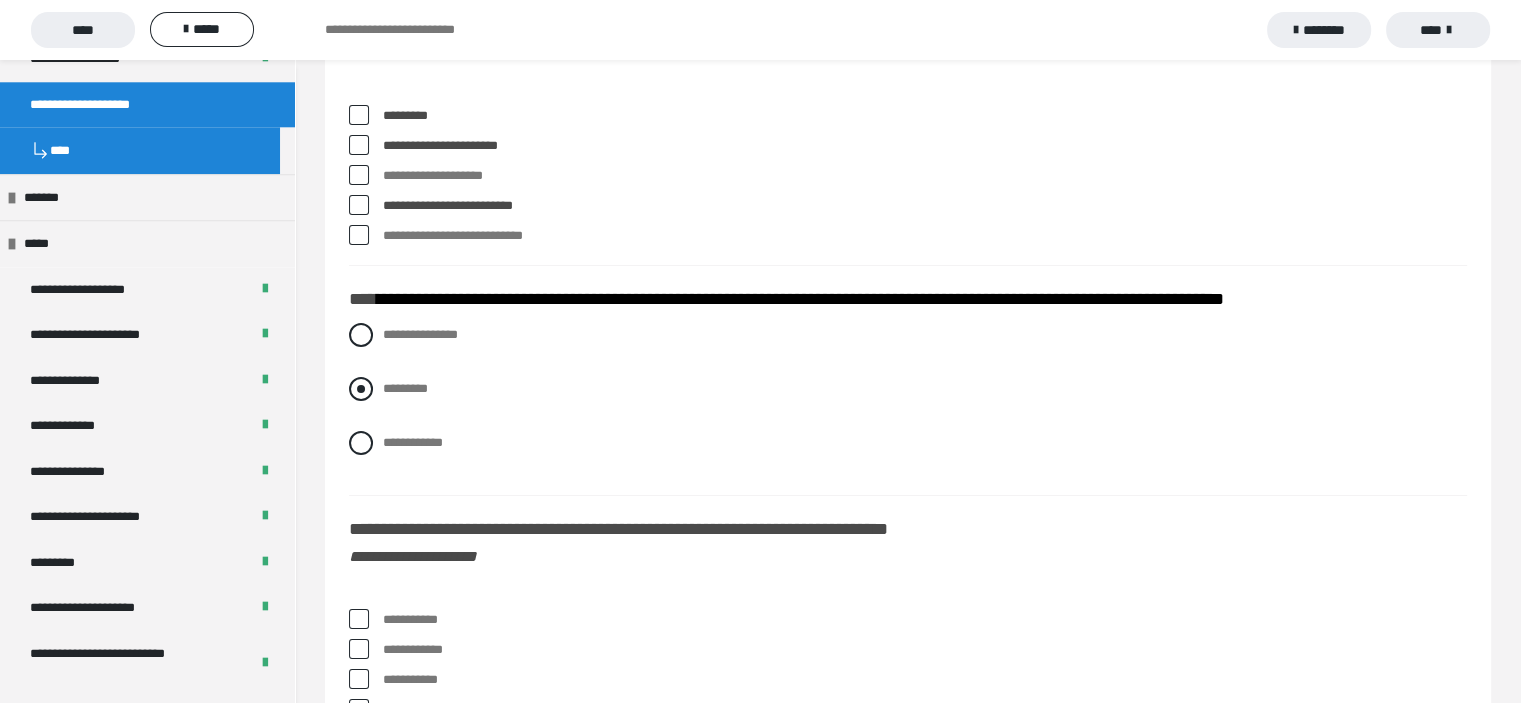 click at bounding box center [361, 389] 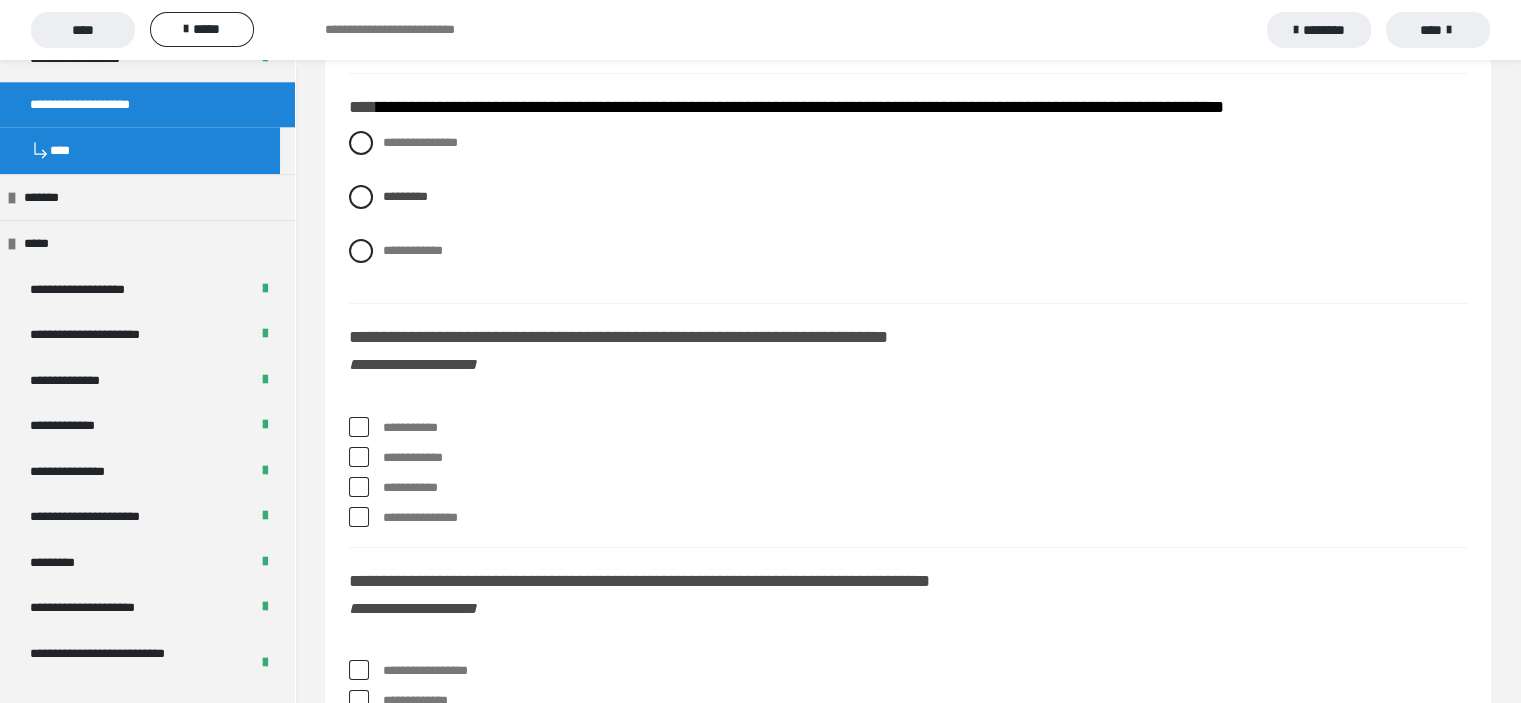 scroll, scrollTop: 7800, scrollLeft: 0, axis: vertical 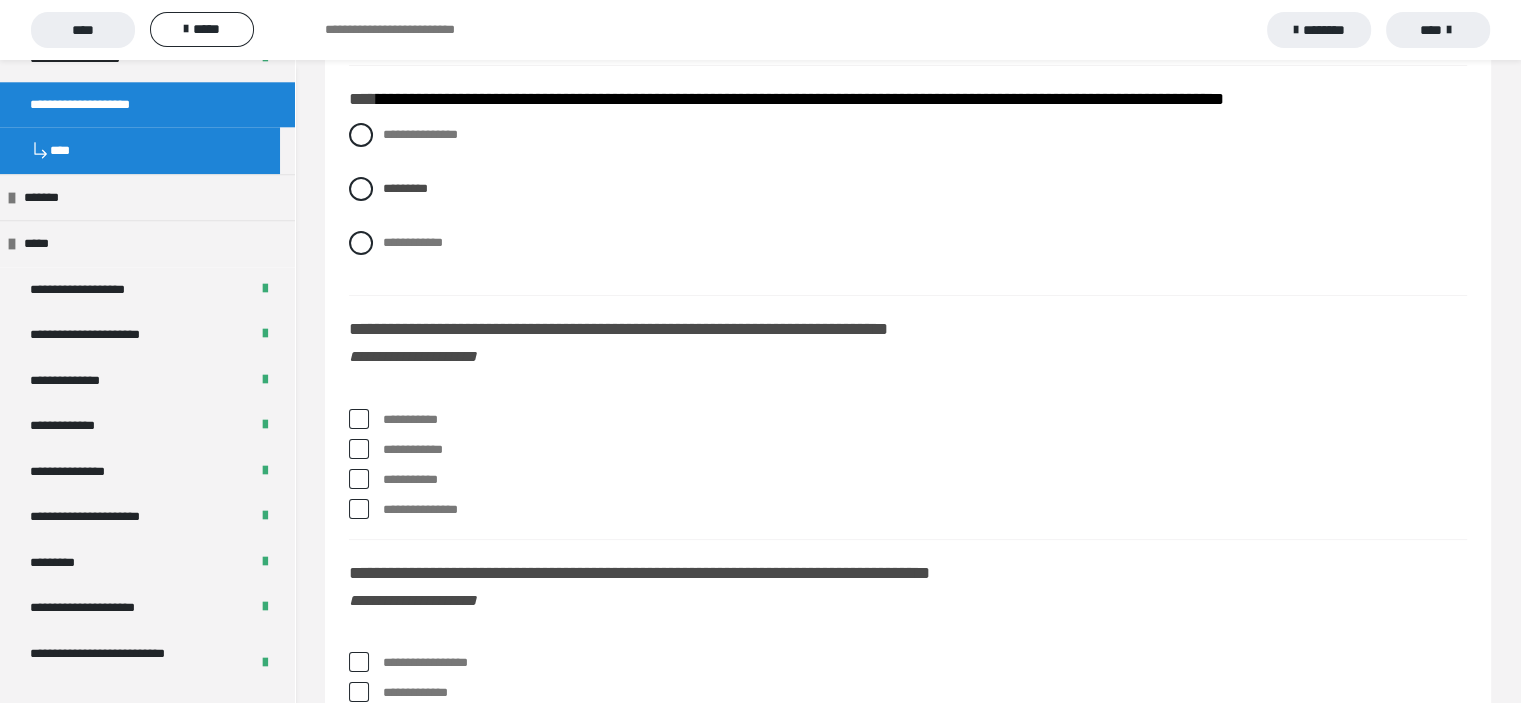 click at bounding box center (359, 419) 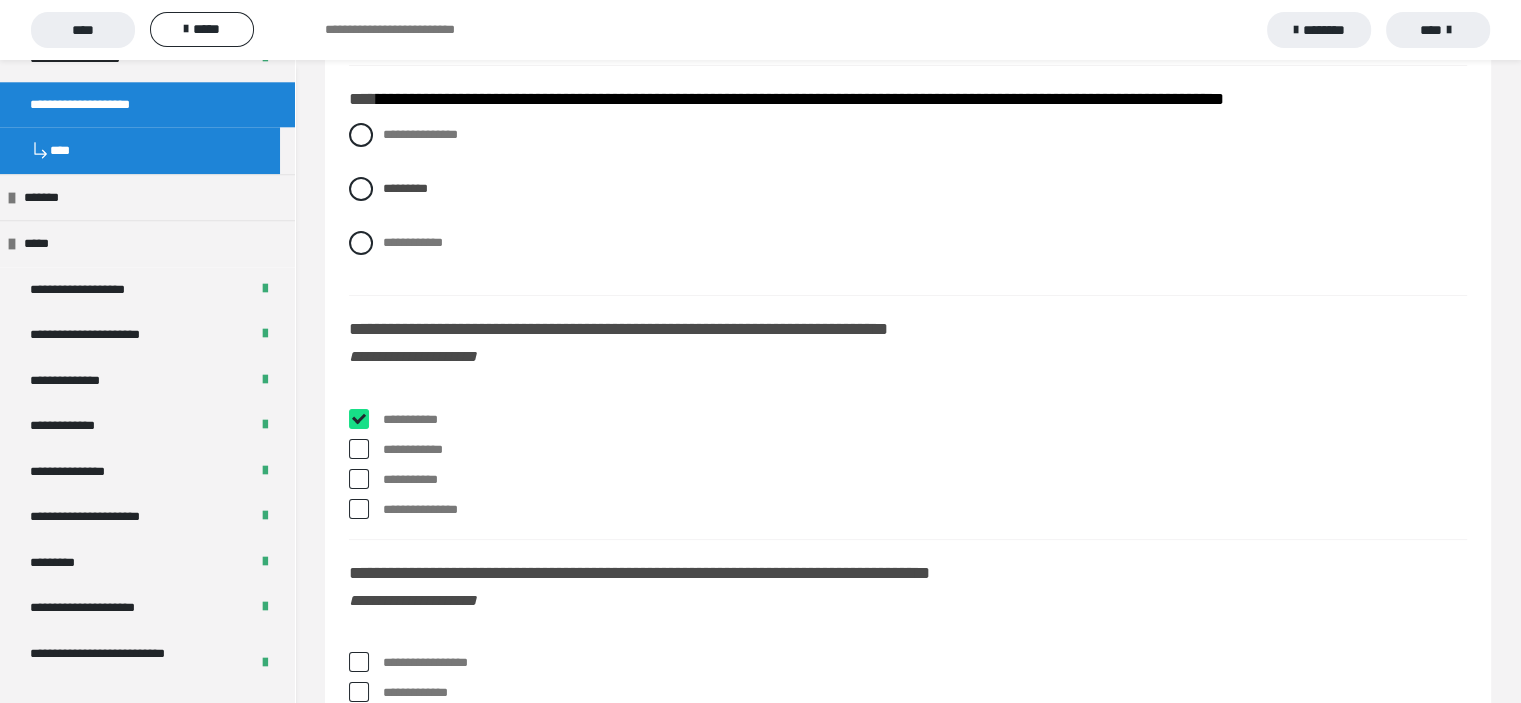 checkbox on "****" 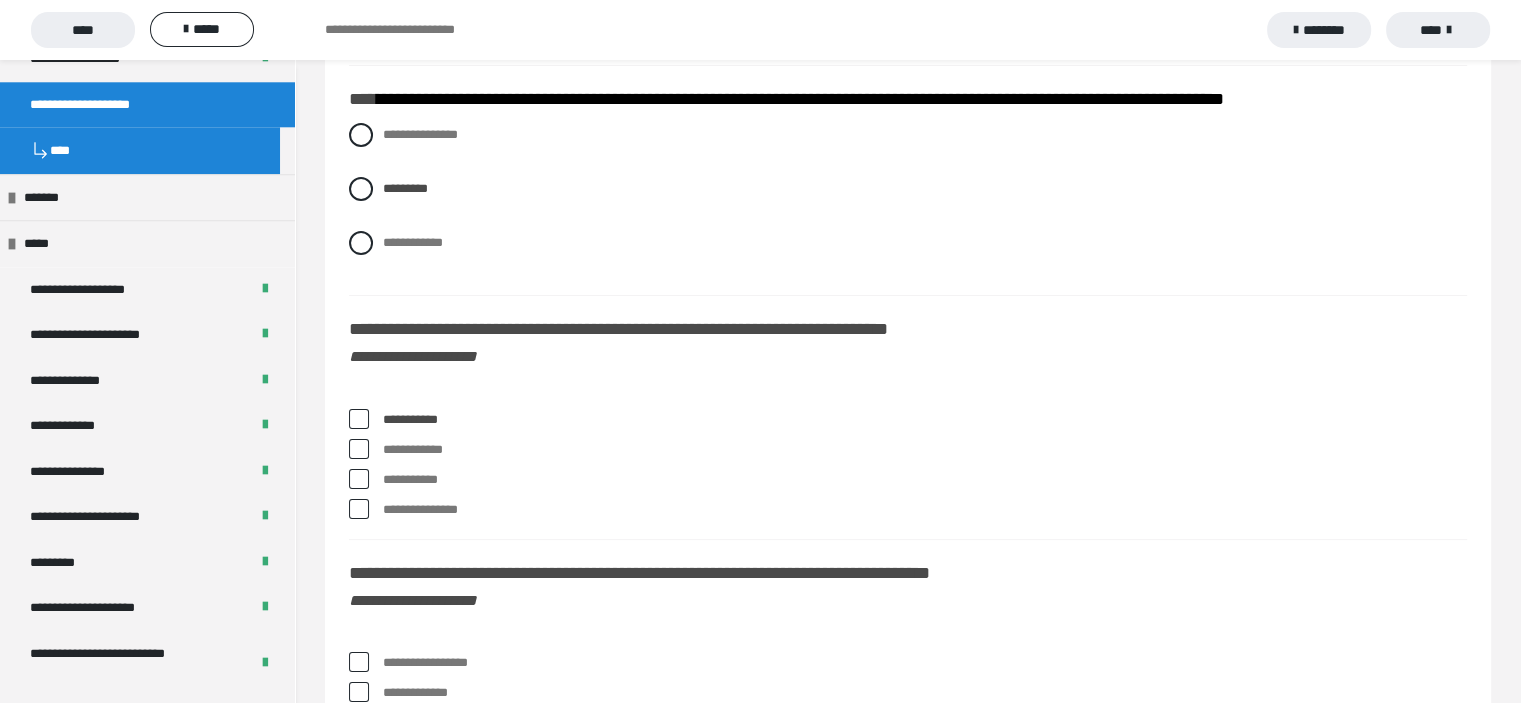 click at bounding box center (359, 479) 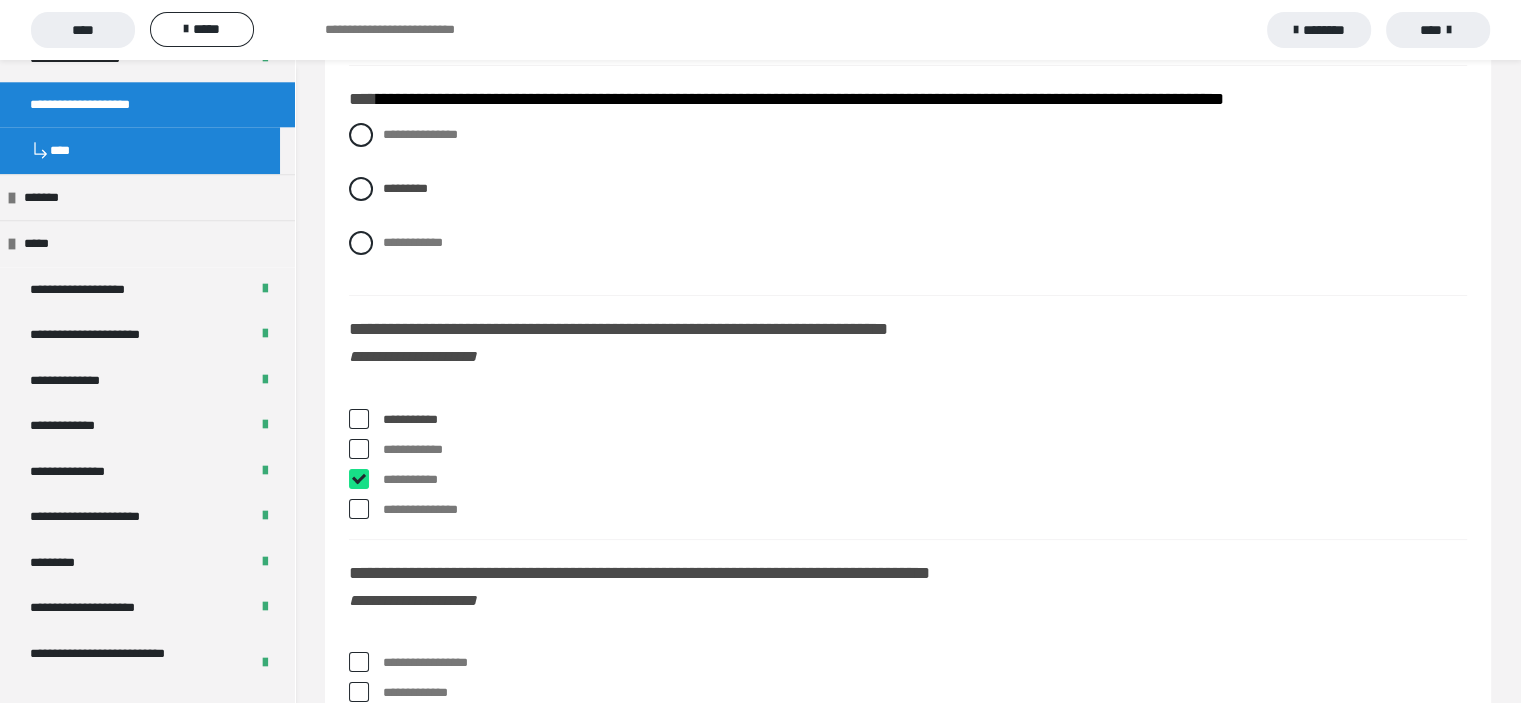checkbox on "****" 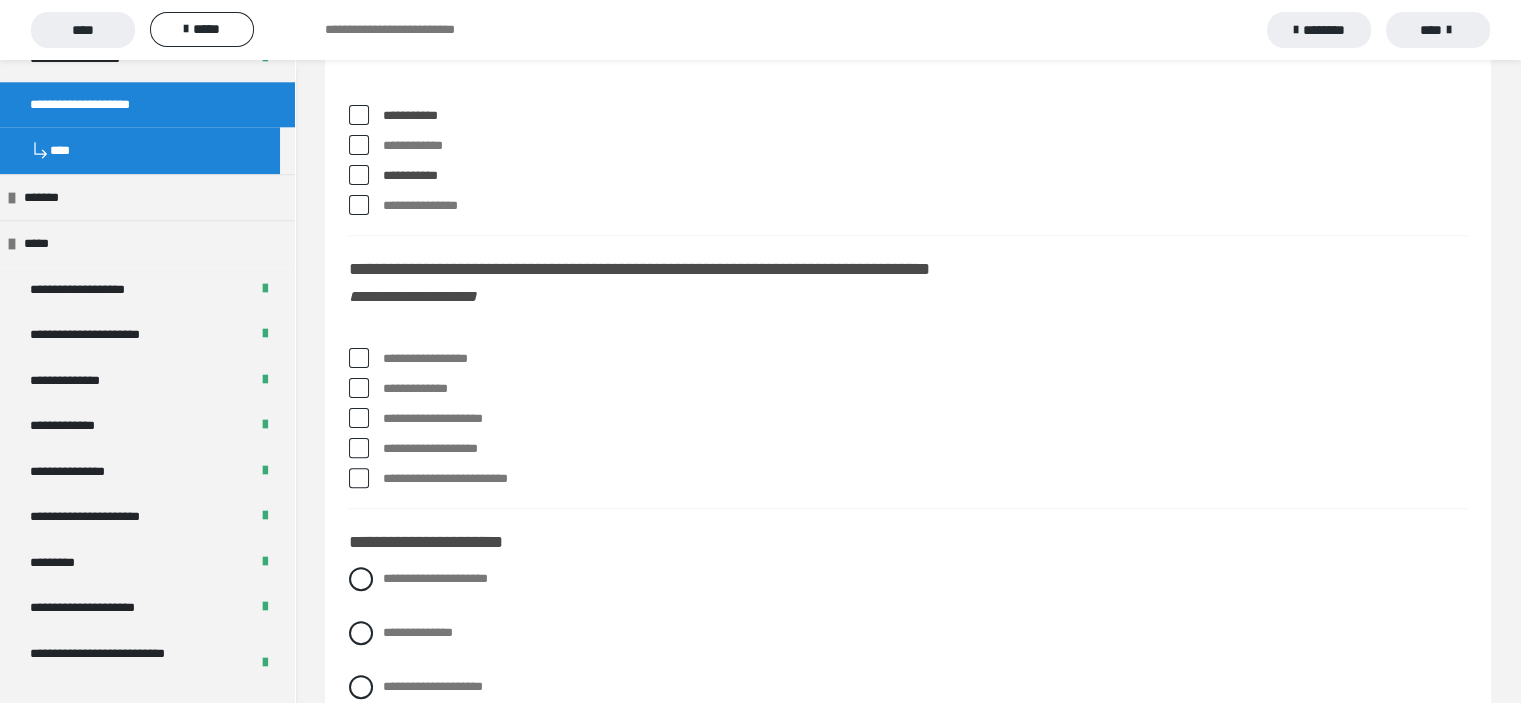 scroll, scrollTop: 8100, scrollLeft: 0, axis: vertical 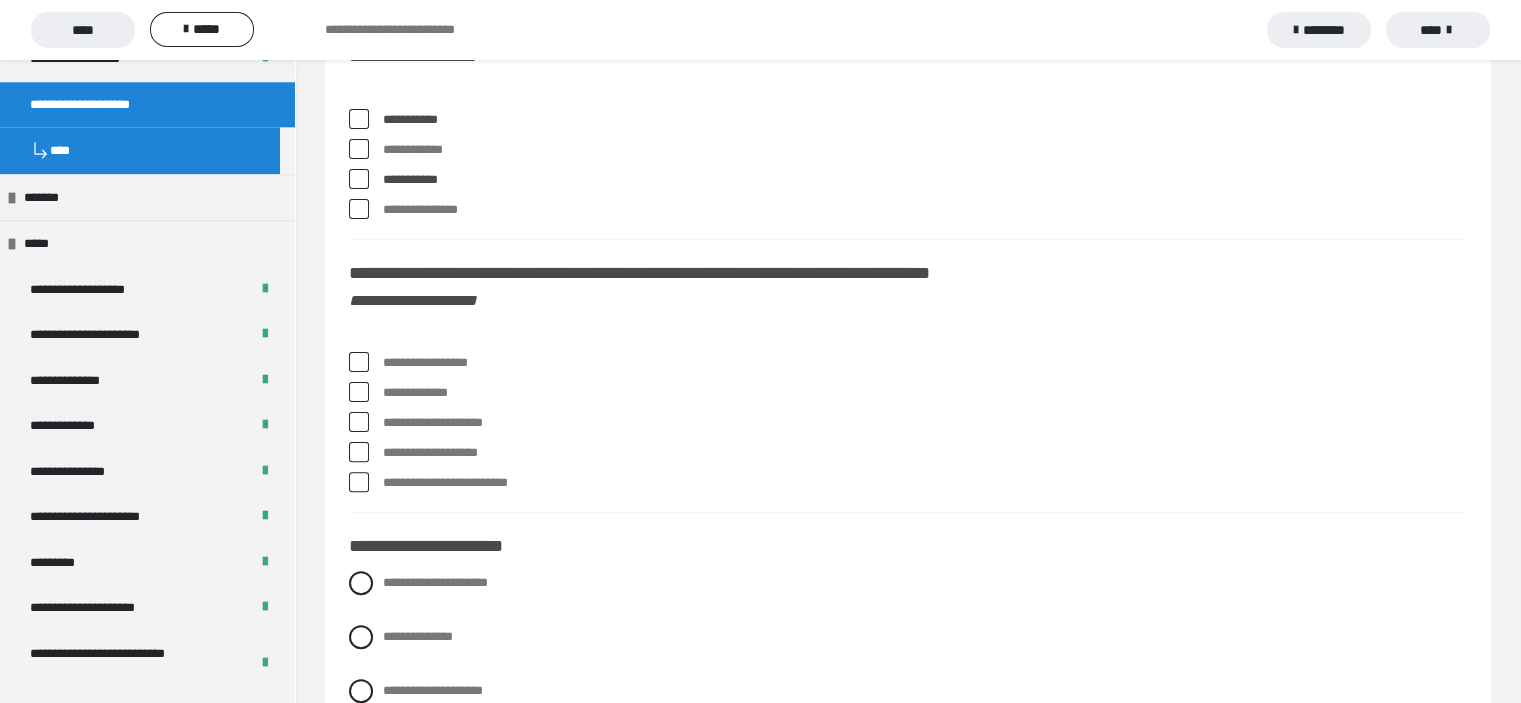 click at bounding box center [359, 362] 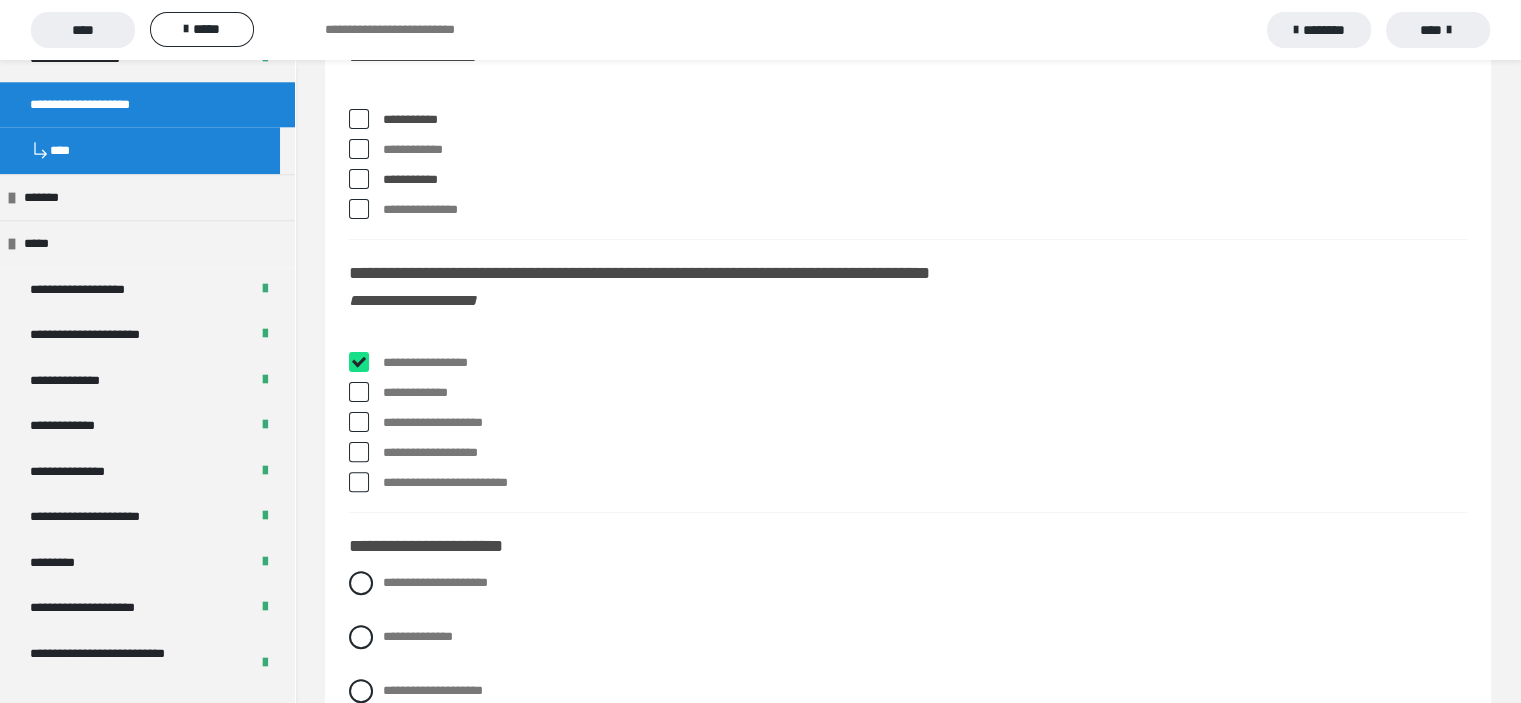 checkbox on "****" 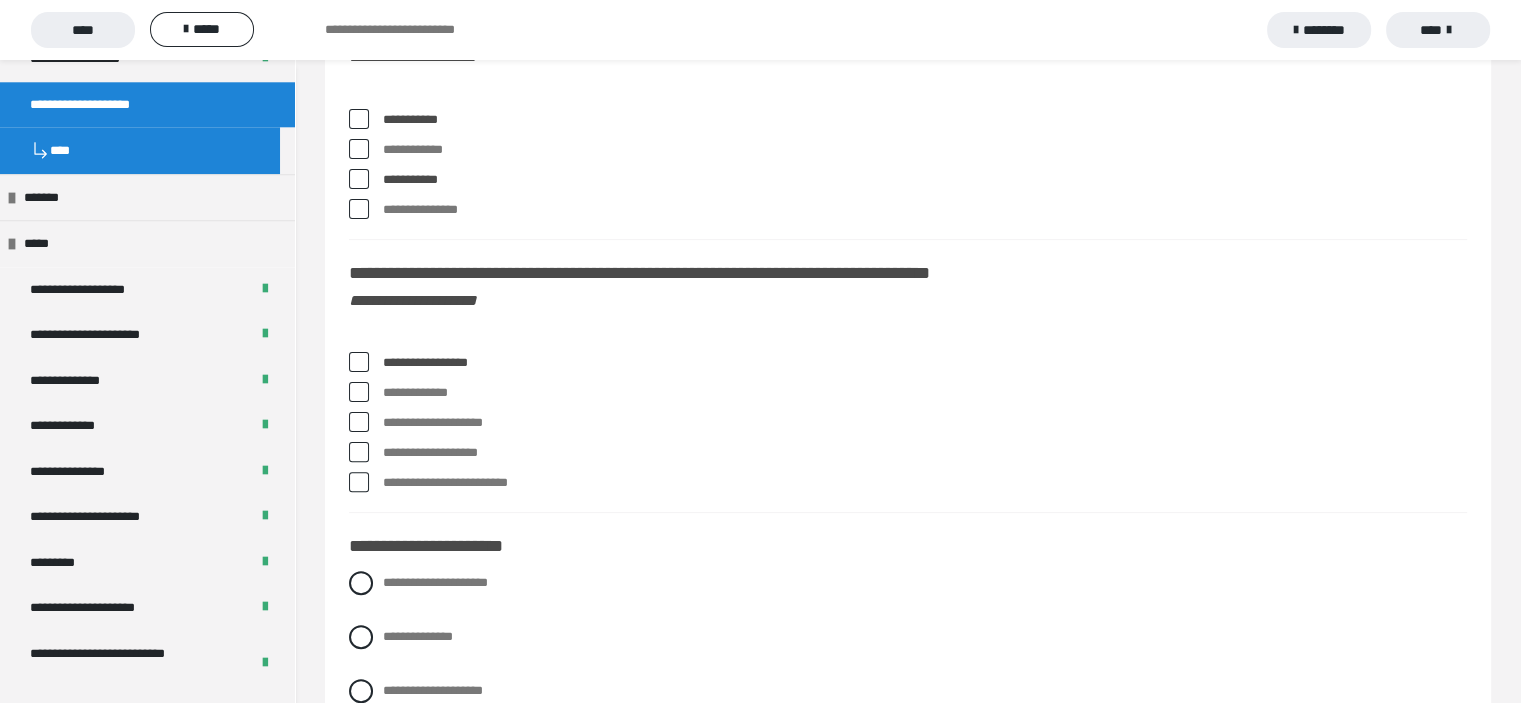click at bounding box center [359, 422] 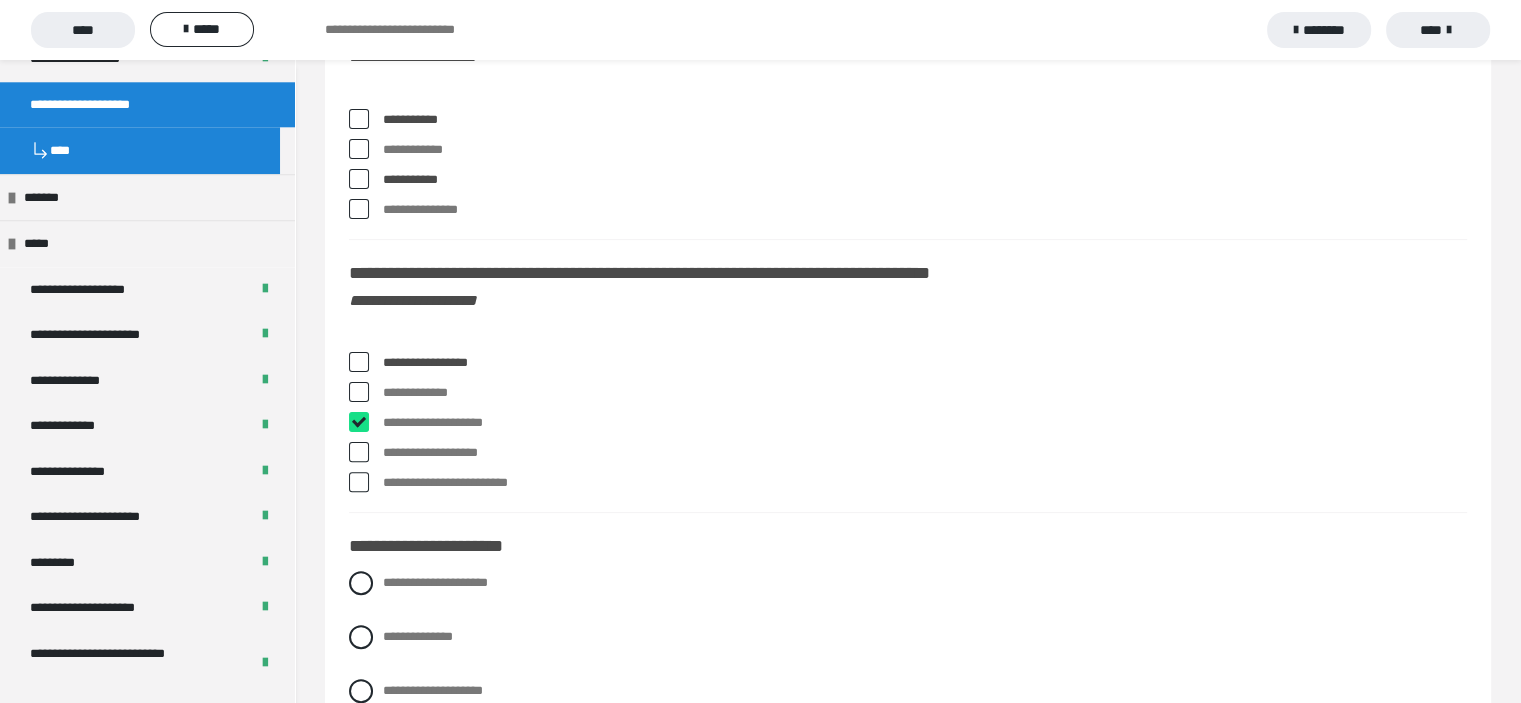 checkbox on "****" 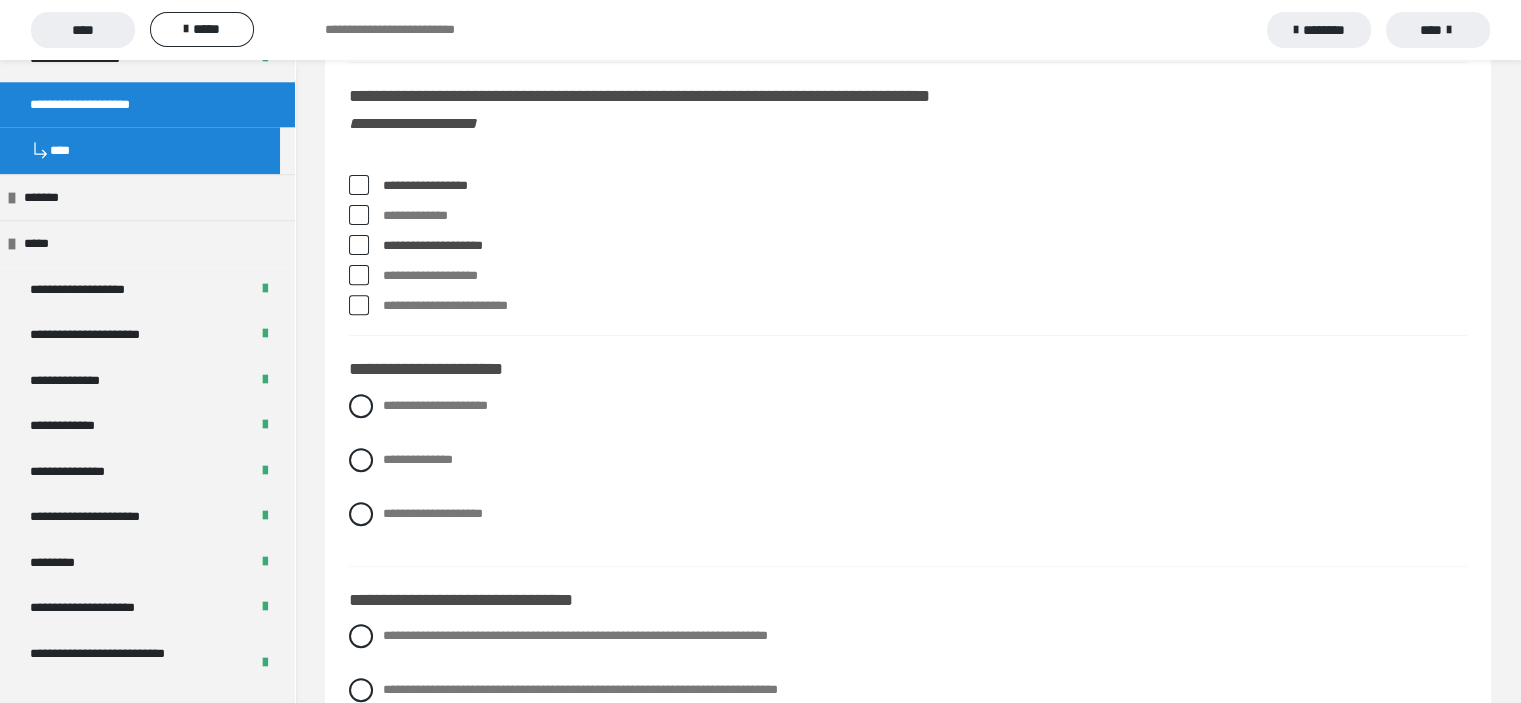 scroll, scrollTop: 8300, scrollLeft: 0, axis: vertical 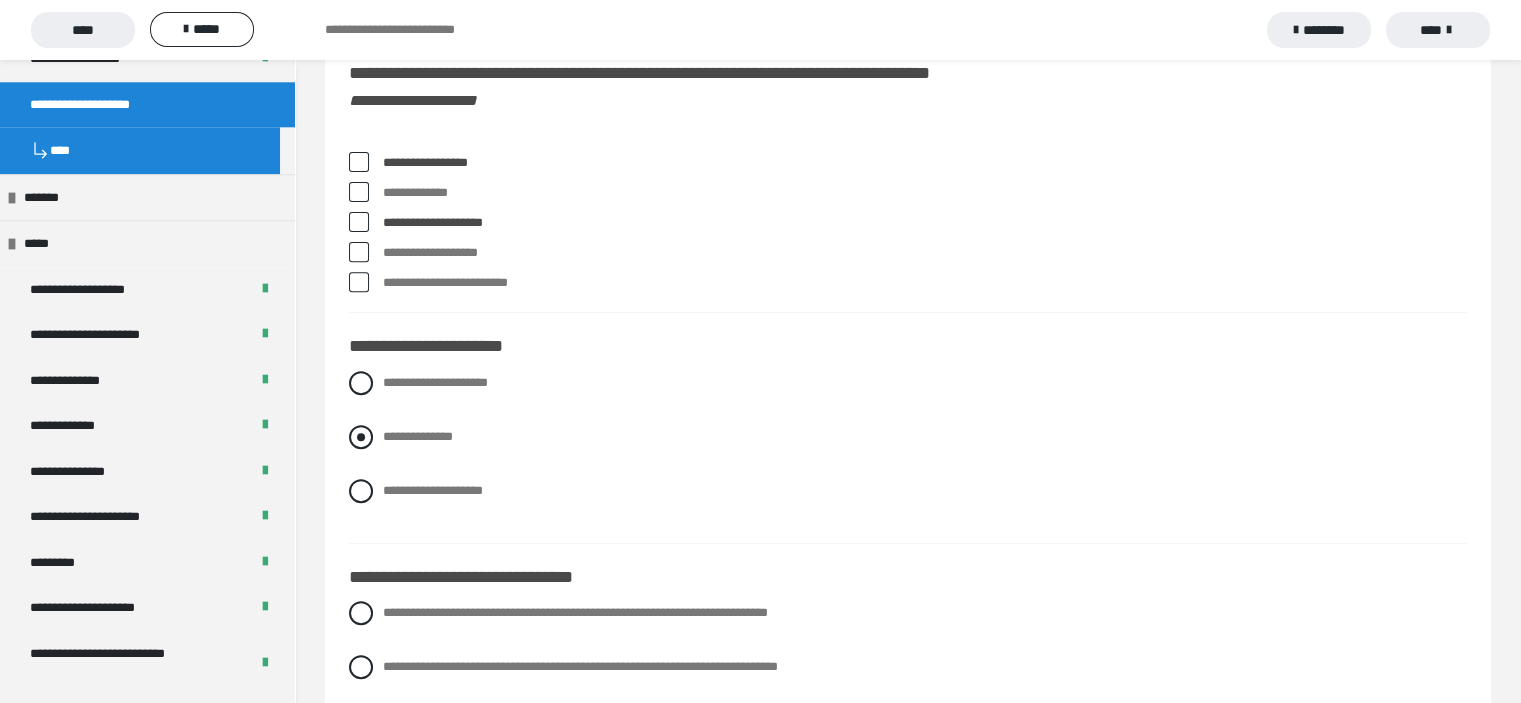 click at bounding box center (361, 437) 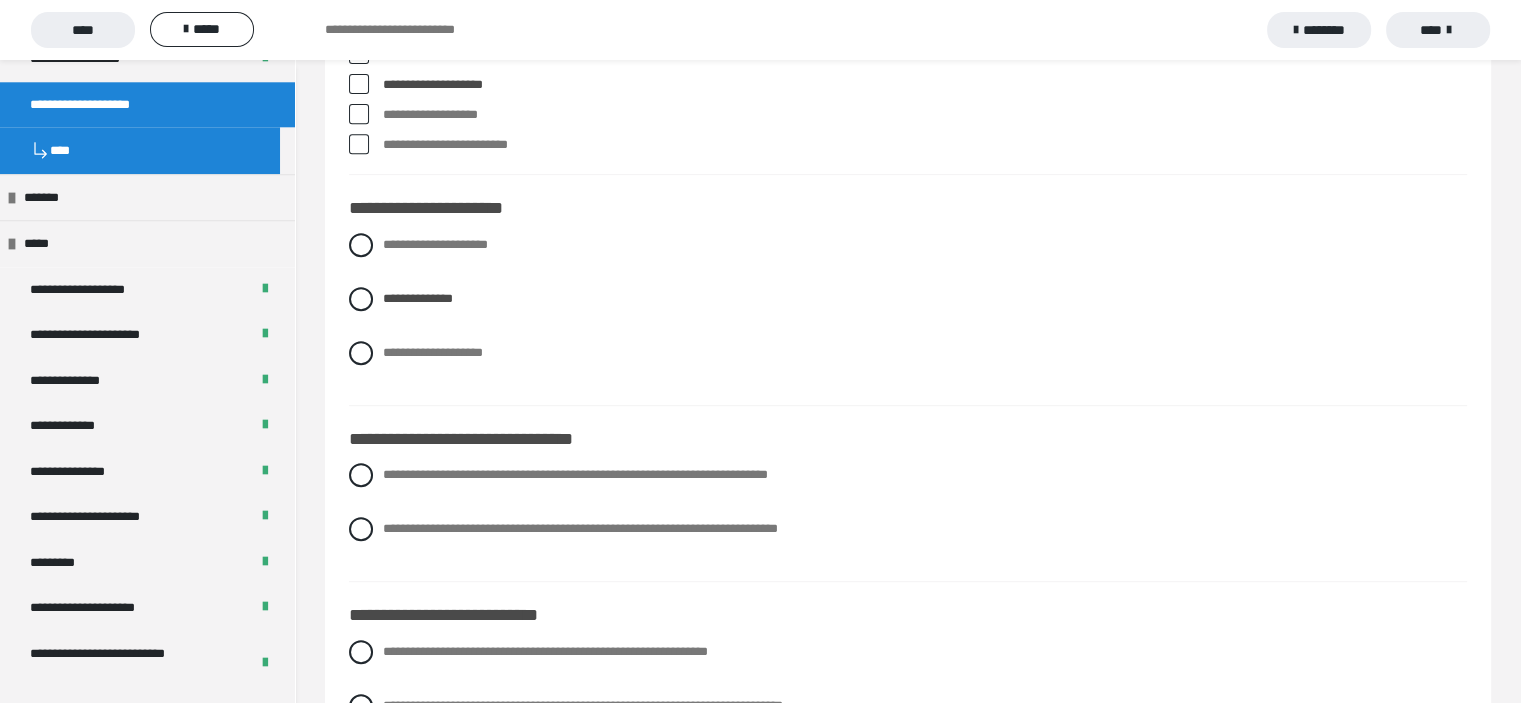 scroll, scrollTop: 8500, scrollLeft: 0, axis: vertical 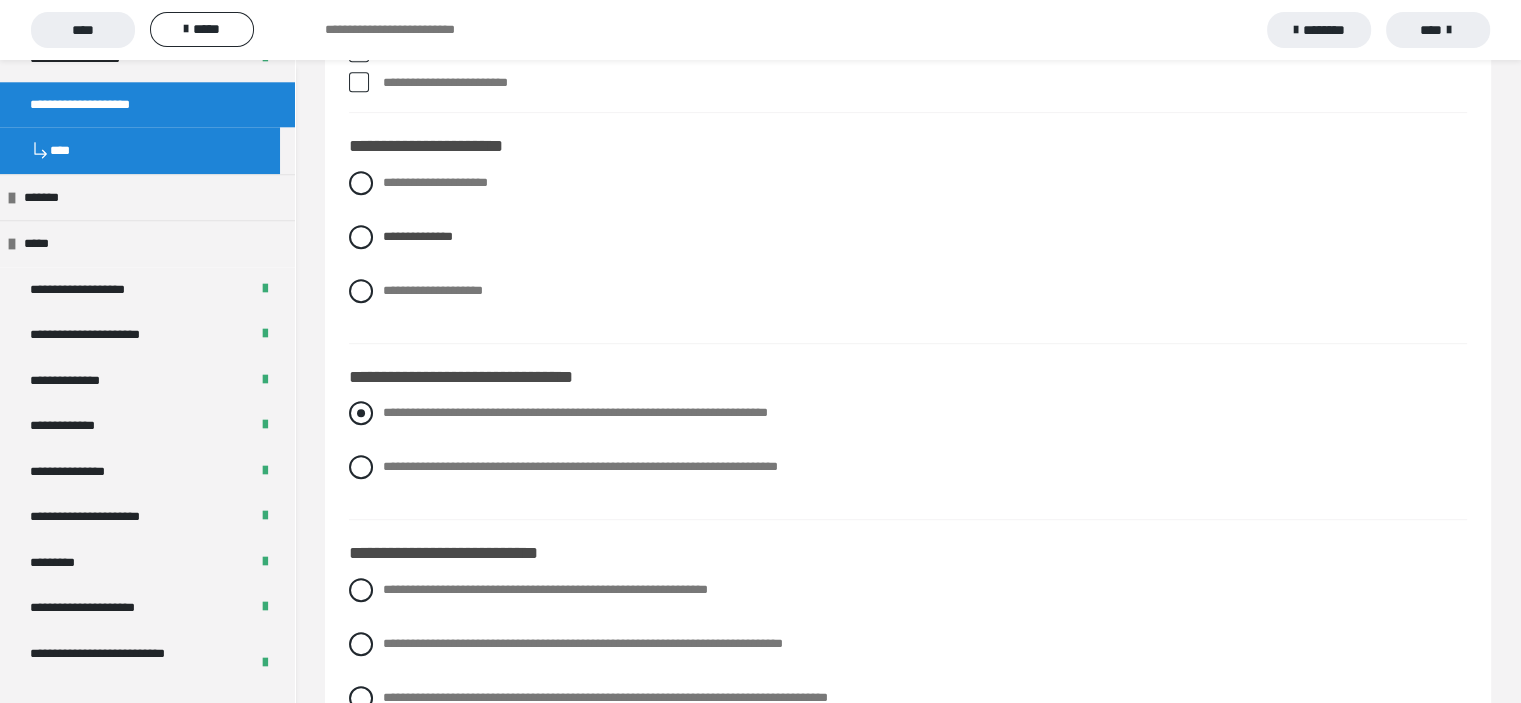 click at bounding box center (361, 413) 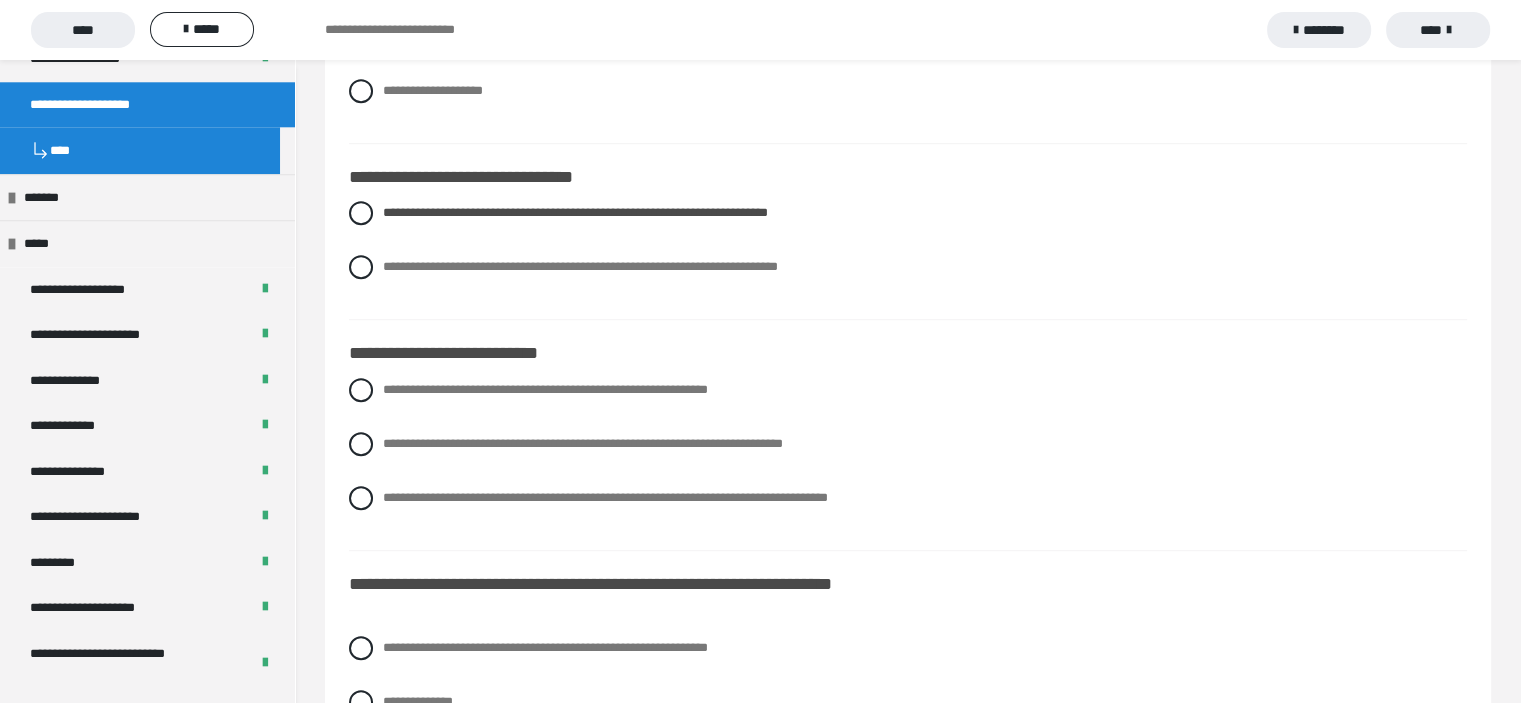 scroll, scrollTop: 8800, scrollLeft: 0, axis: vertical 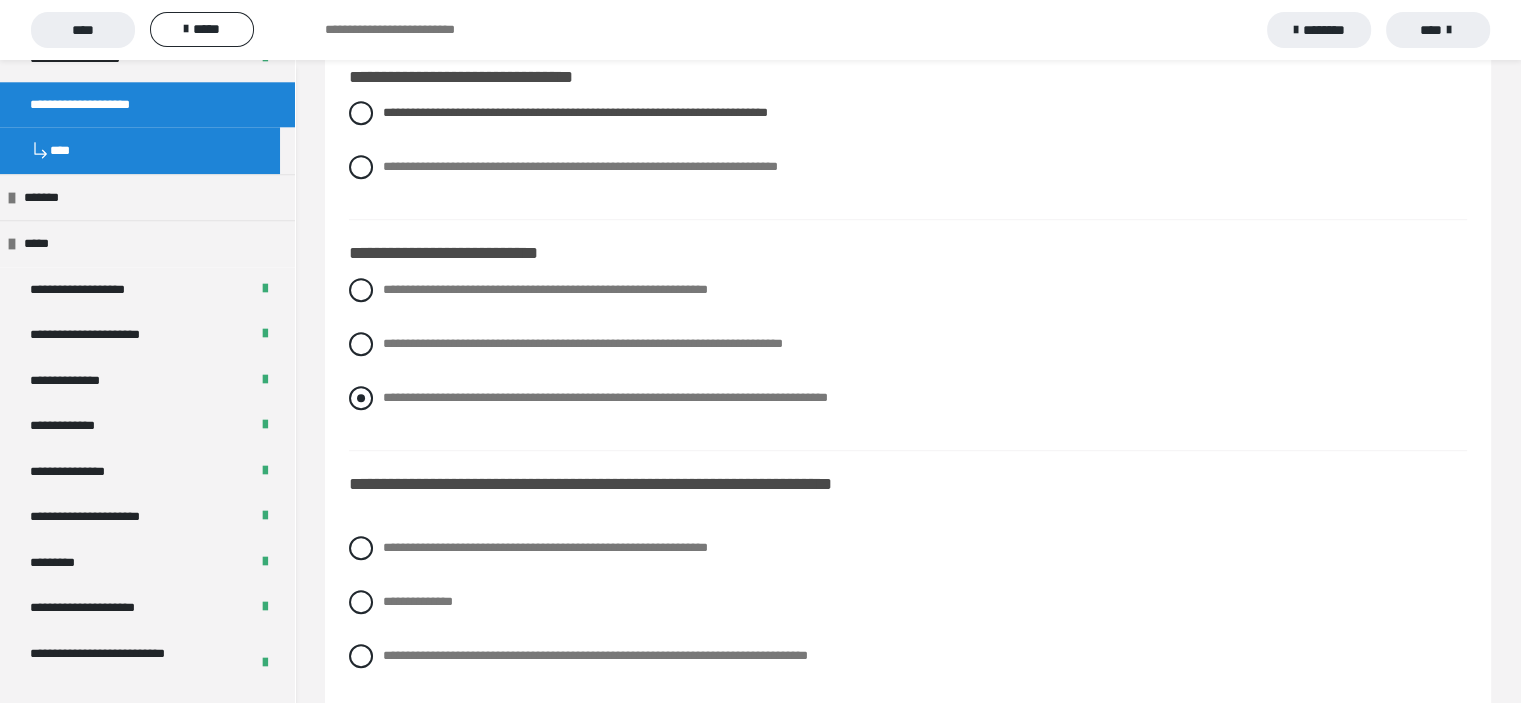 click at bounding box center (361, 398) 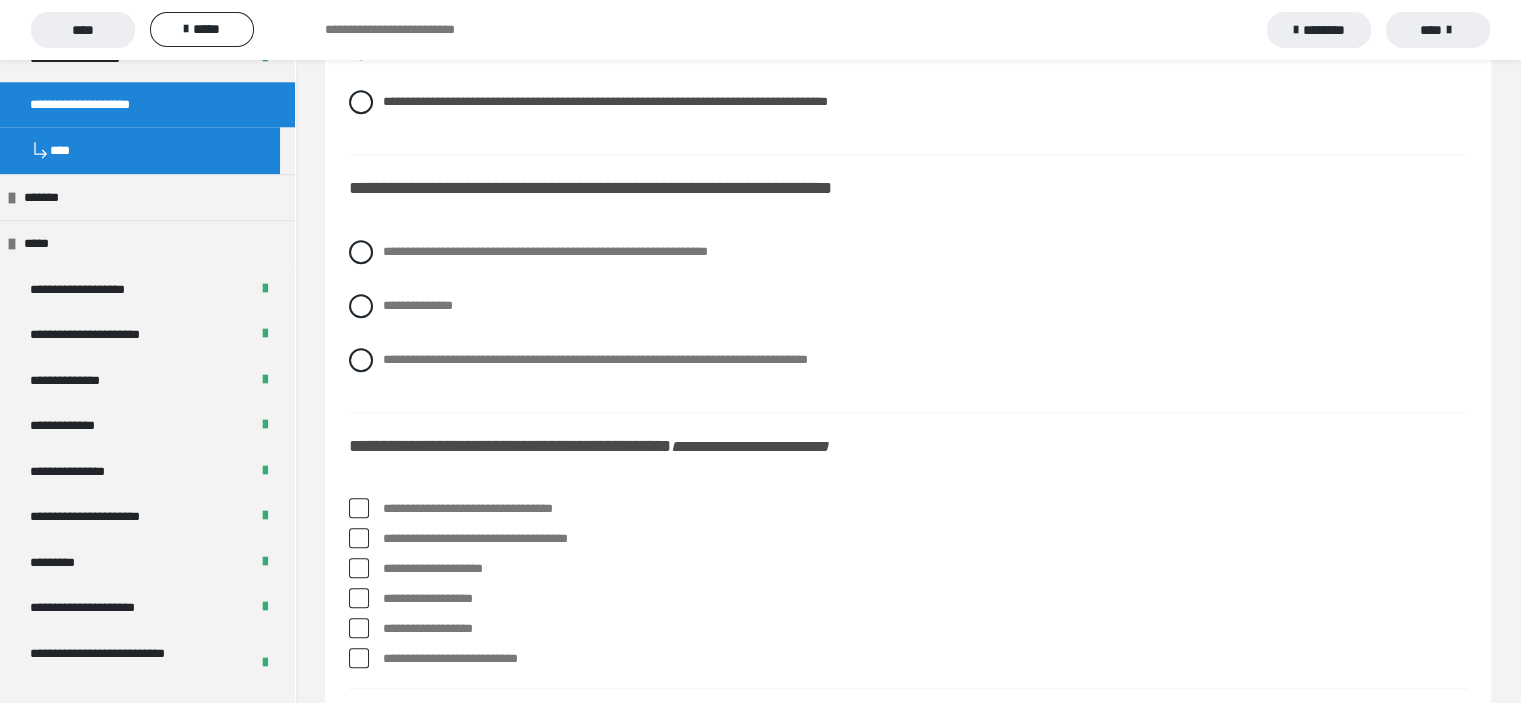 scroll, scrollTop: 9100, scrollLeft: 0, axis: vertical 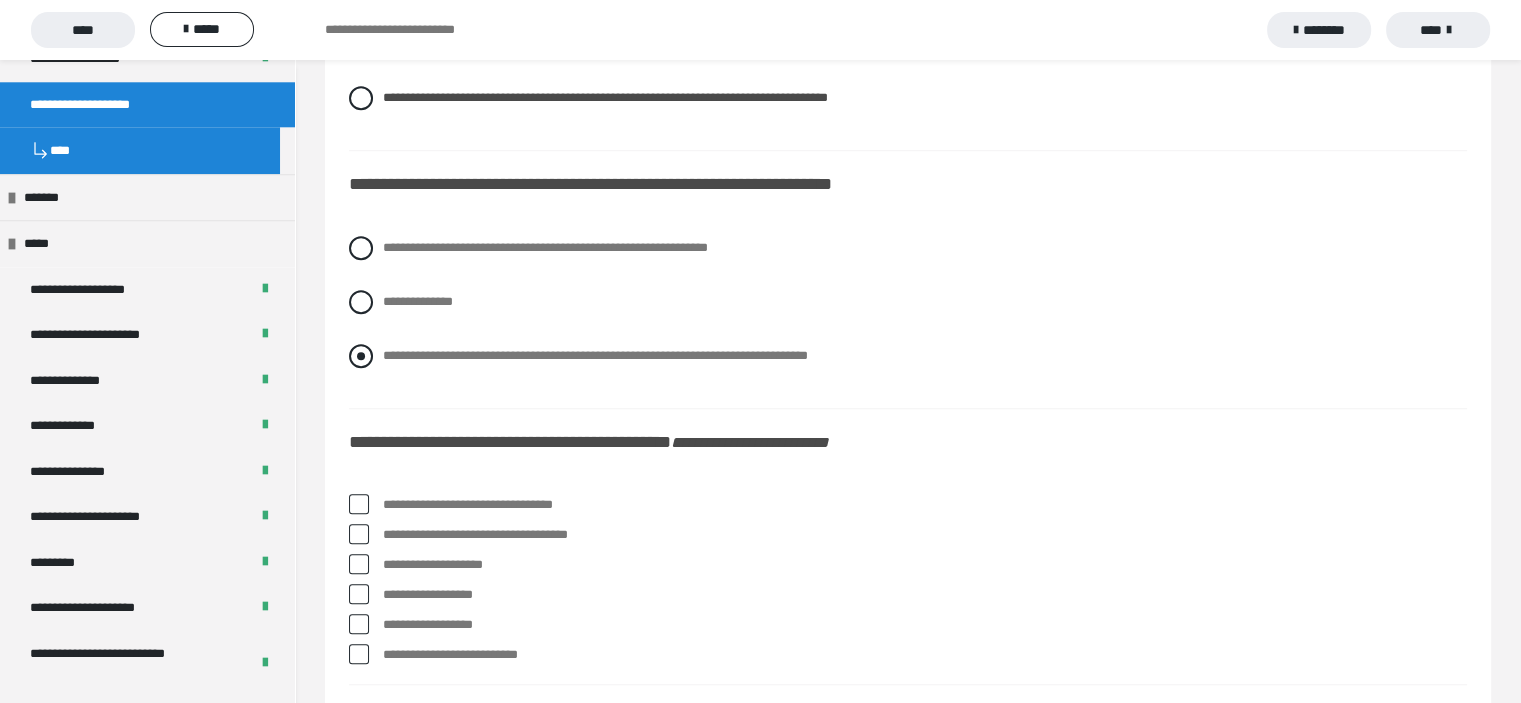 click at bounding box center (361, 356) 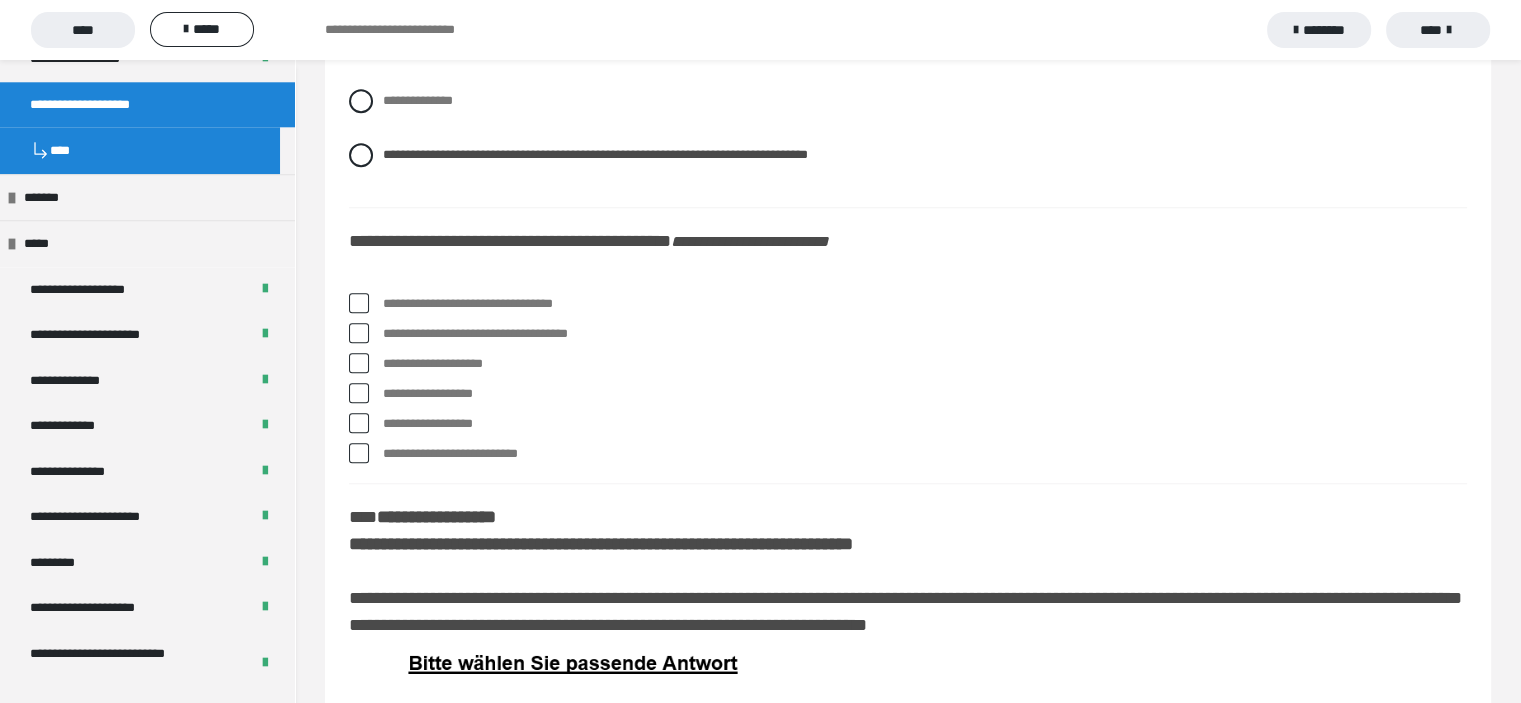 scroll, scrollTop: 9400, scrollLeft: 0, axis: vertical 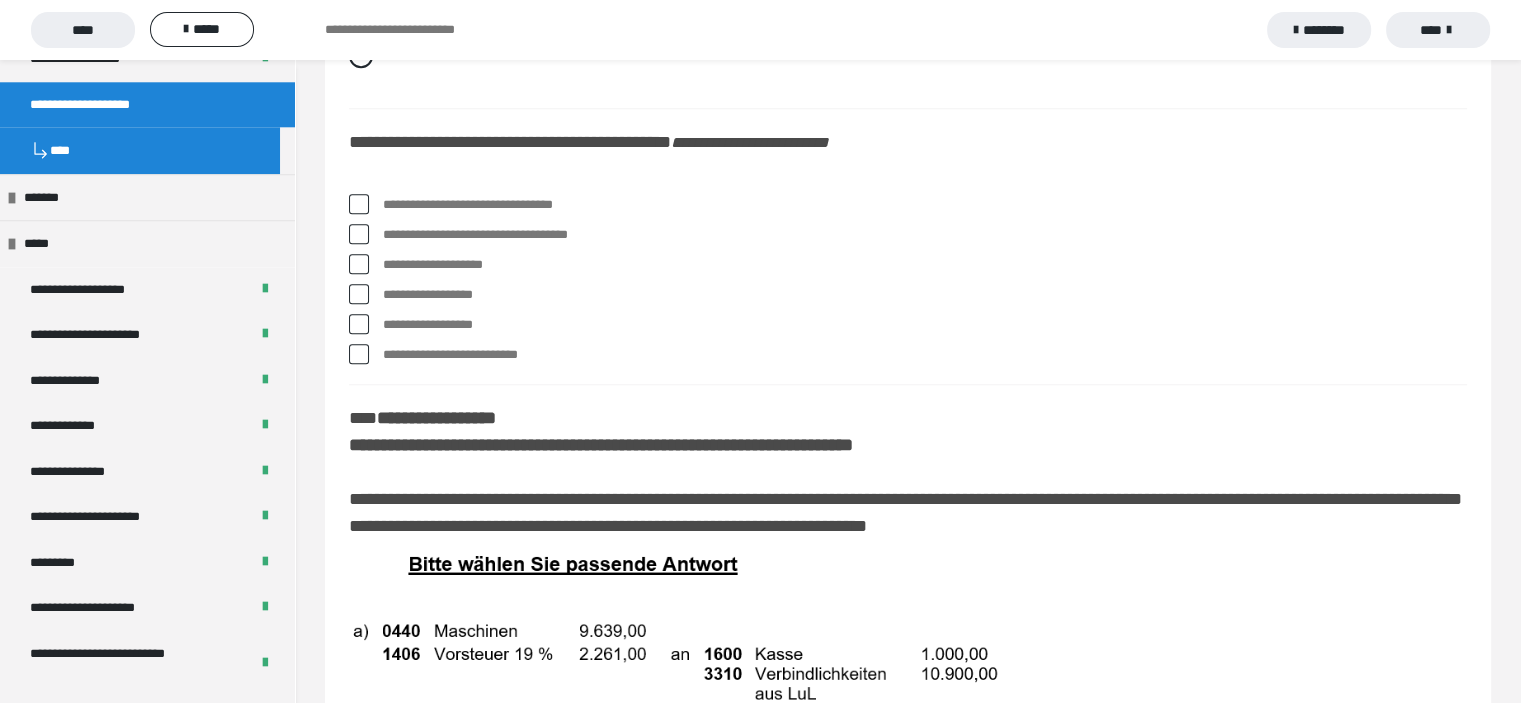 click at bounding box center [359, 204] 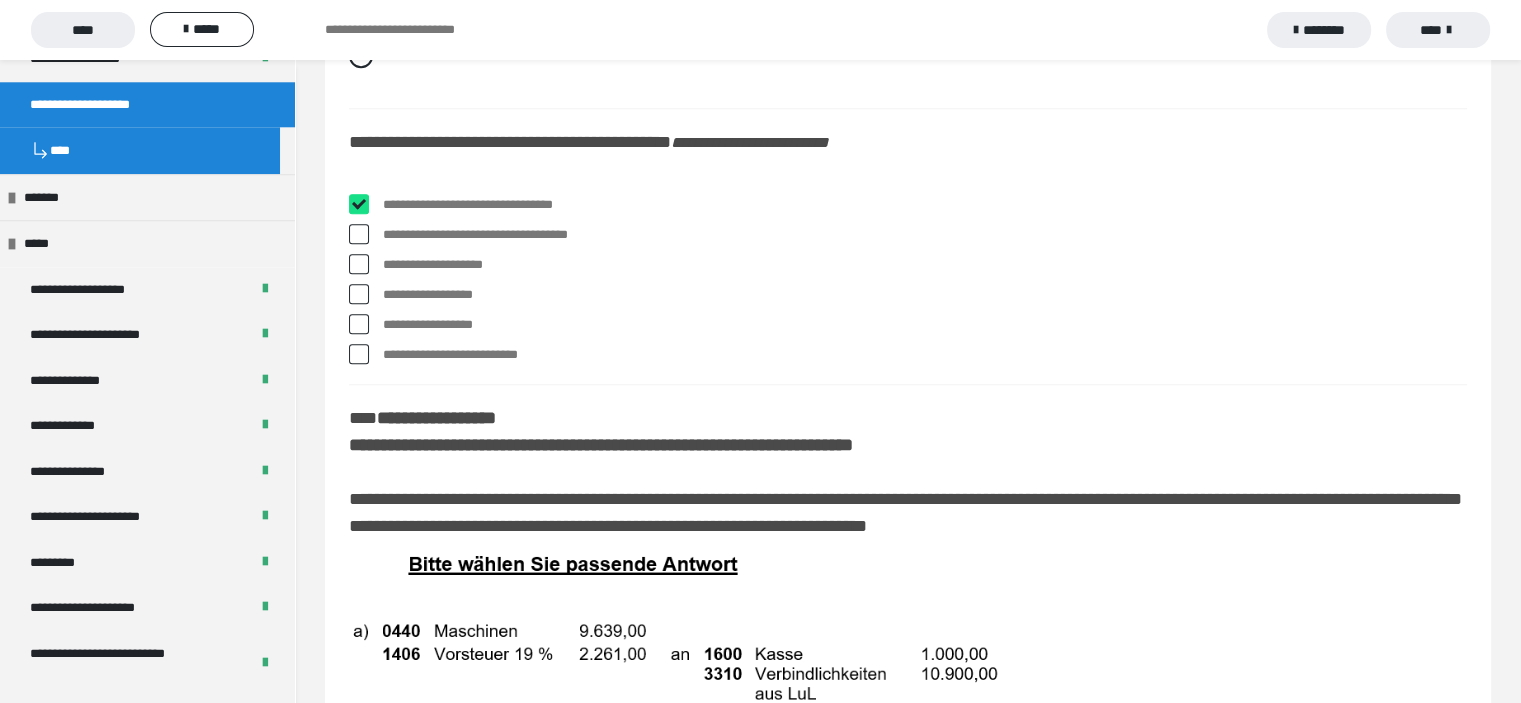 checkbox on "****" 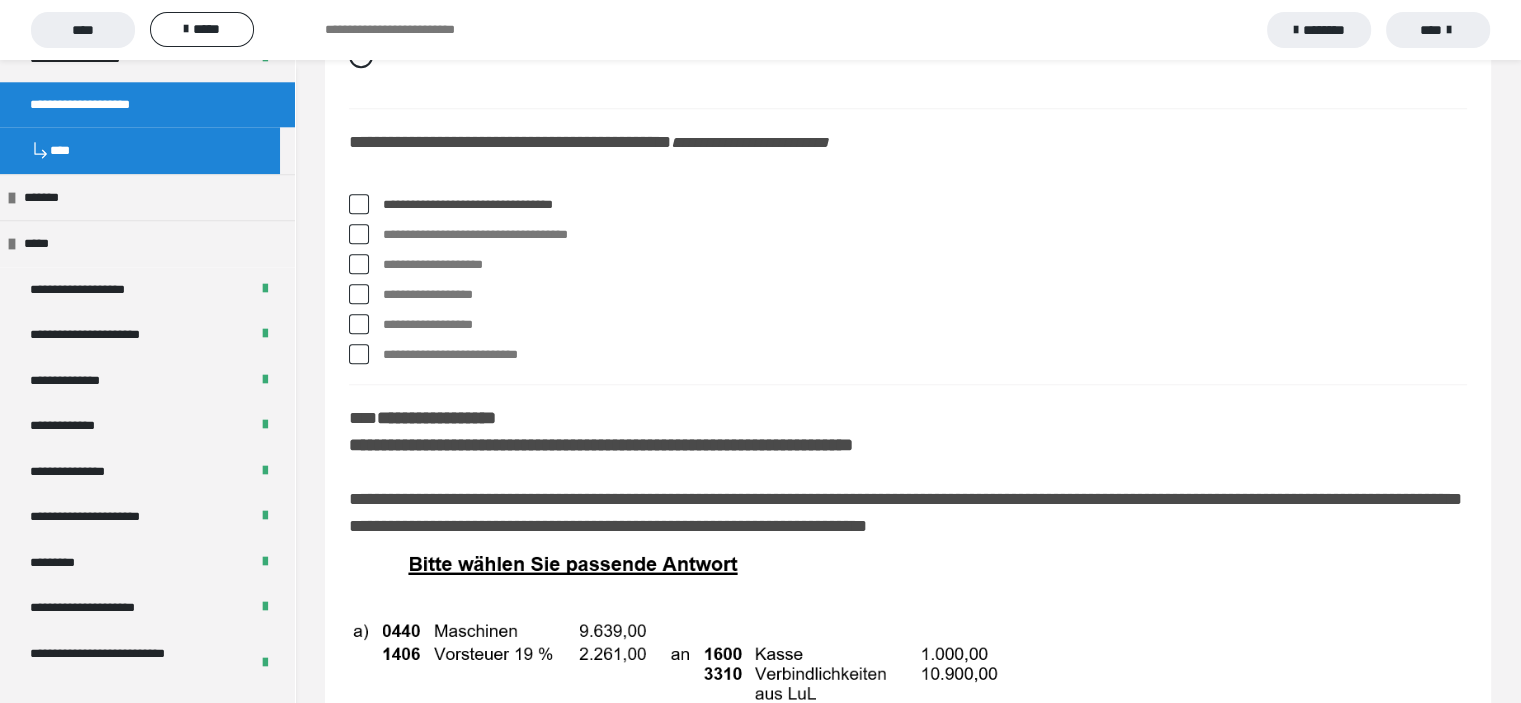 click at bounding box center (359, 234) 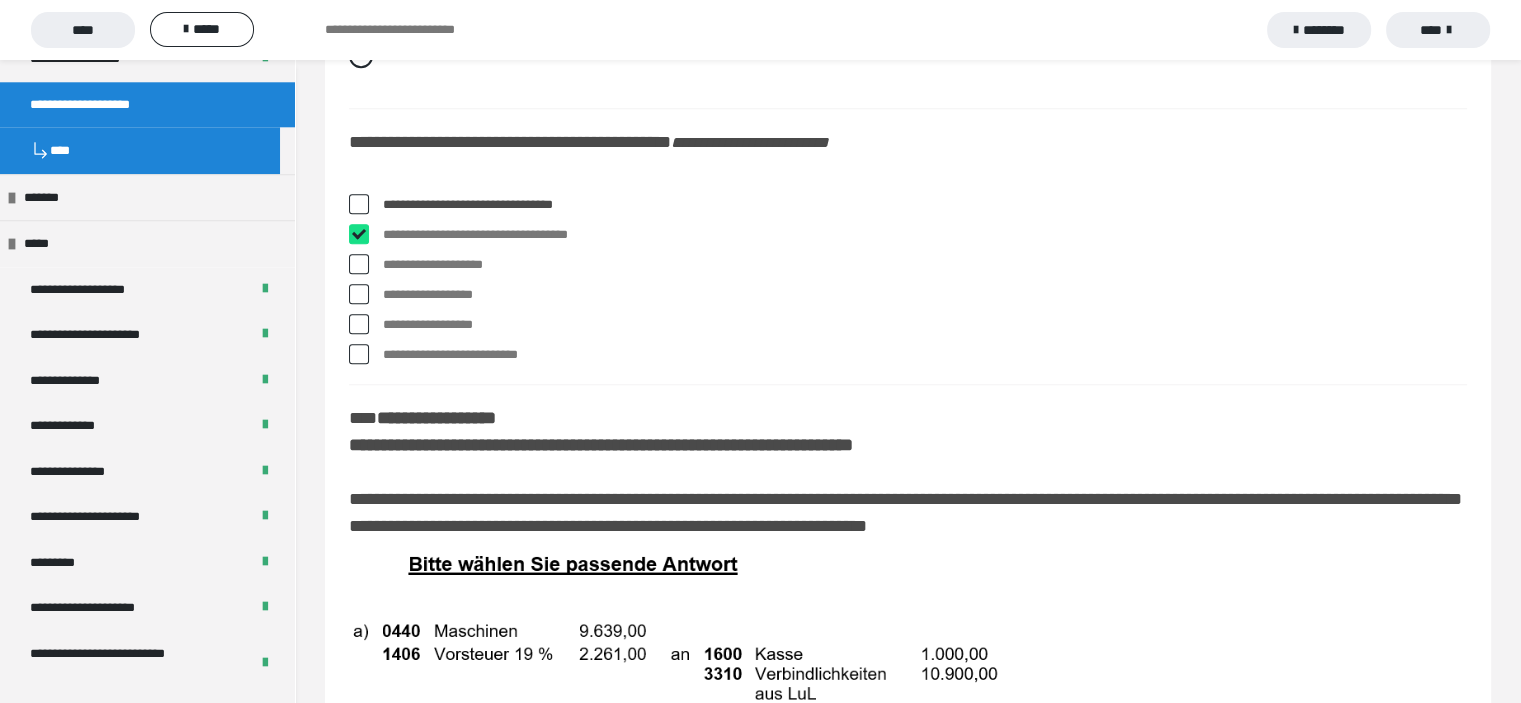 checkbox on "****" 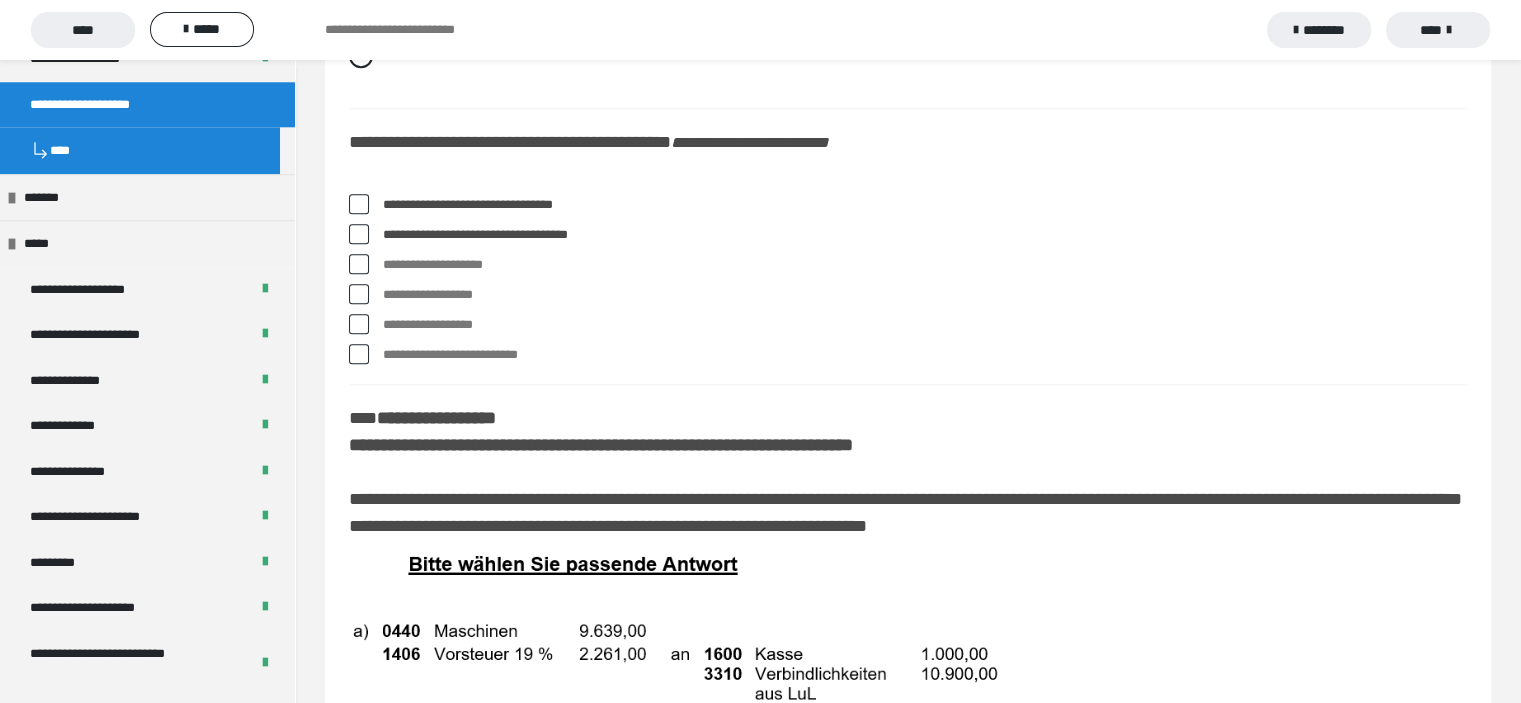 click at bounding box center [359, 324] 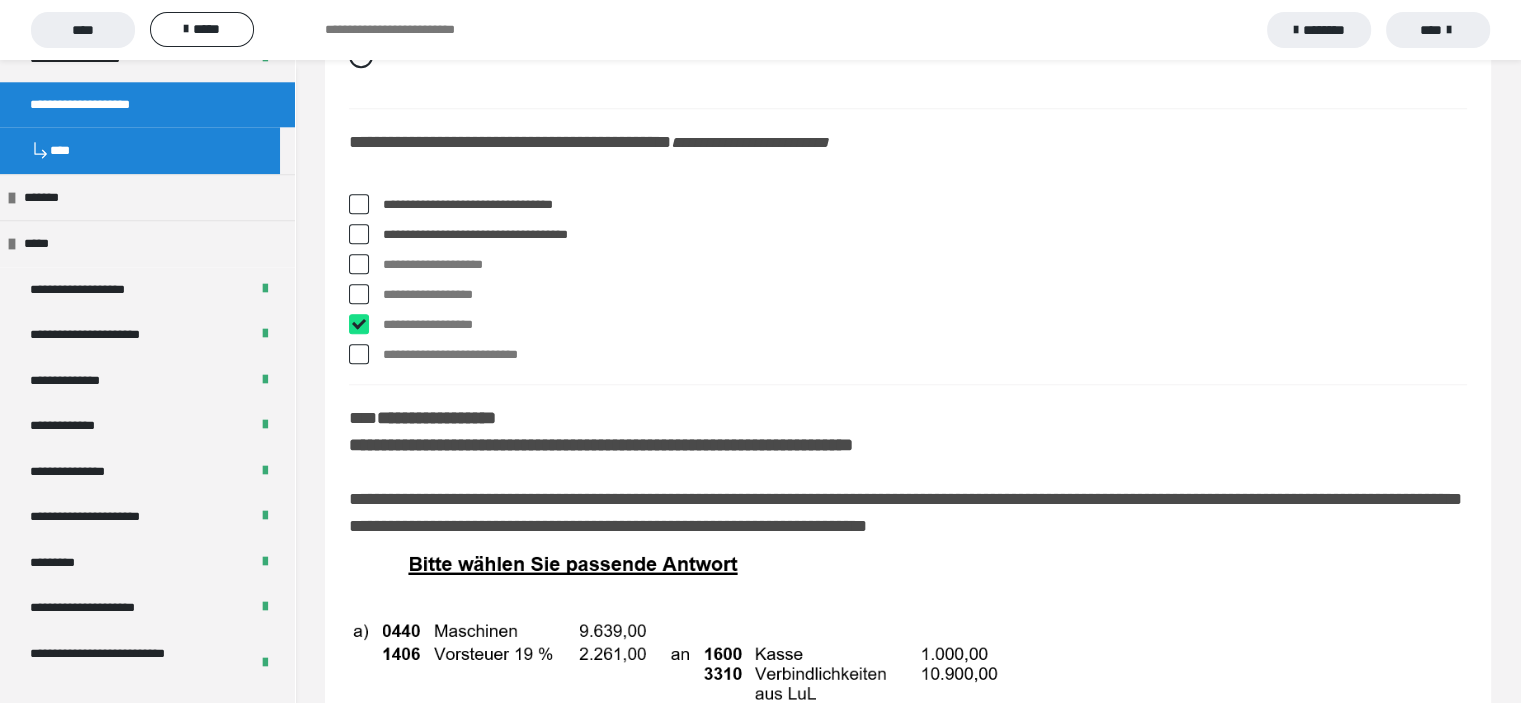 checkbox on "****" 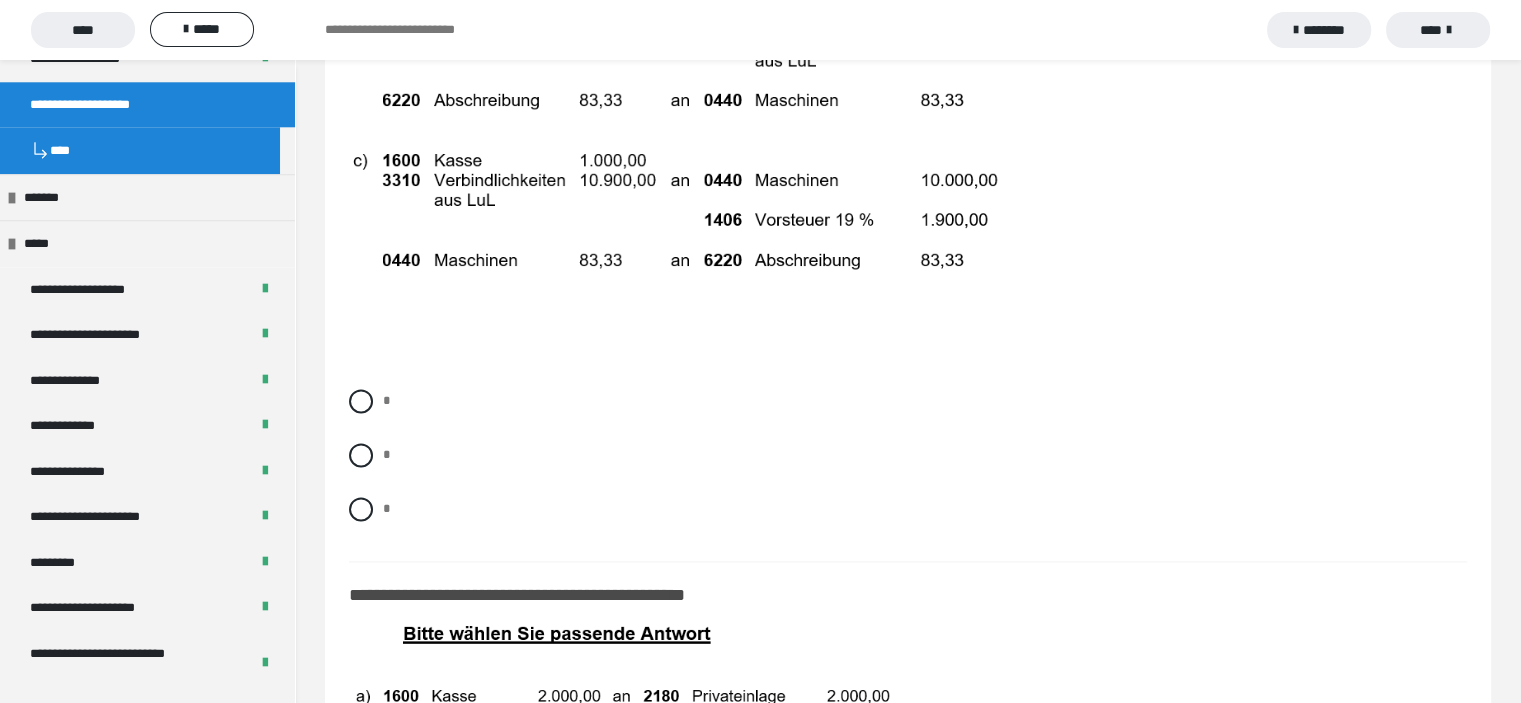 scroll, scrollTop: 10200, scrollLeft: 0, axis: vertical 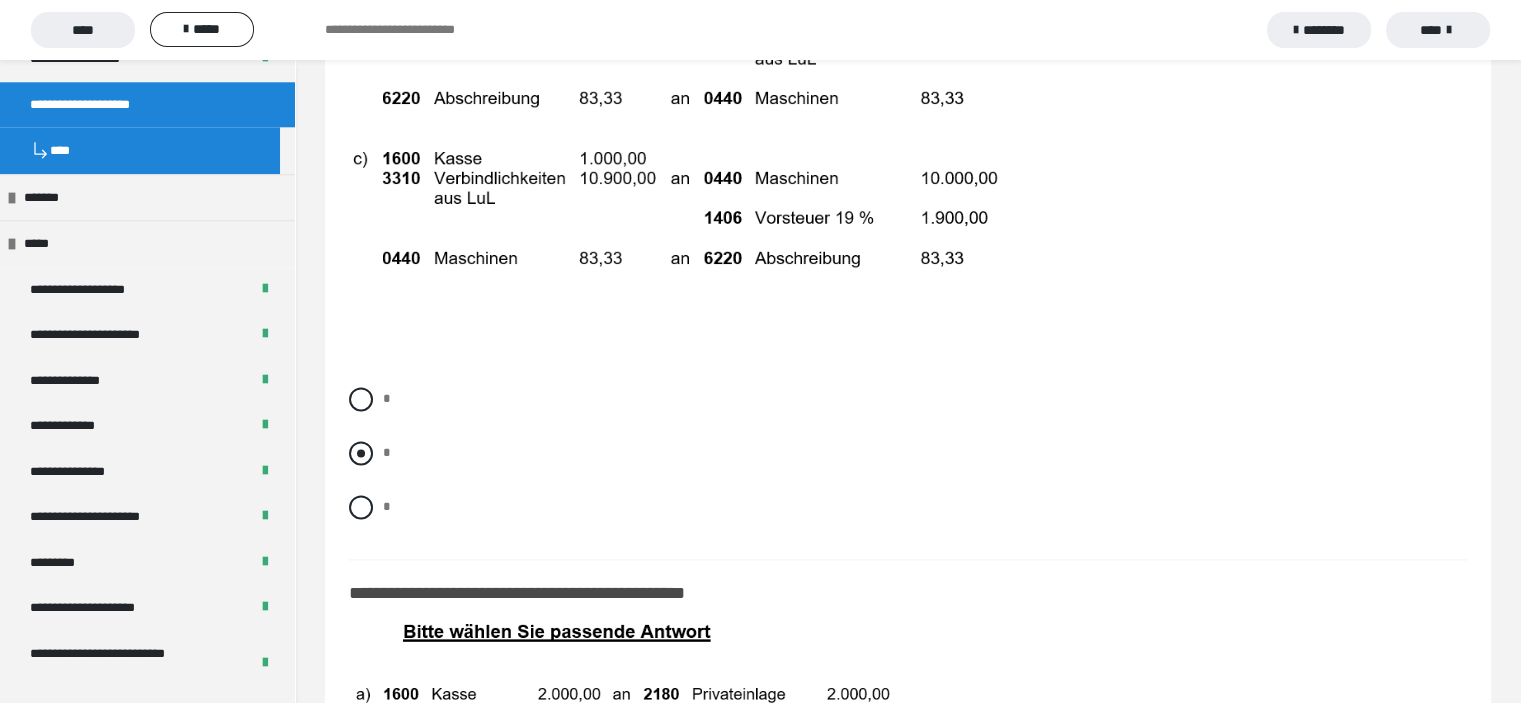 click at bounding box center (361, 453) 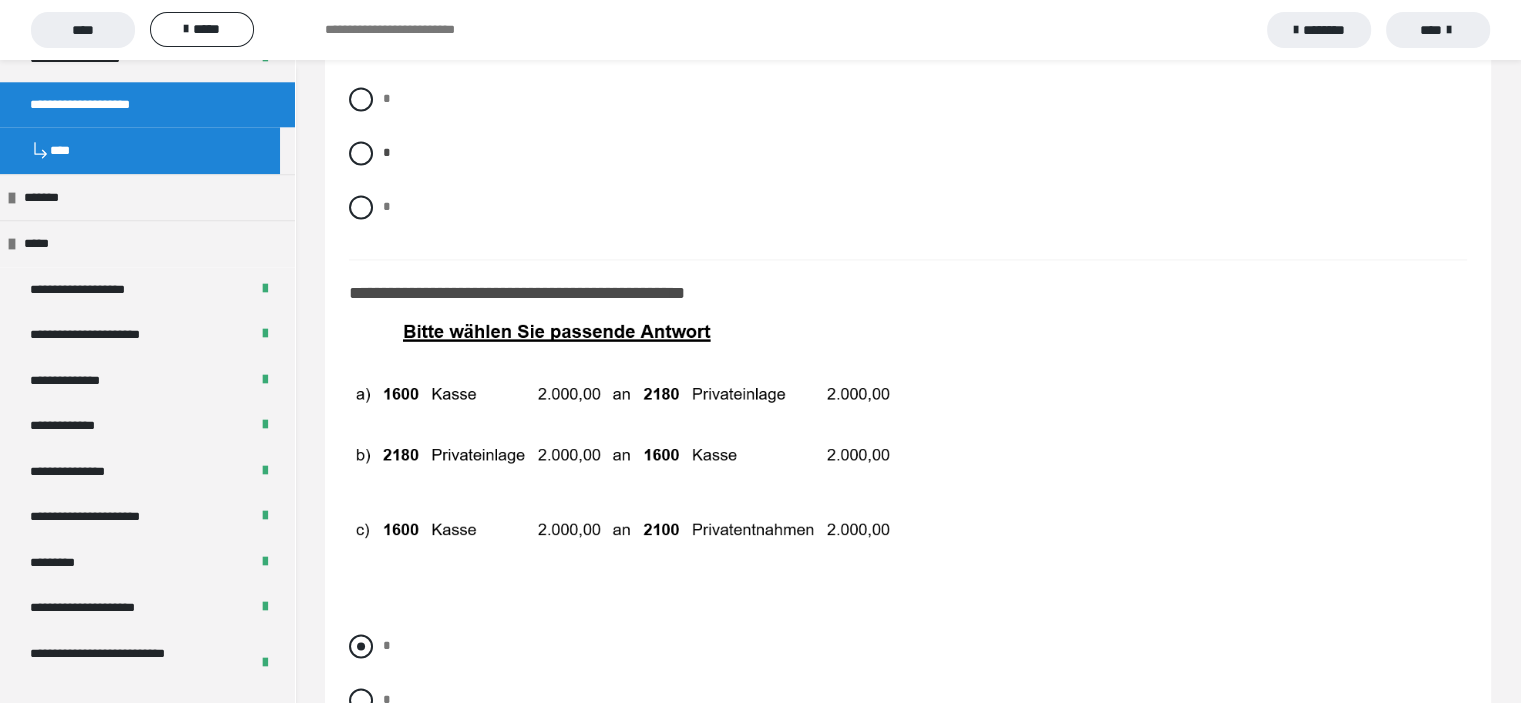 scroll, scrollTop: 10600, scrollLeft: 0, axis: vertical 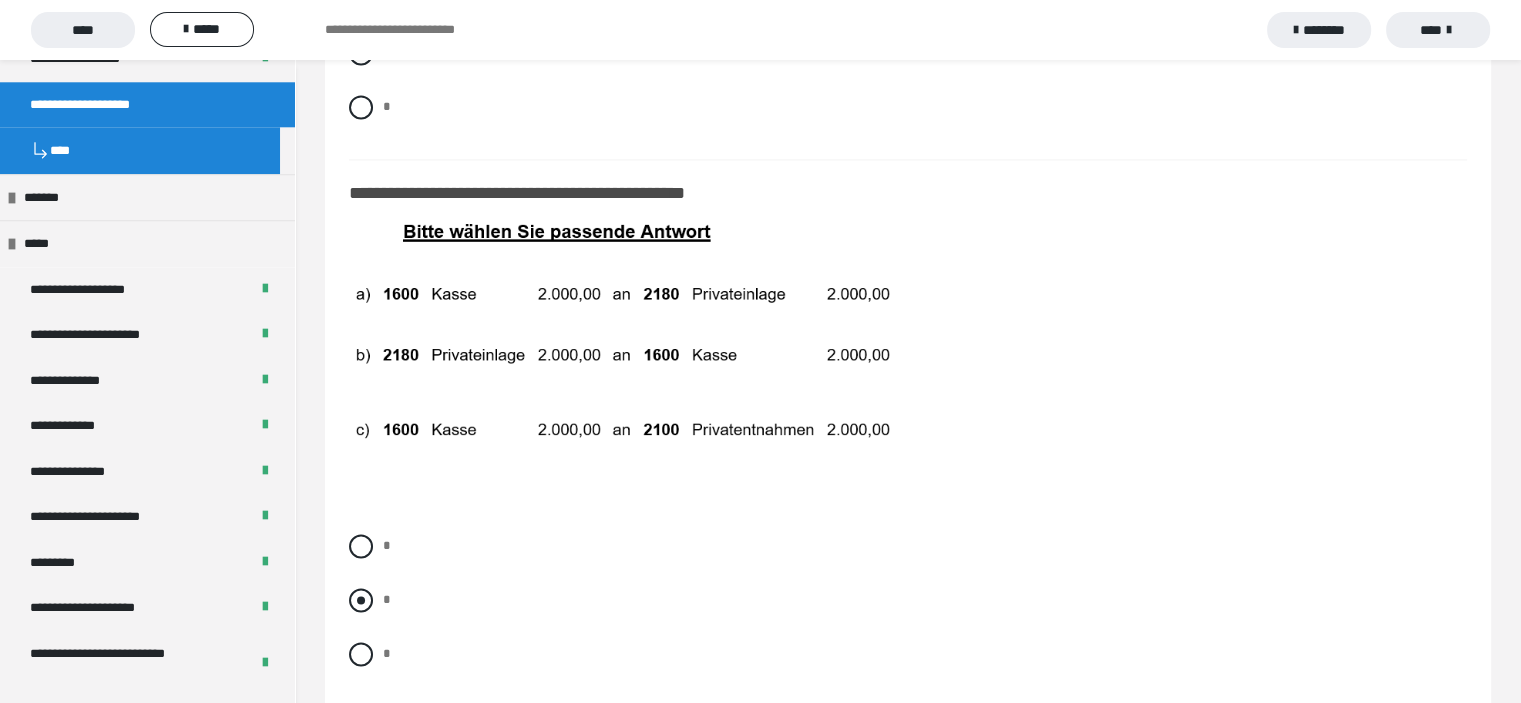 click at bounding box center (361, 600) 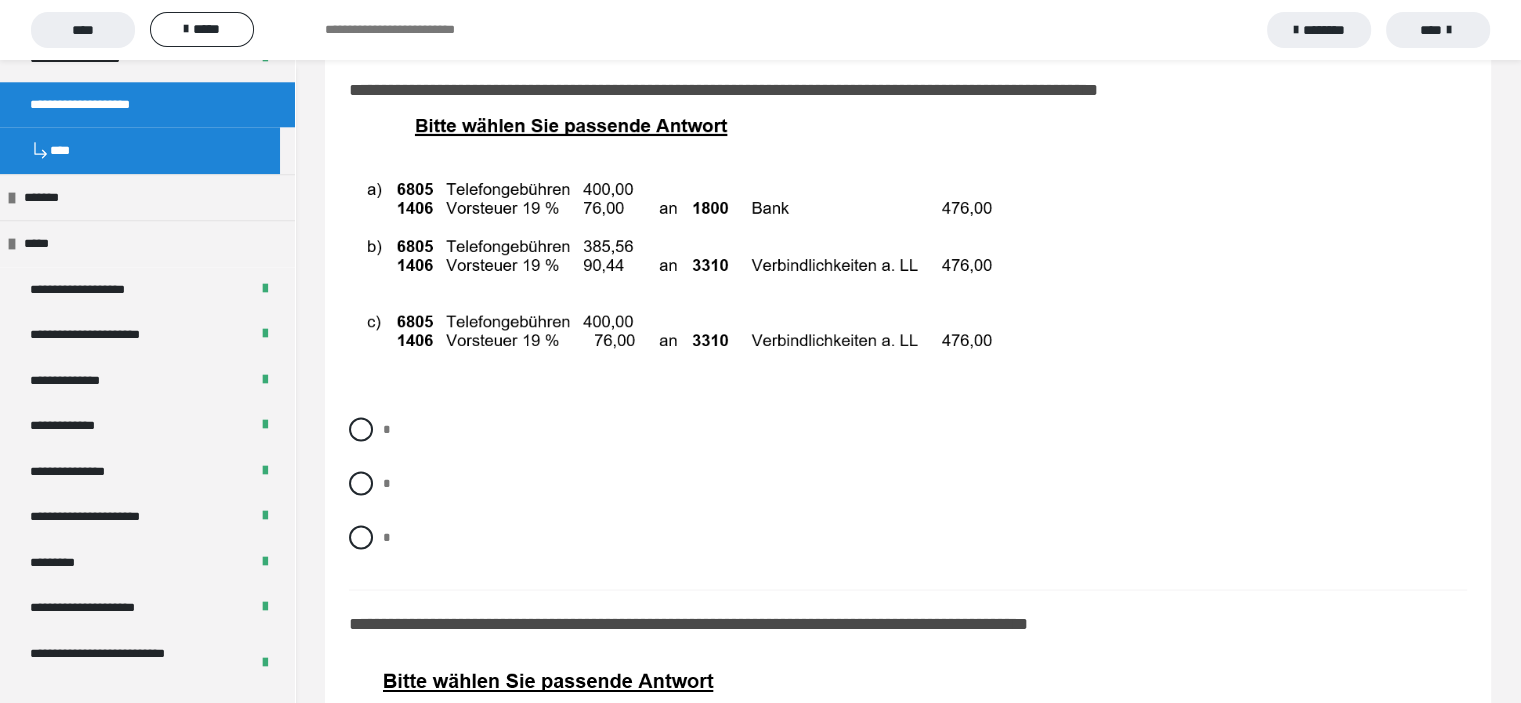 scroll, scrollTop: 11300, scrollLeft: 0, axis: vertical 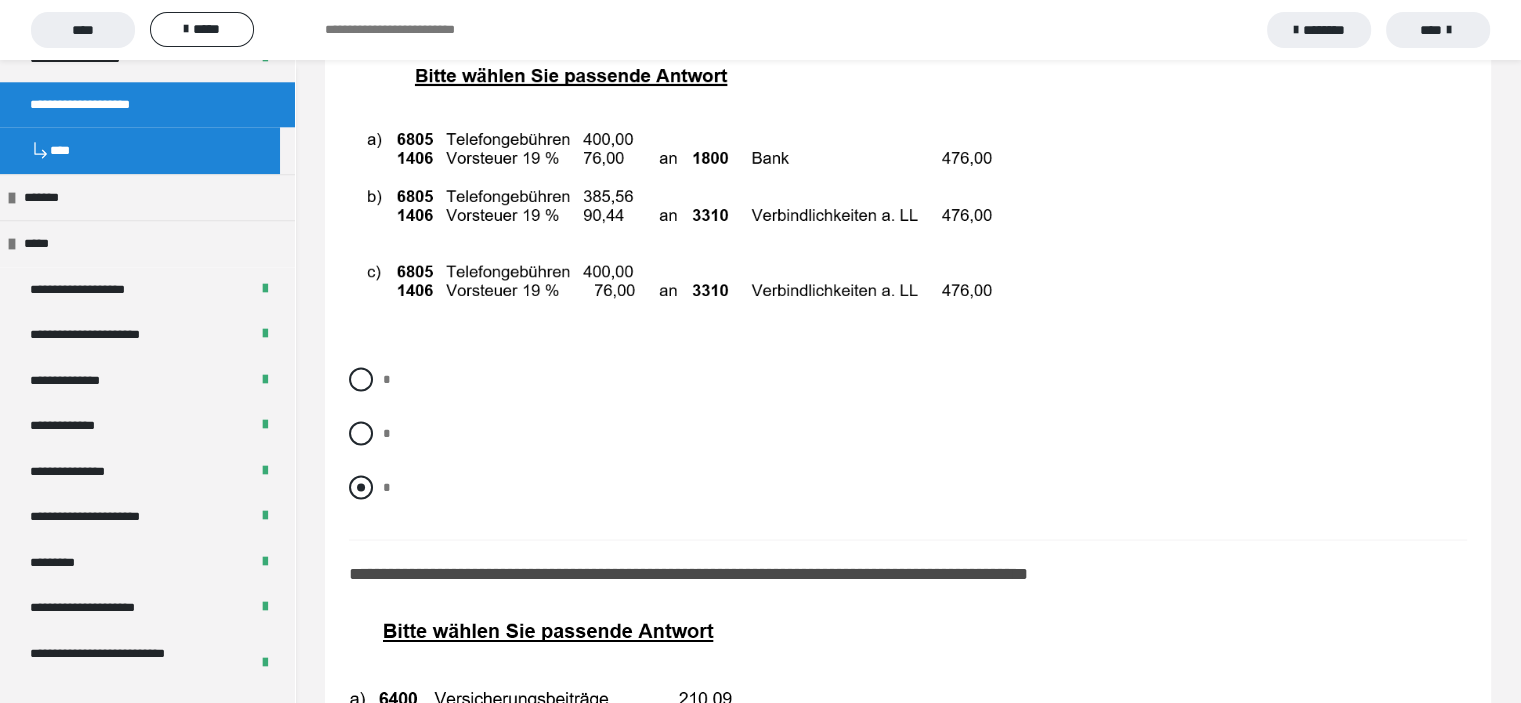 click at bounding box center [361, 487] 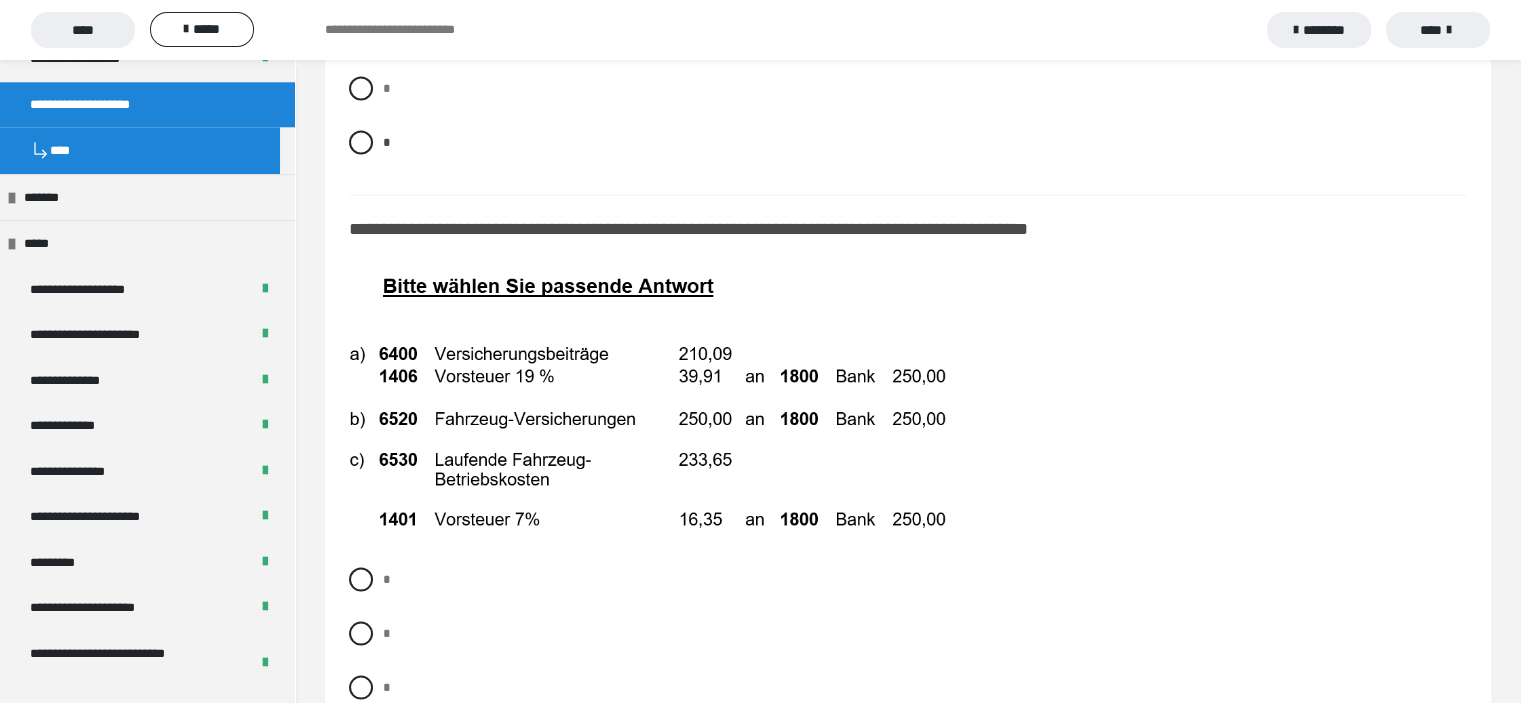 scroll, scrollTop: 11700, scrollLeft: 0, axis: vertical 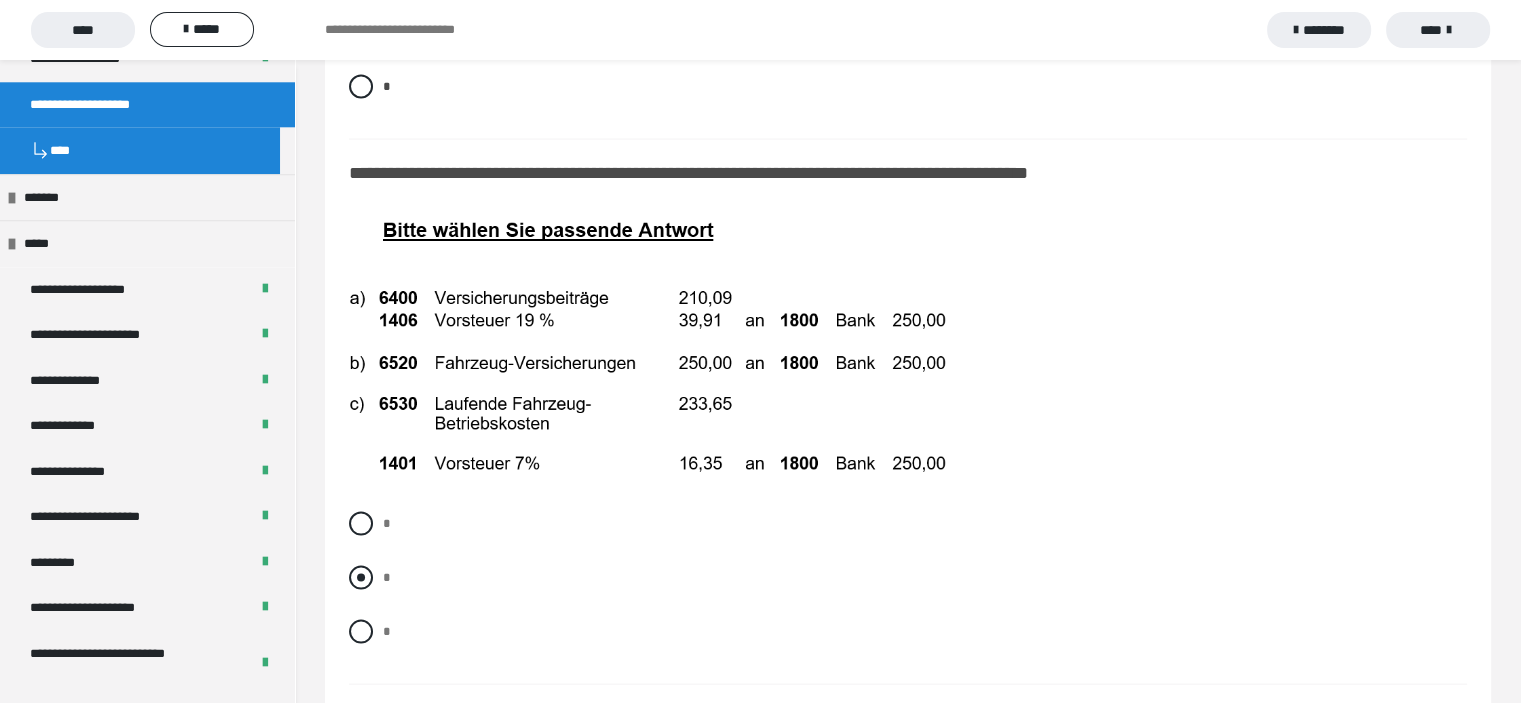click at bounding box center [361, 578] 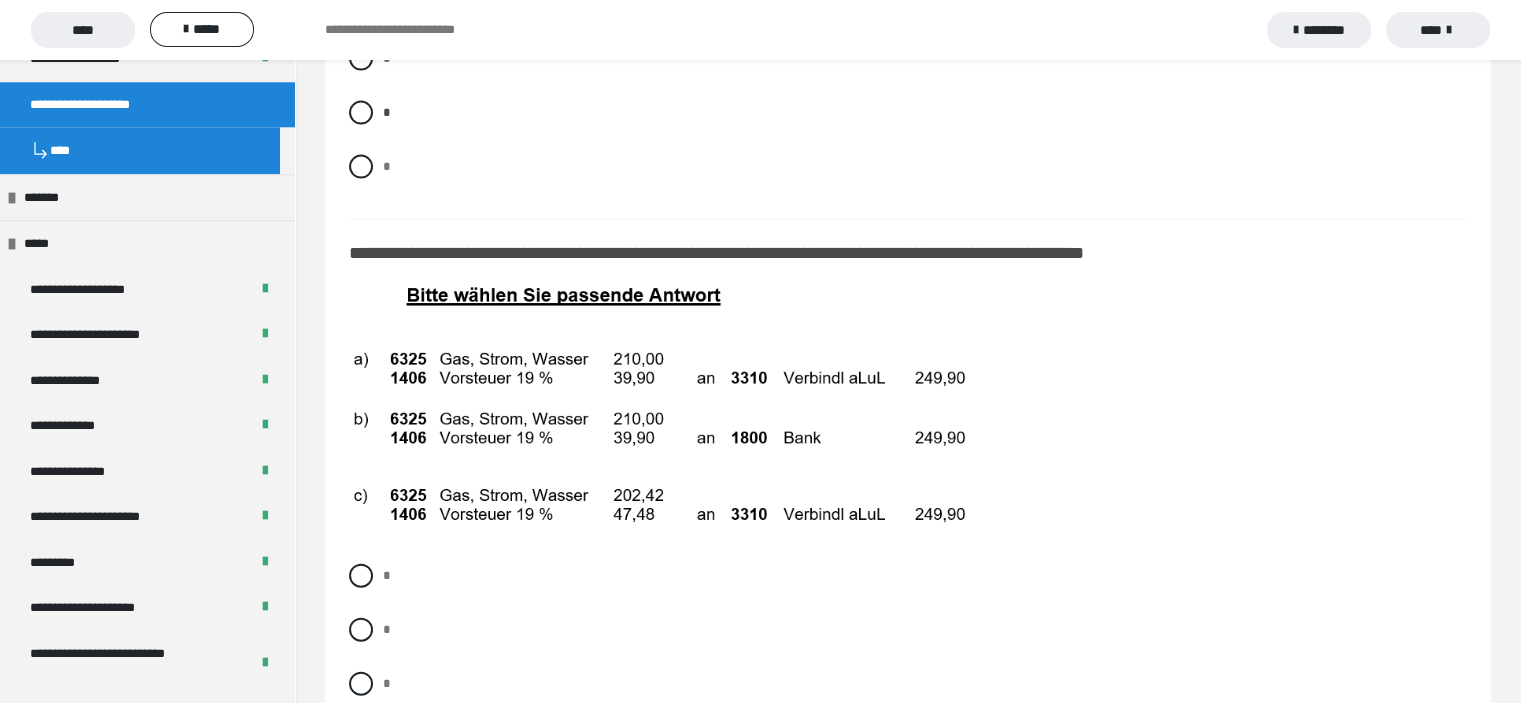 scroll, scrollTop: 12200, scrollLeft: 0, axis: vertical 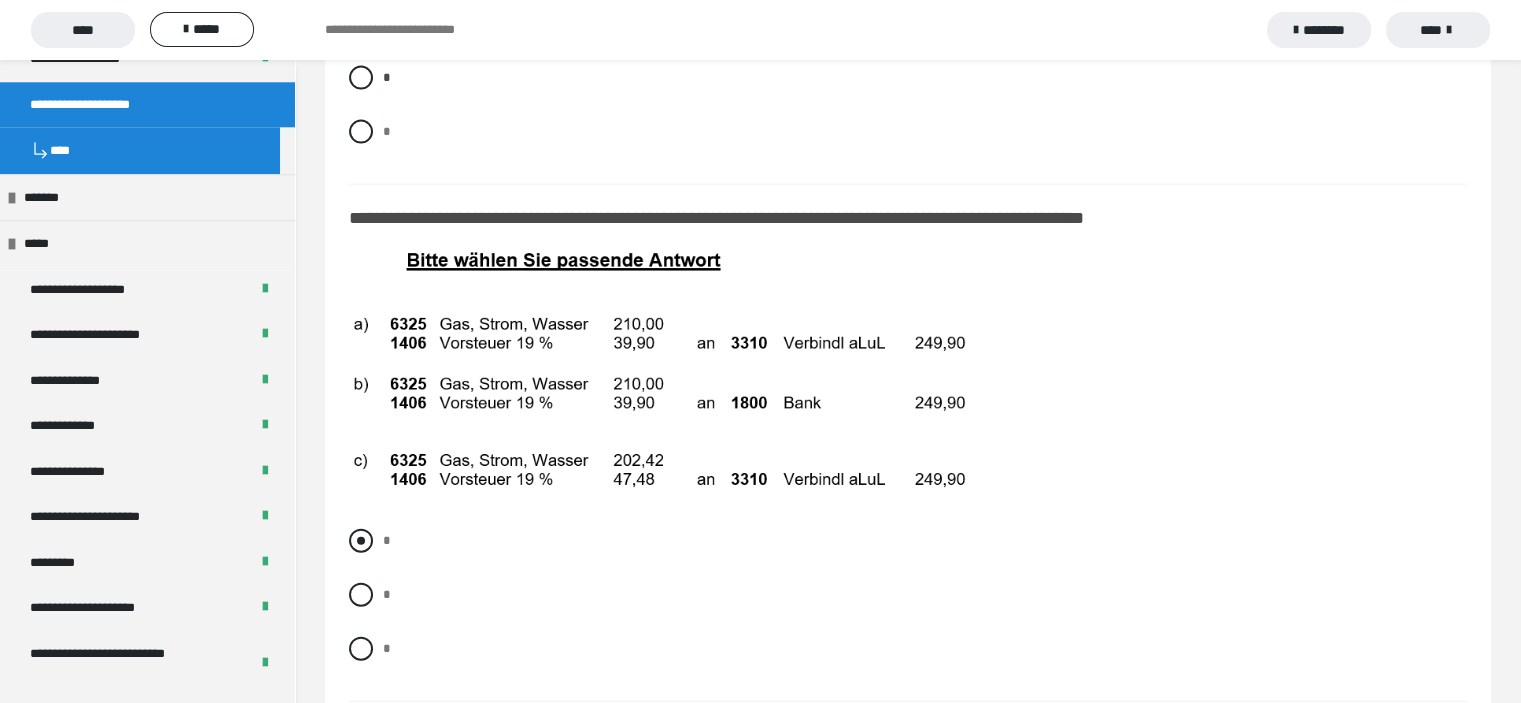 click at bounding box center [361, 541] 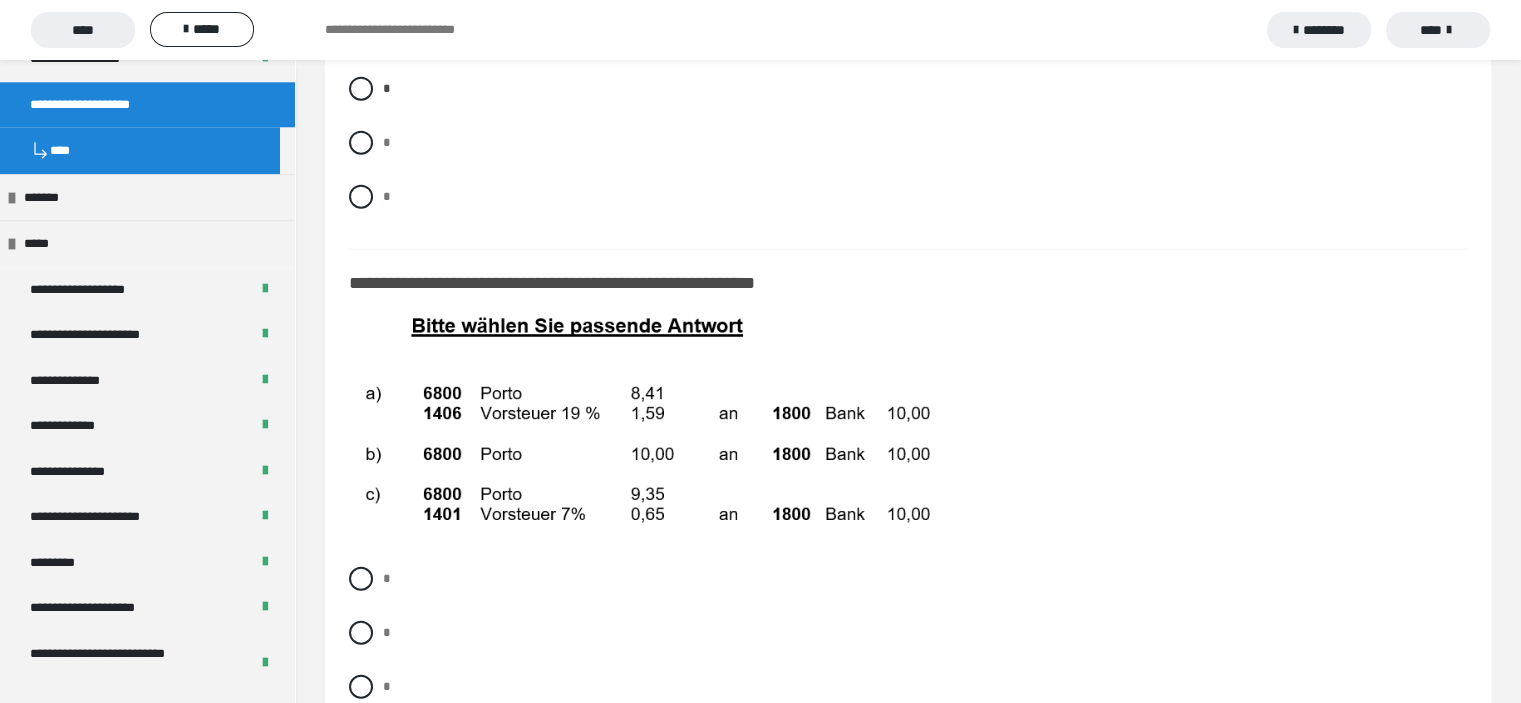 scroll, scrollTop: 12700, scrollLeft: 0, axis: vertical 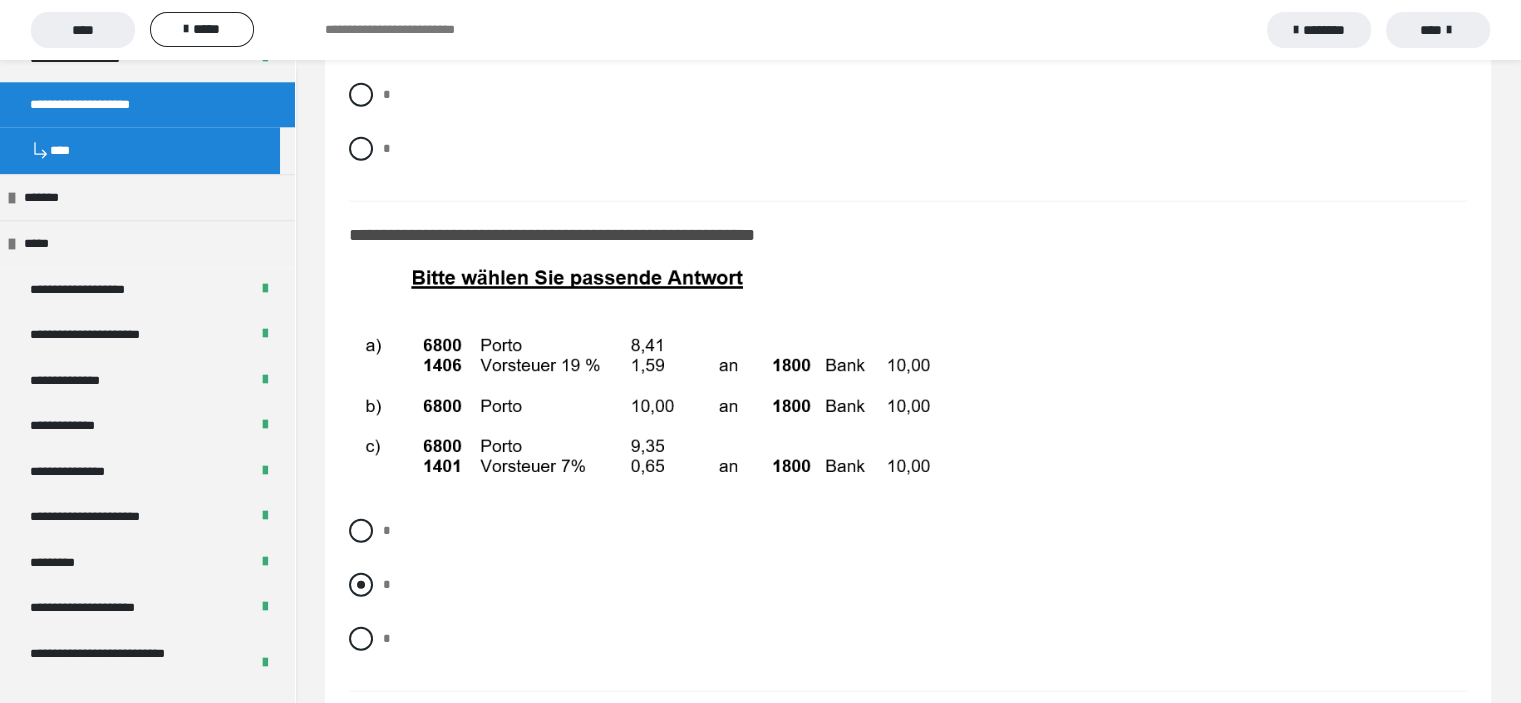 click at bounding box center (361, 585) 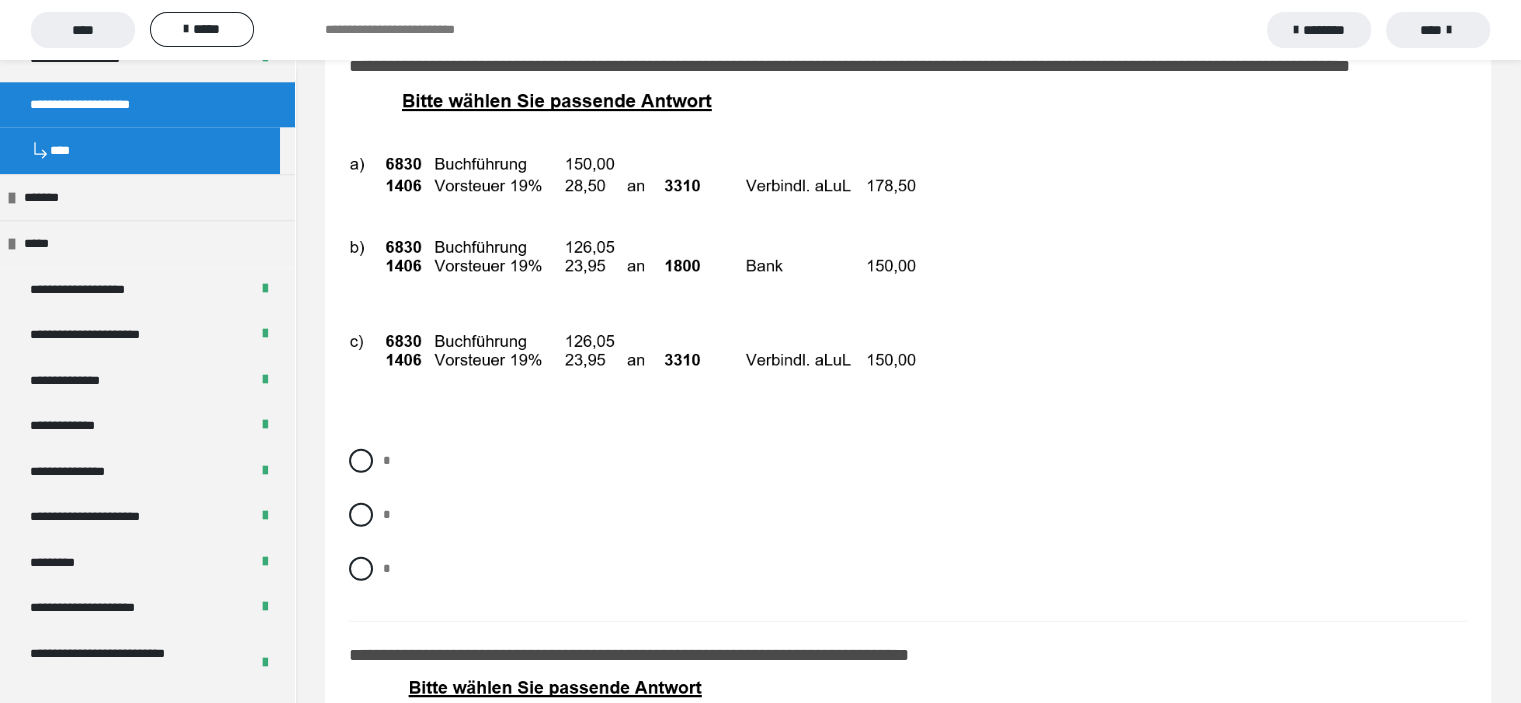 scroll, scrollTop: 13400, scrollLeft: 0, axis: vertical 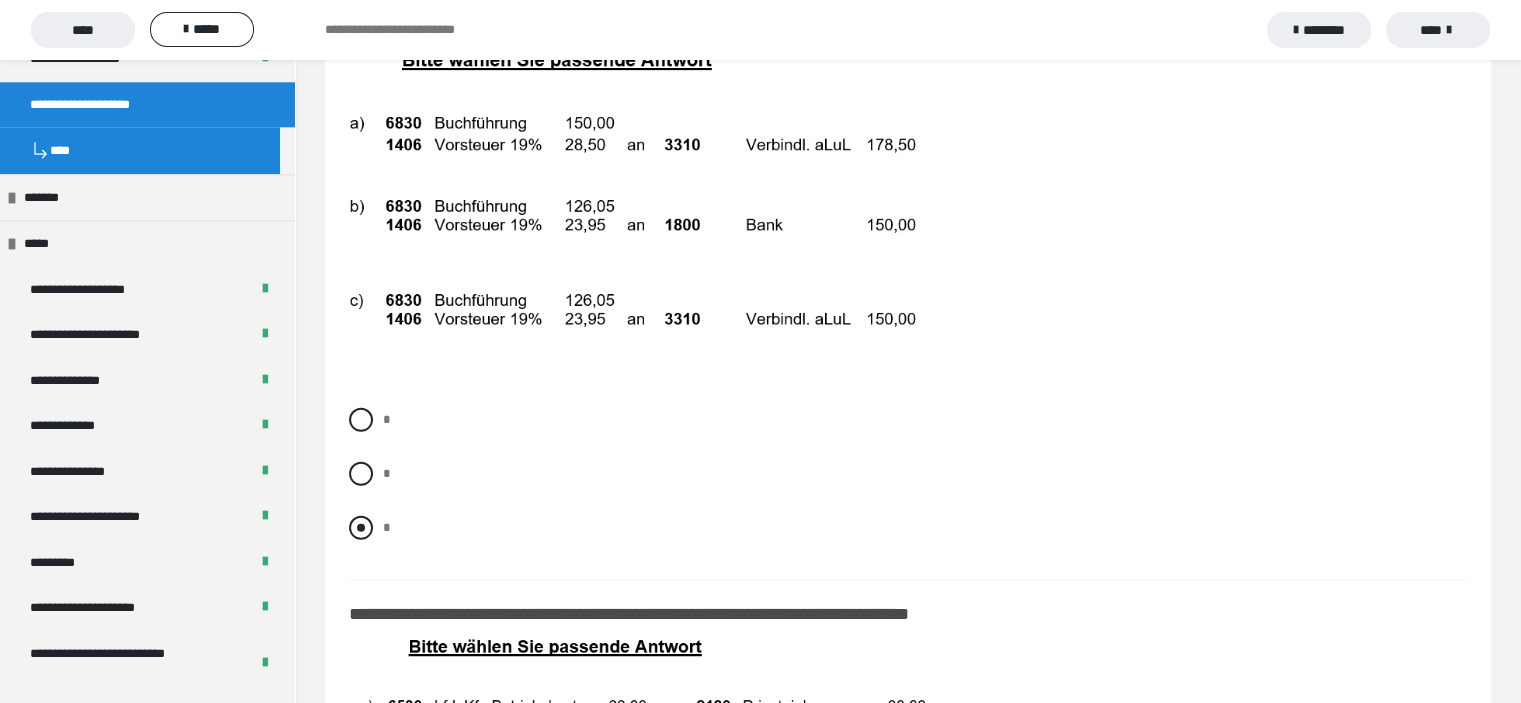 click at bounding box center [361, 528] 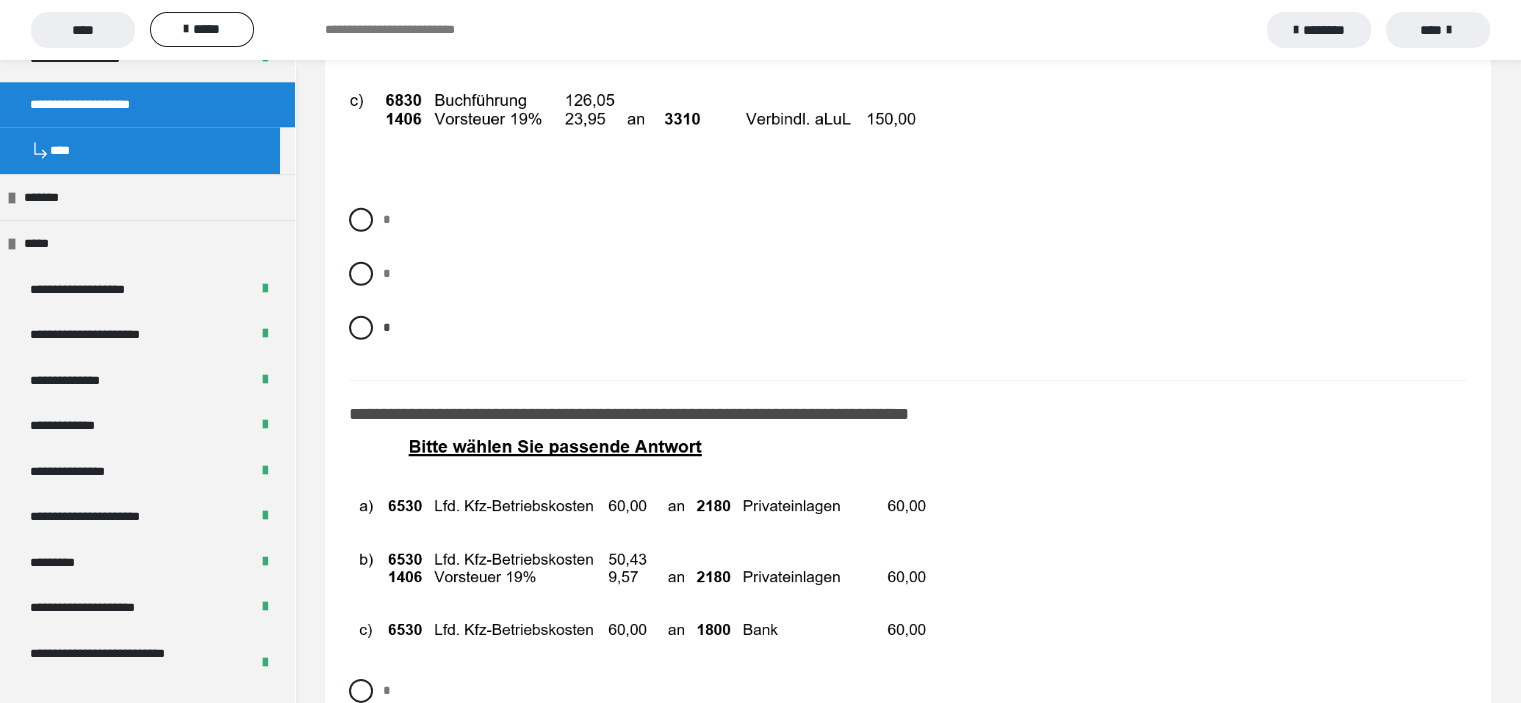 scroll, scrollTop: 13700, scrollLeft: 0, axis: vertical 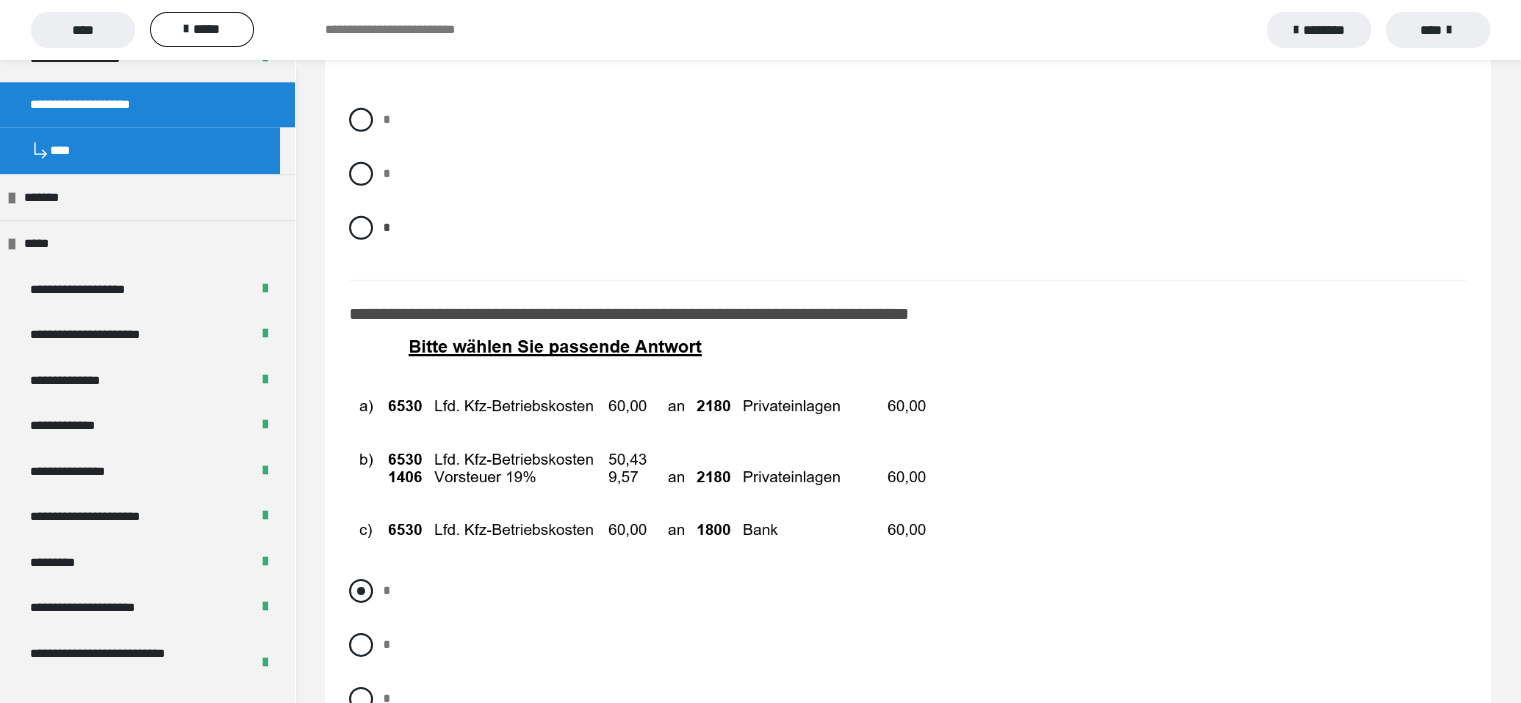 click at bounding box center (361, 591) 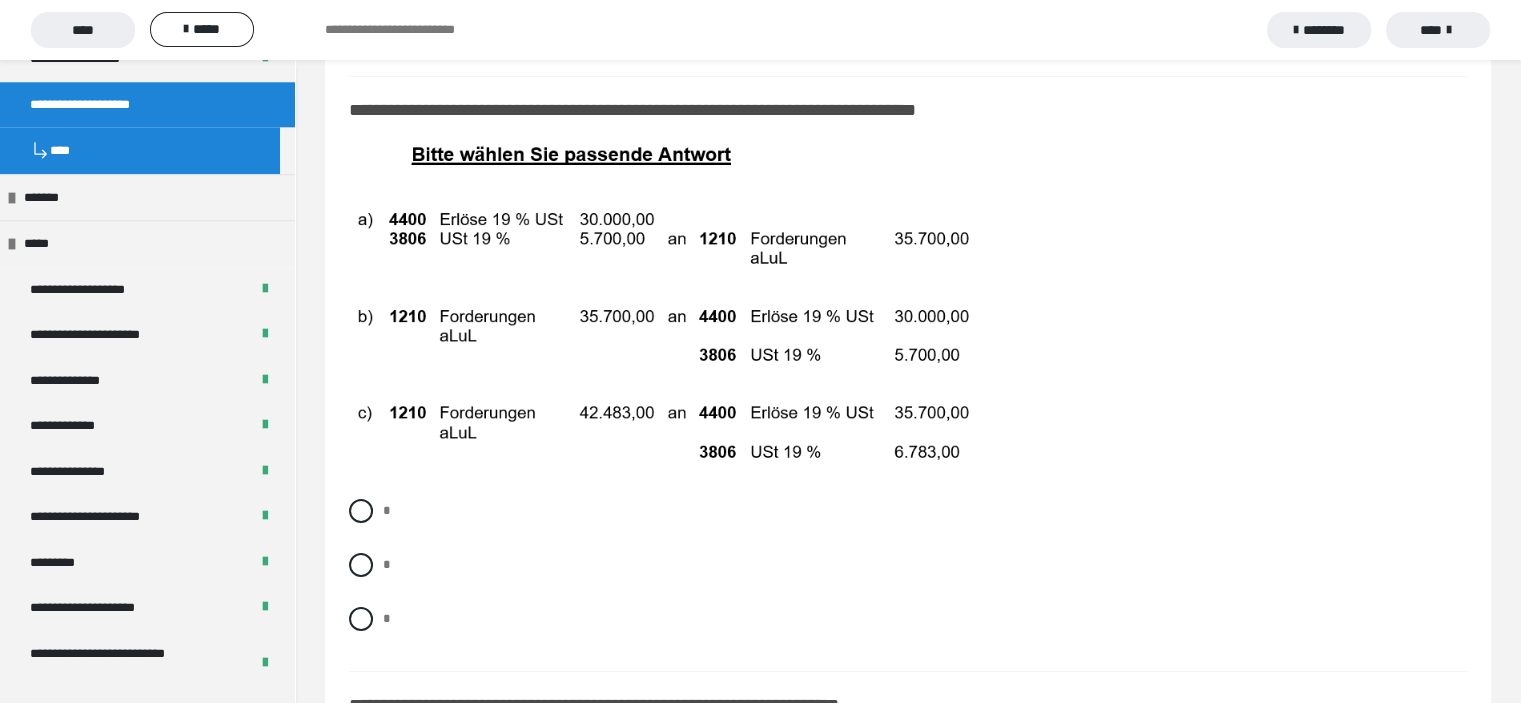 scroll, scrollTop: 14300, scrollLeft: 0, axis: vertical 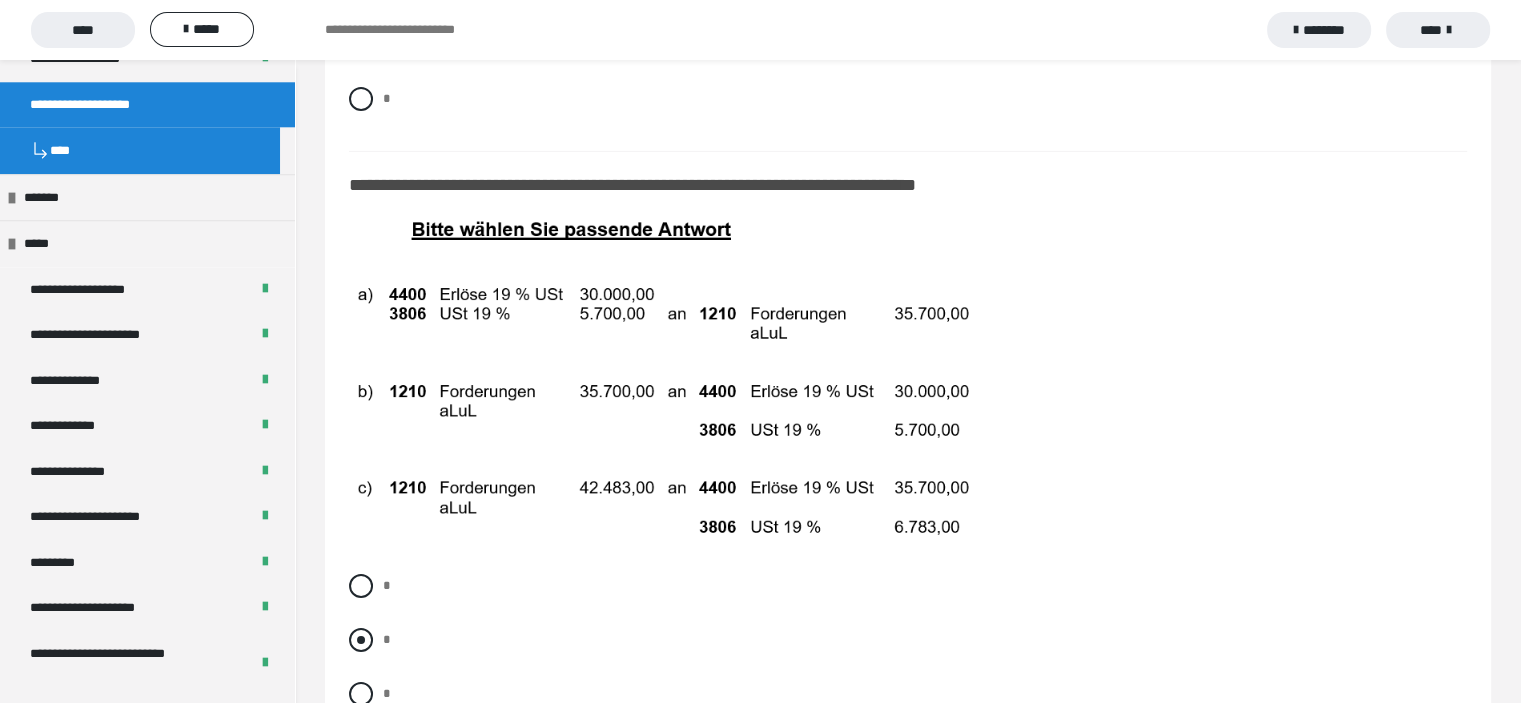 click at bounding box center [361, 640] 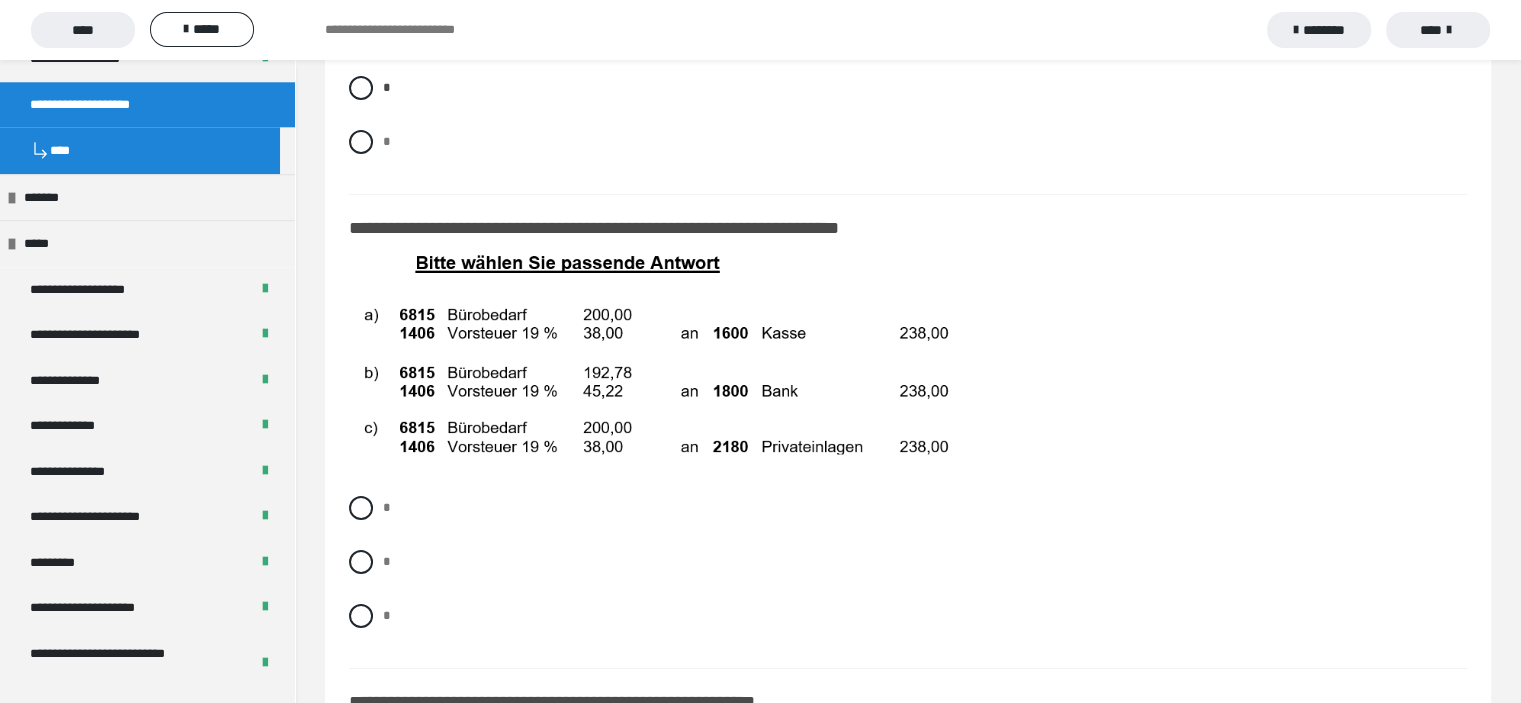 scroll, scrollTop: 14900, scrollLeft: 0, axis: vertical 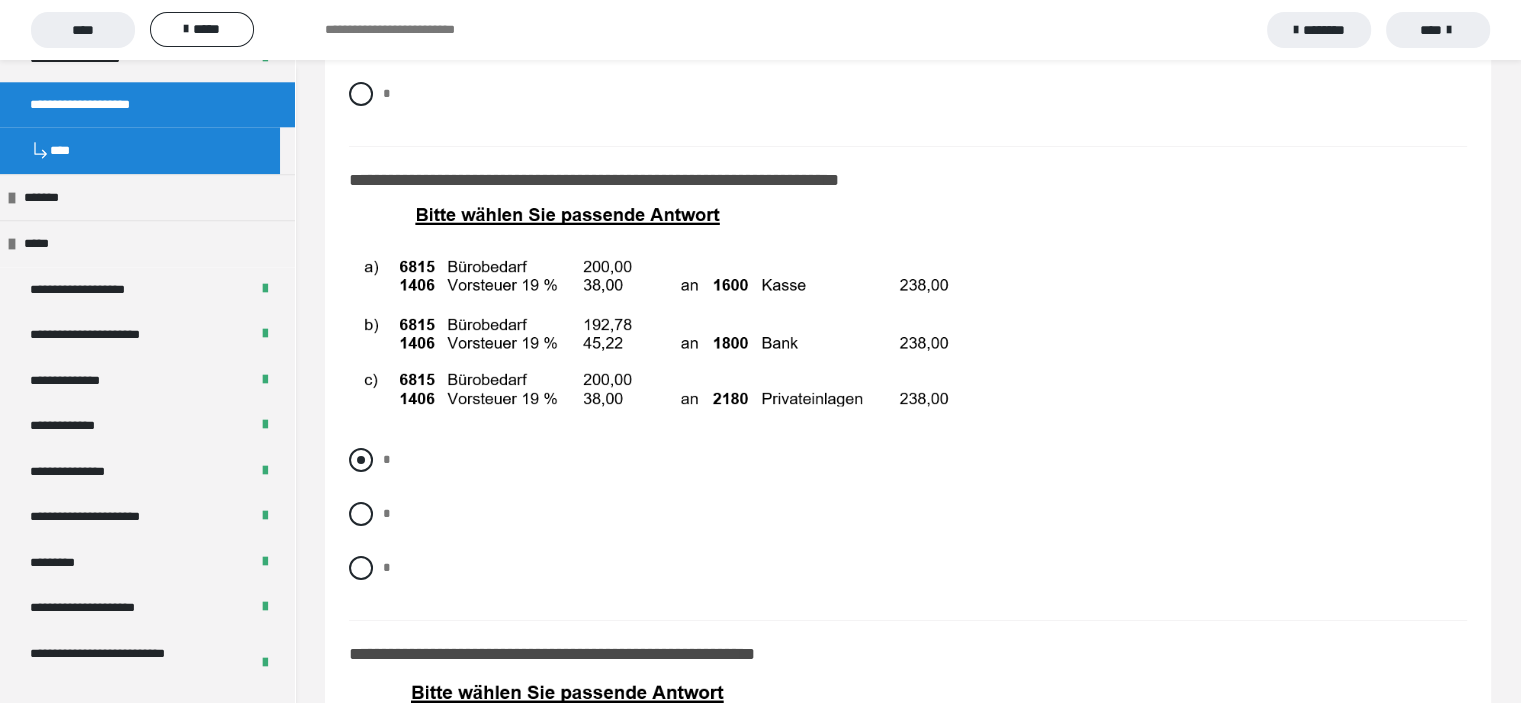 click at bounding box center [361, 460] 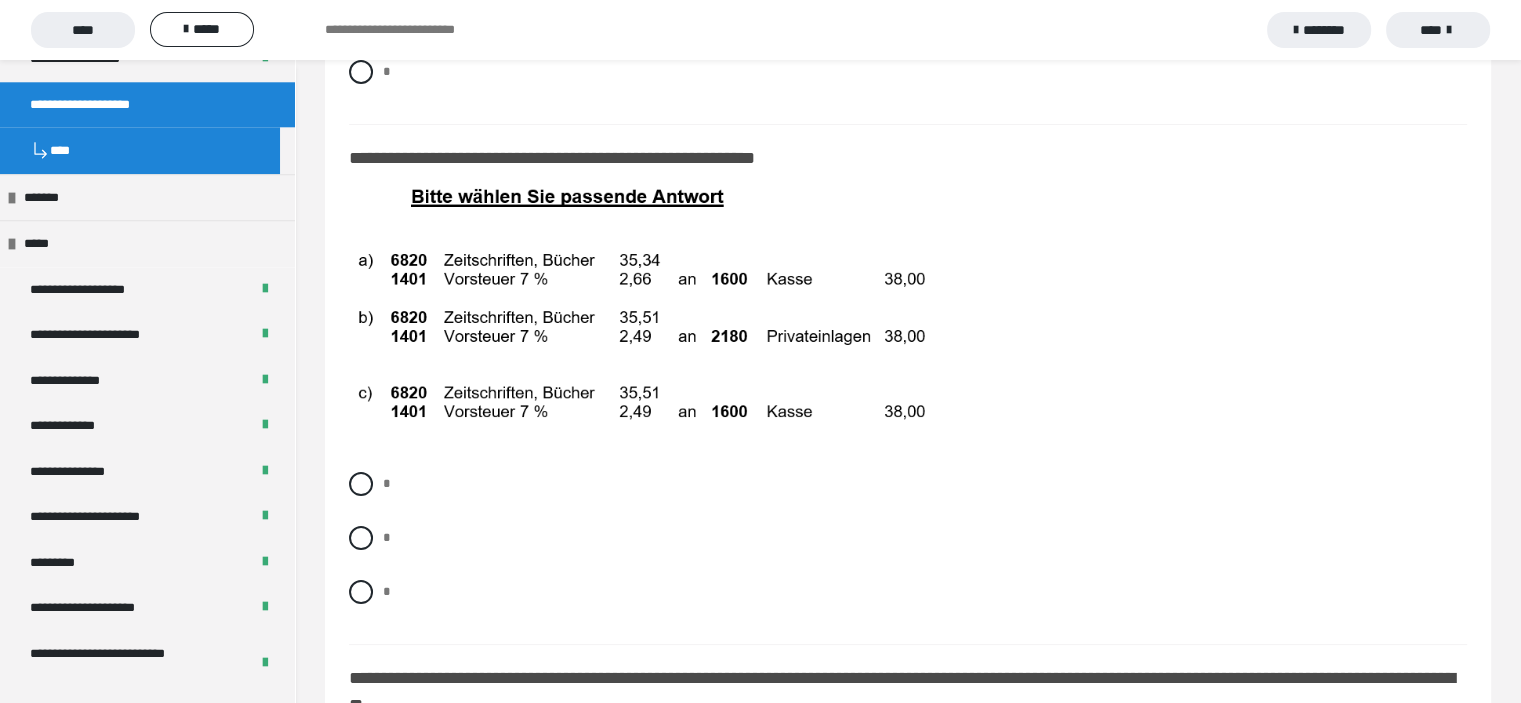 scroll, scrollTop: 15400, scrollLeft: 0, axis: vertical 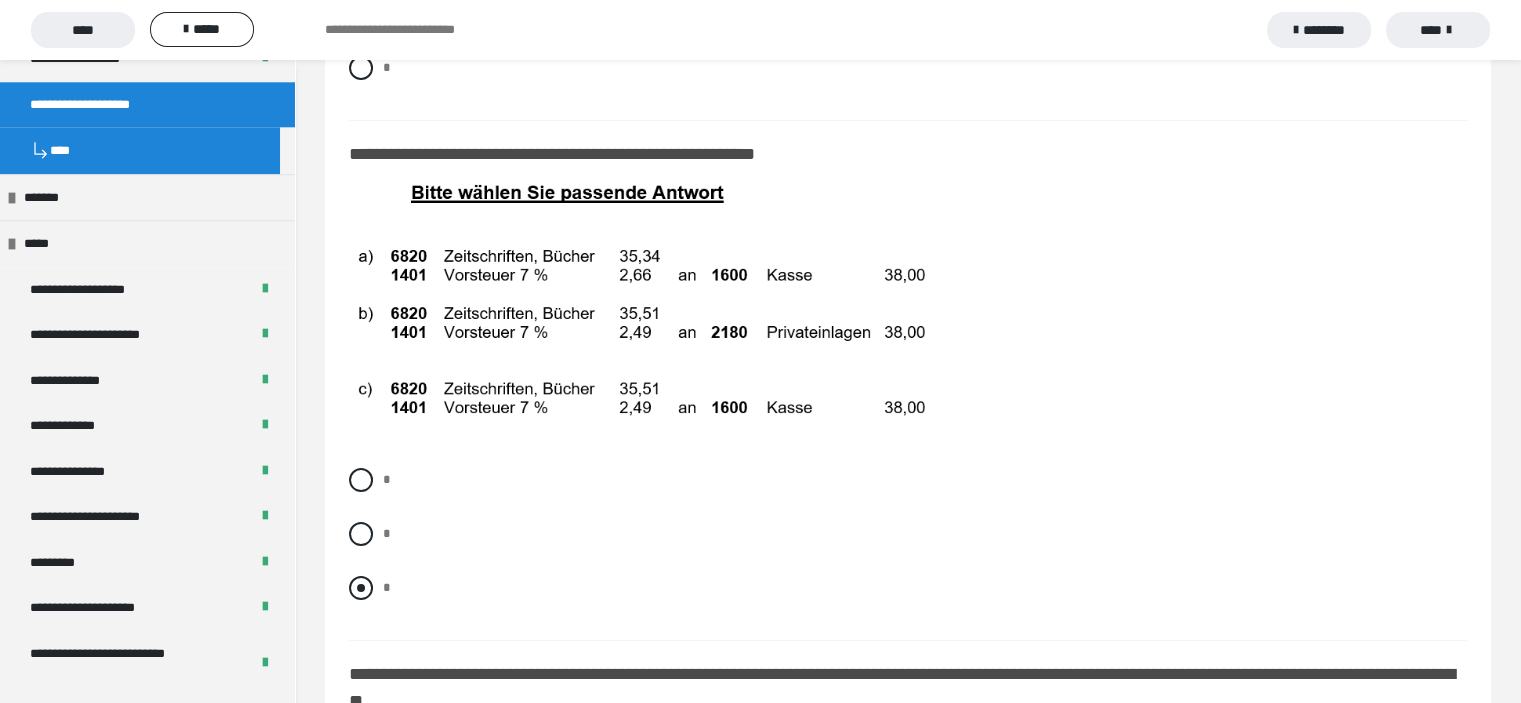 click at bounding box center (361, 588) 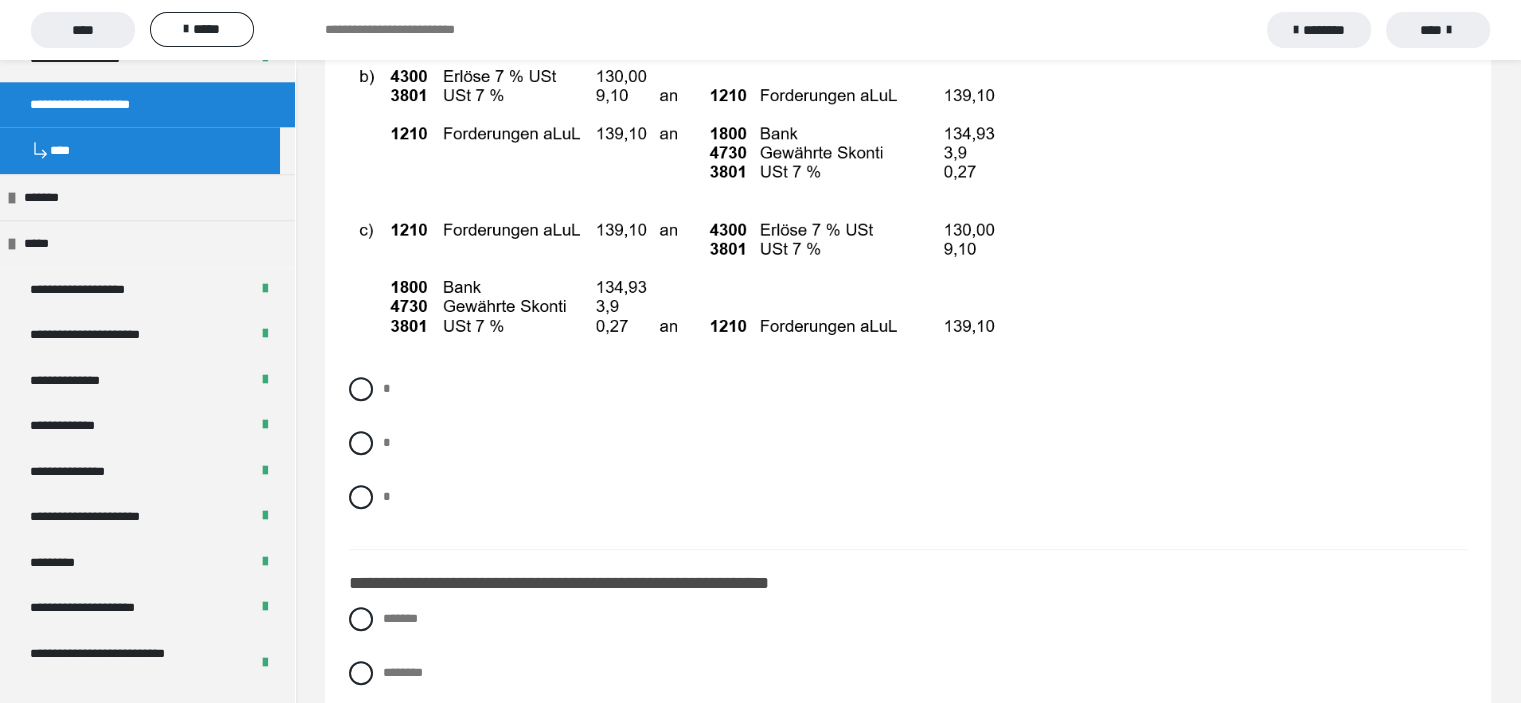 scroll, scrollTop: 16300, scrollLeft: 0, axis: vertical 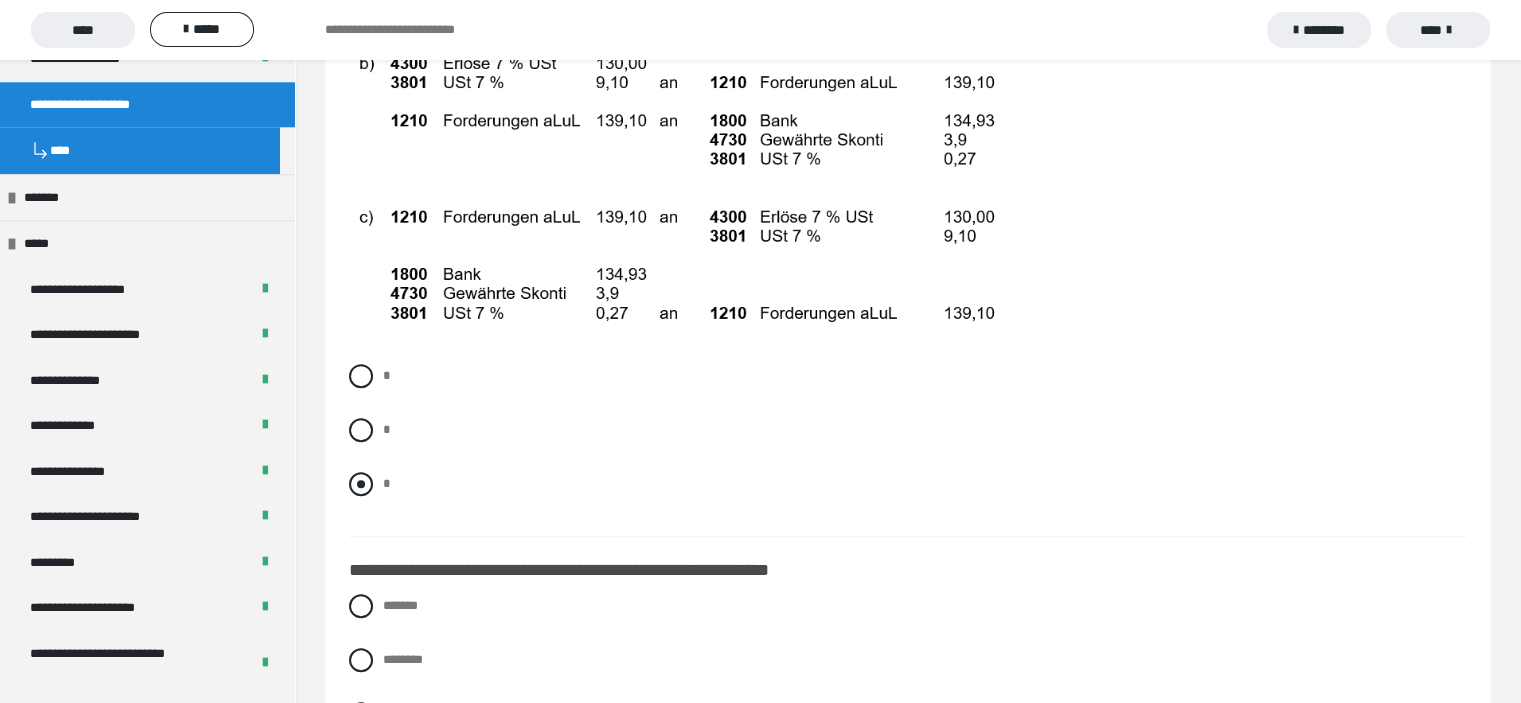 click at bounding box center (361, 484) 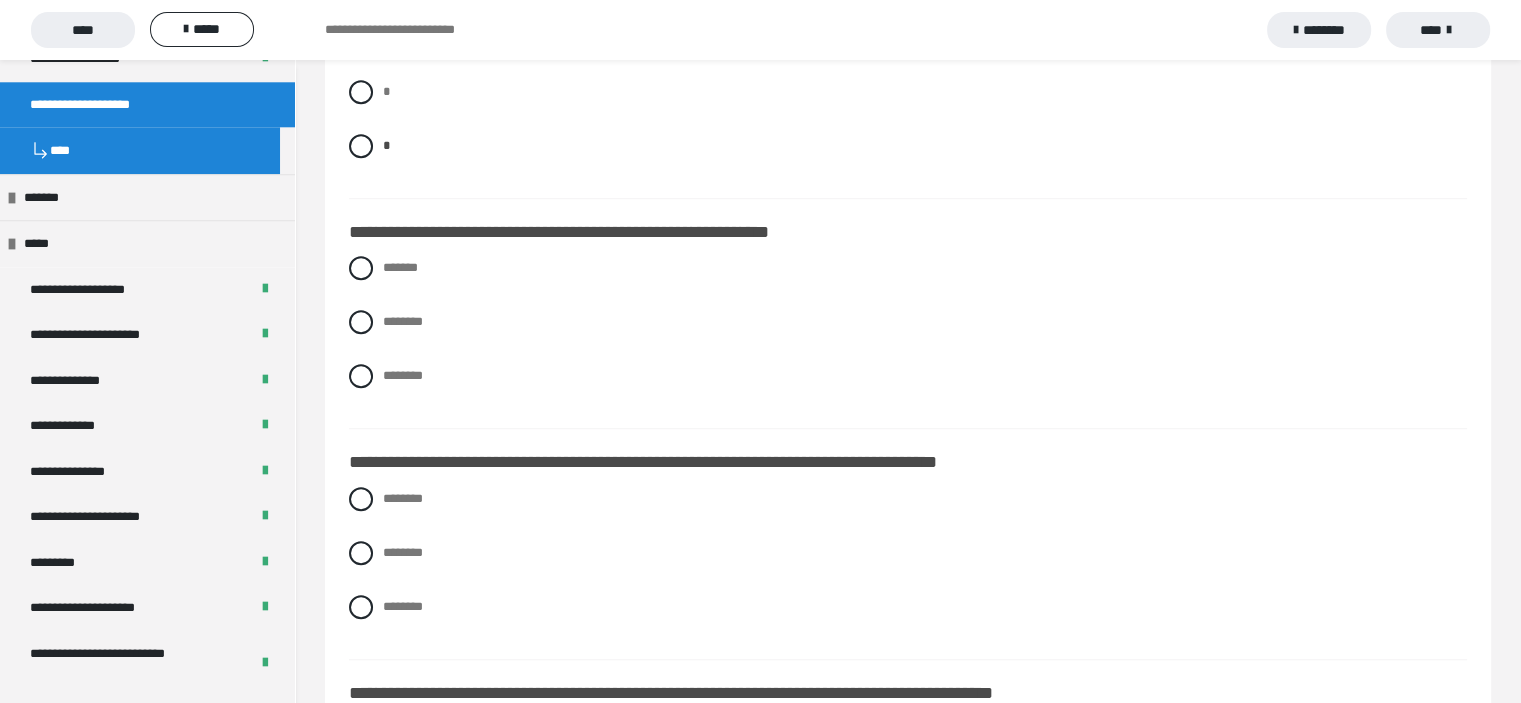 scroll, scrollTop: 16705, scrollLeft: 0, axis: vertical 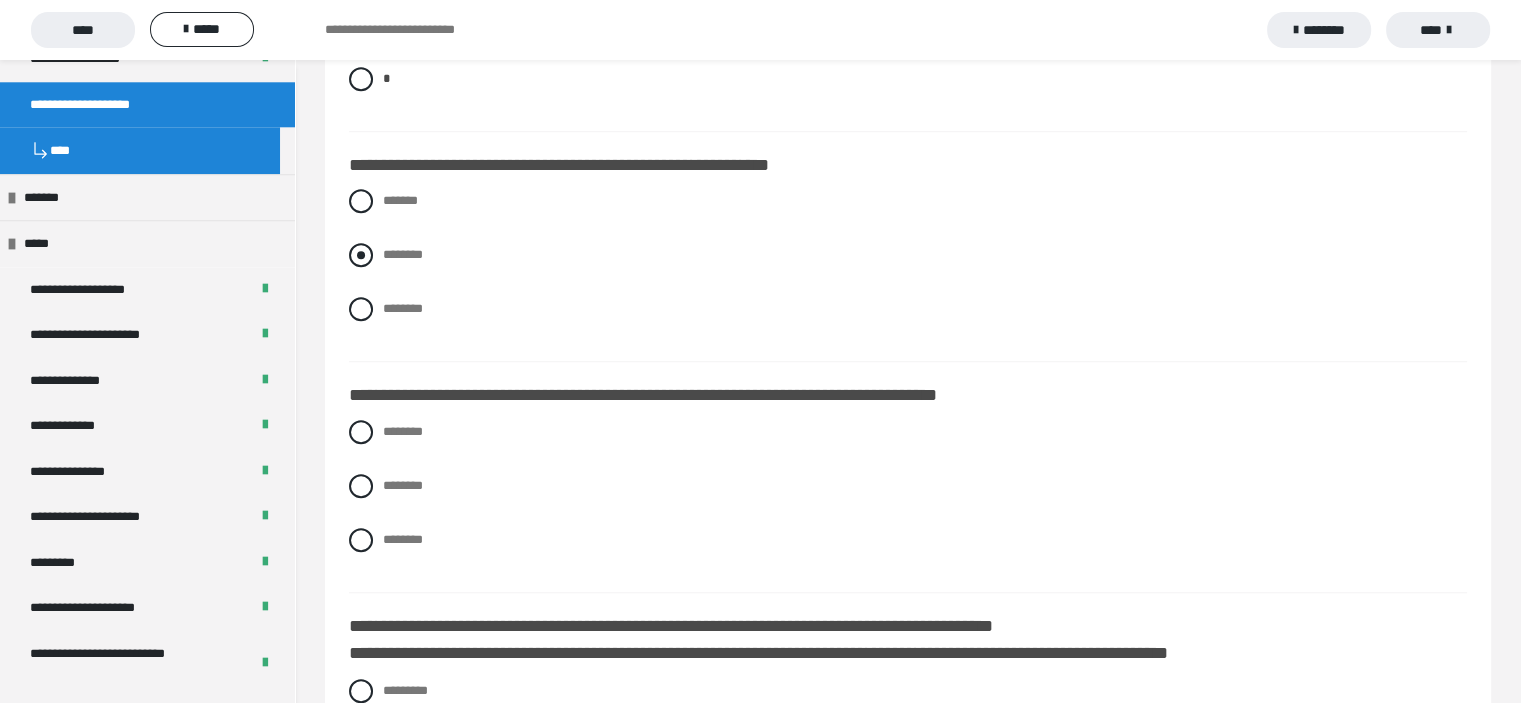 click at bounding box center (361, 255) 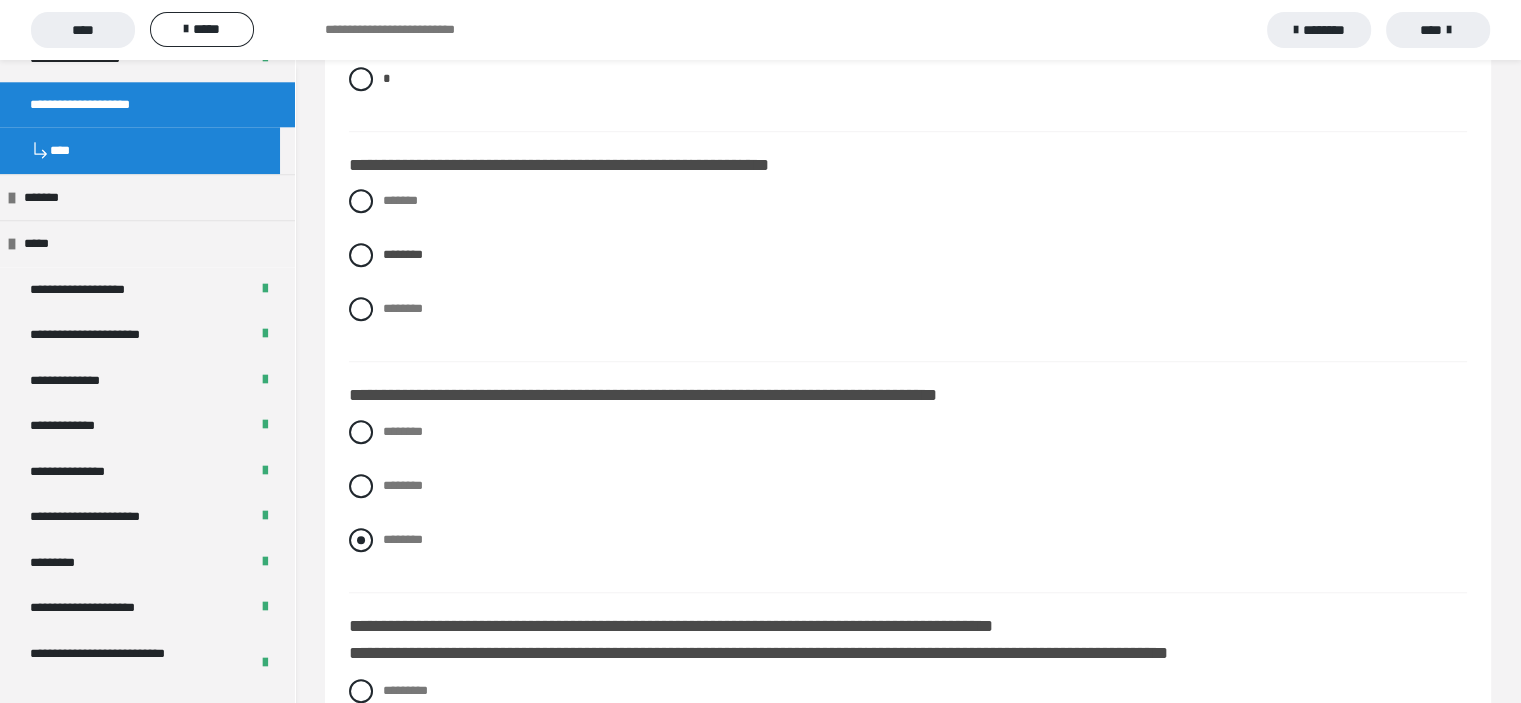 click at bounding box center [361, 540] 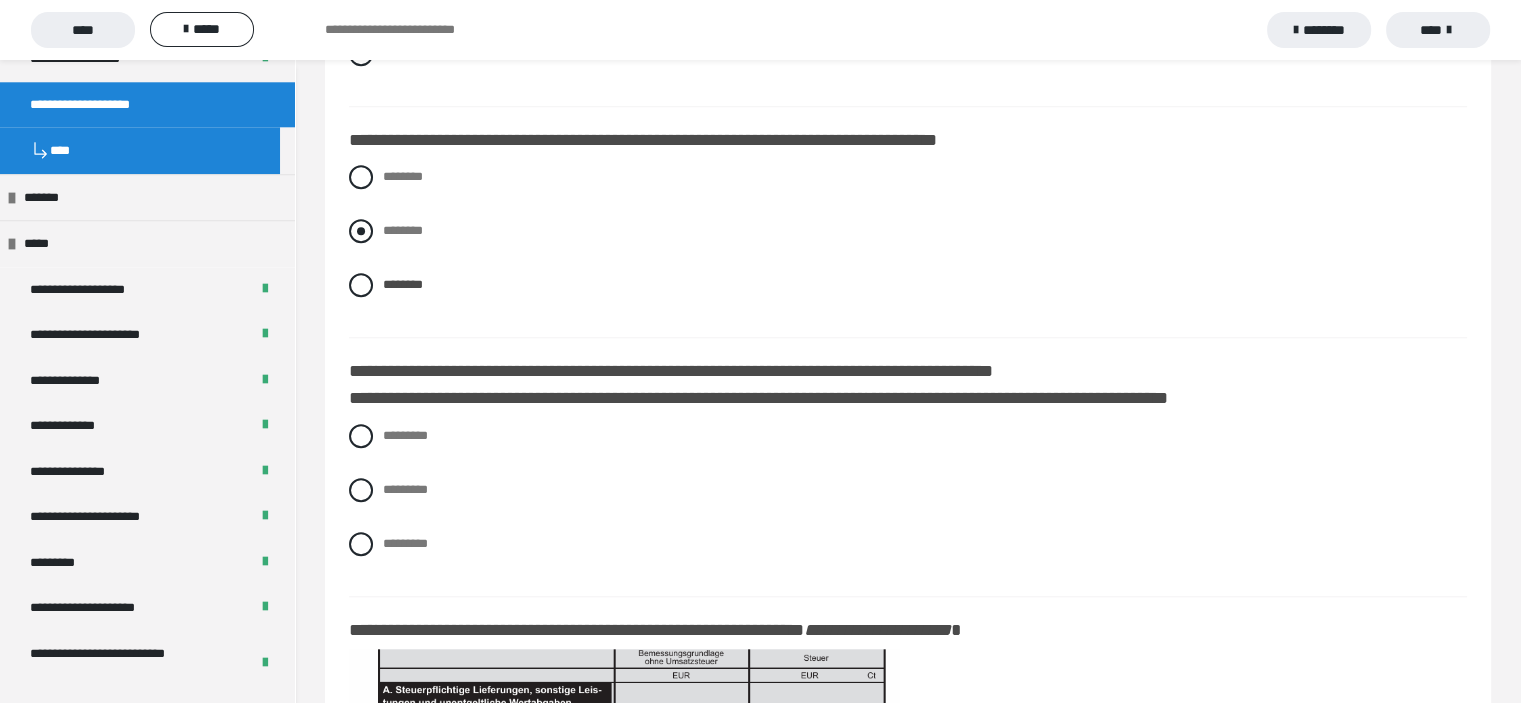 scroll, scrollTop: 17005, scrollLeft: 0, axis: vertical 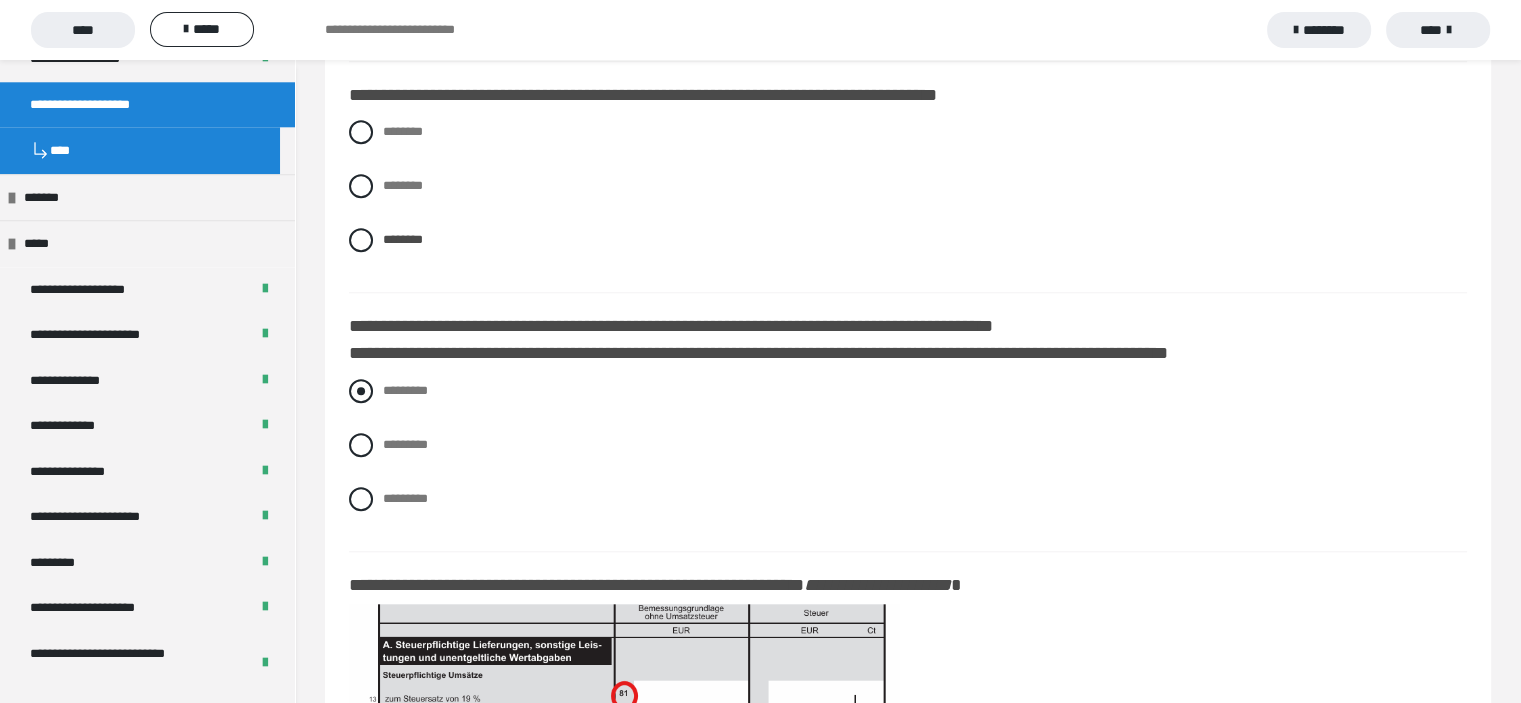 click at bounding box center (361, 391) 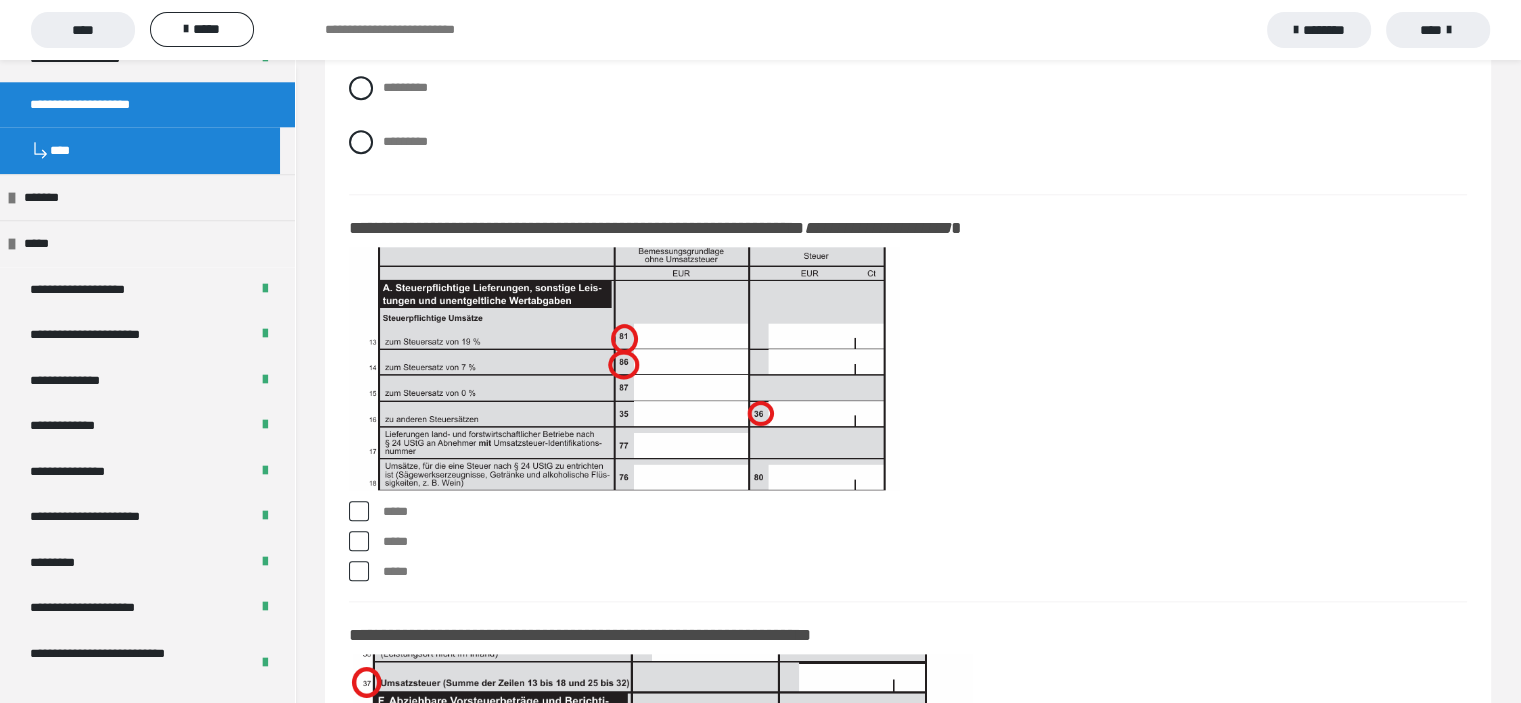 scroll, scrollTop: 17405, scrollLeft: 0, axis: vertical 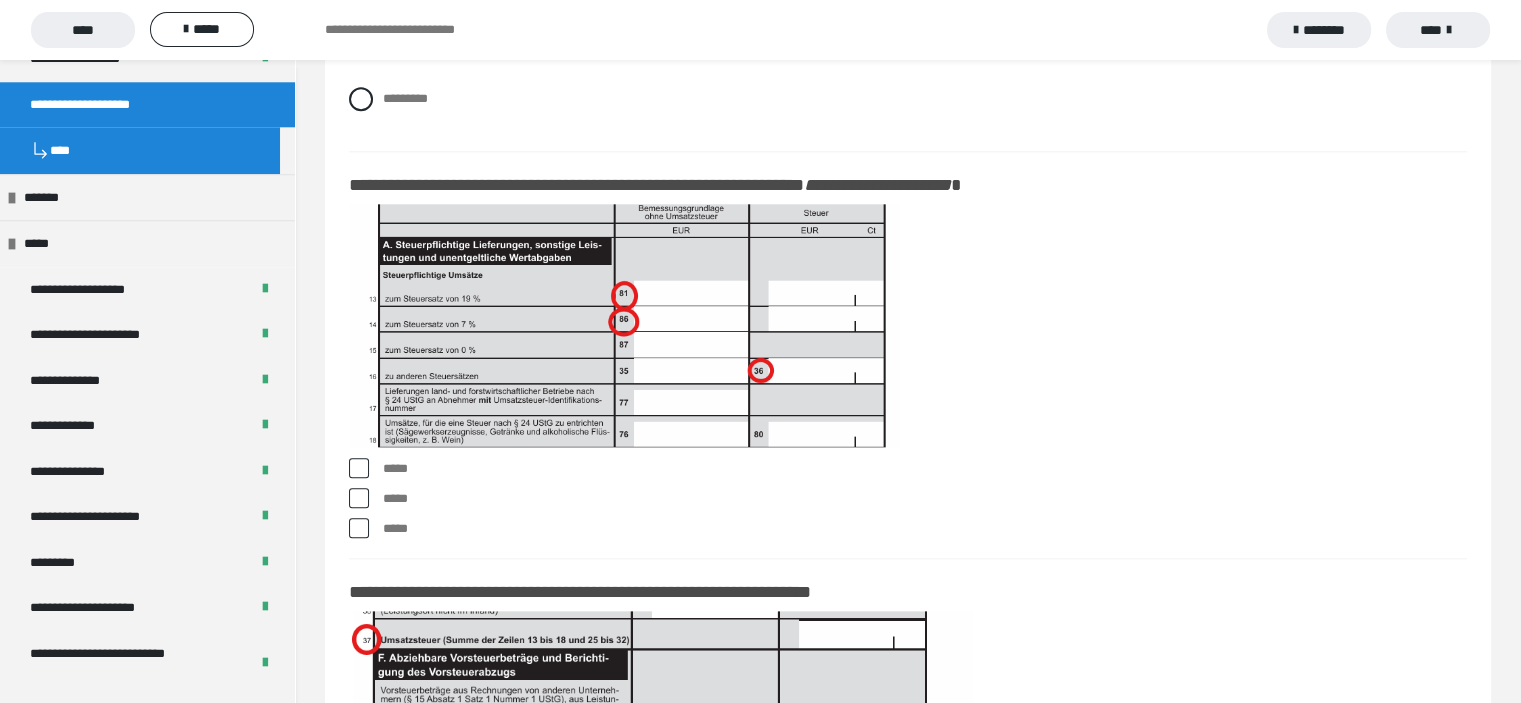 click at bounding box center (359, 468) 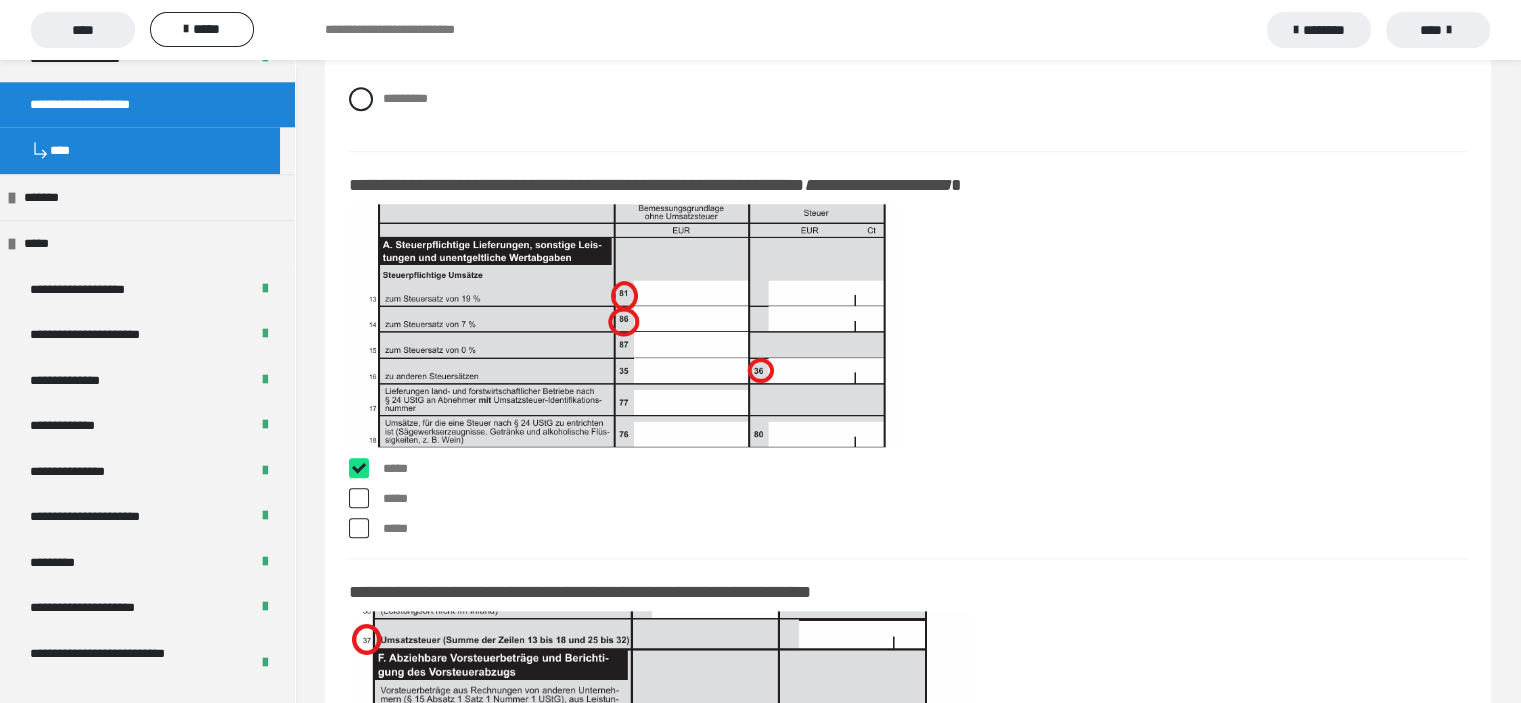checkbox on "****" 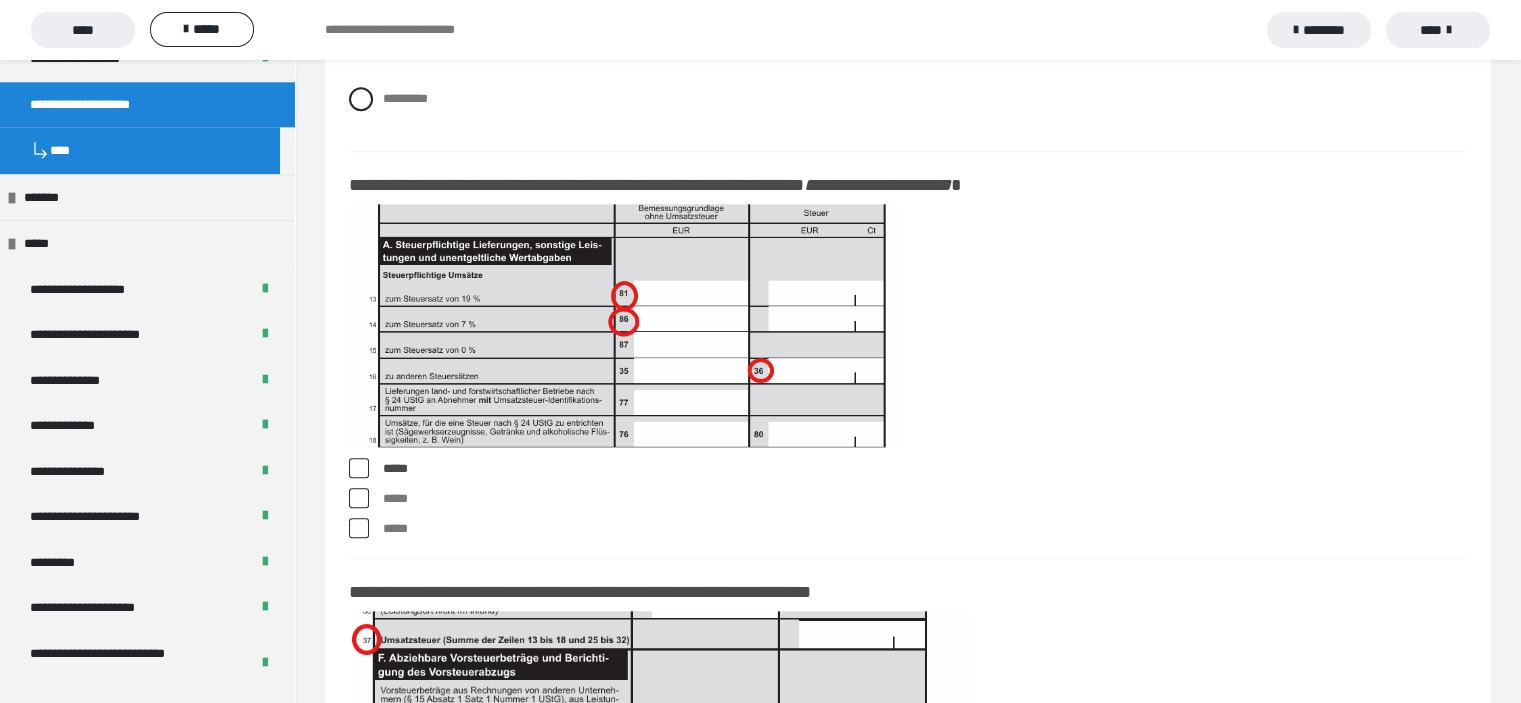 click at bounding box center (359, 498) 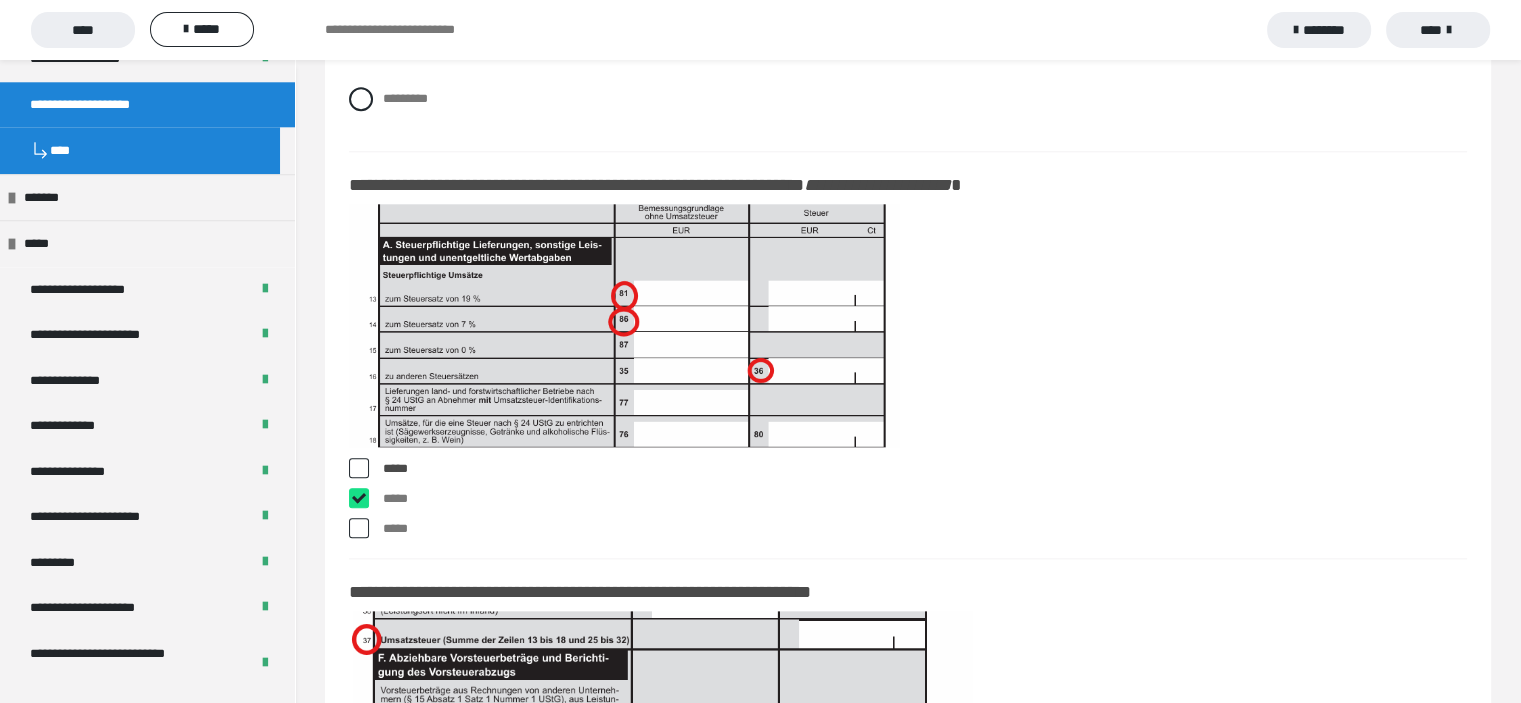 checkbox on "****" 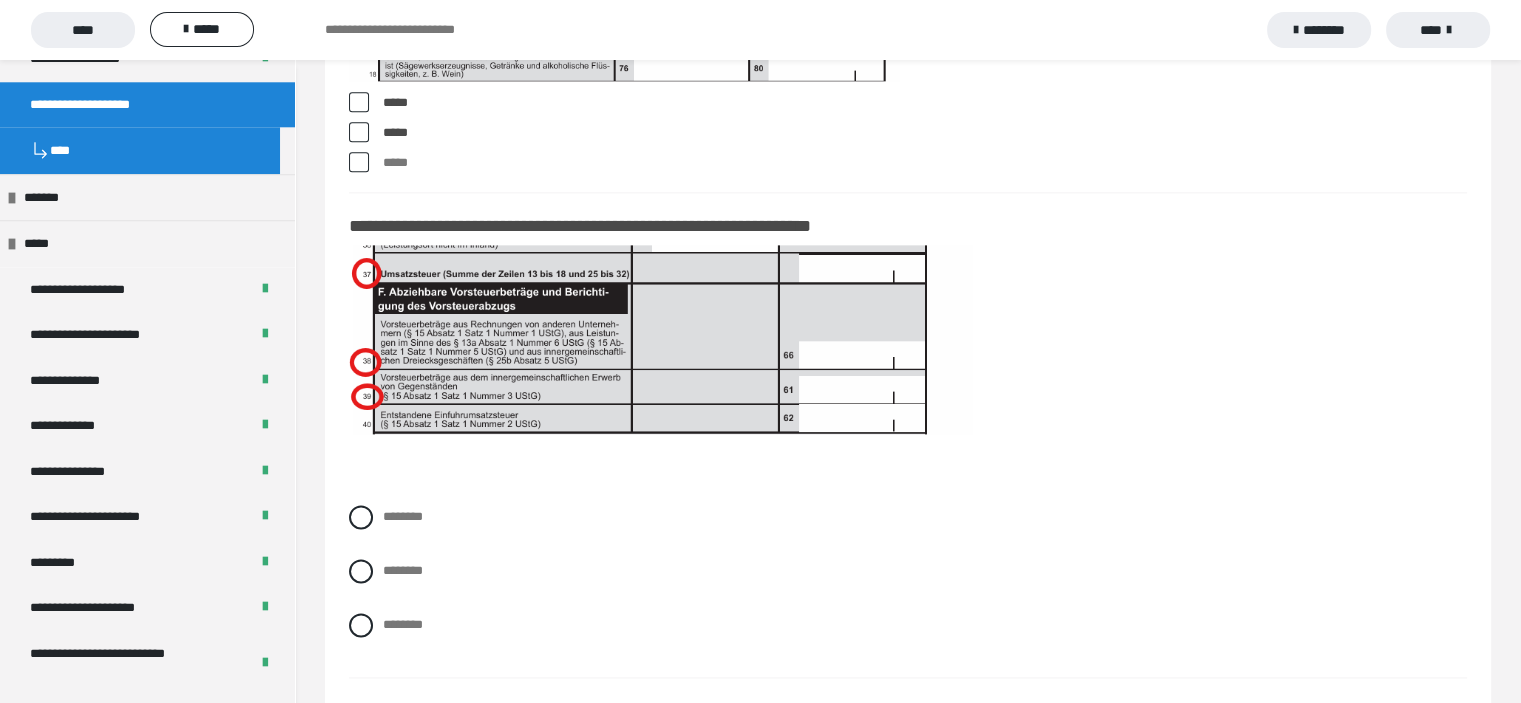 scroll, scrollTop: 17805, scrollLeft: 0, axis: vertical 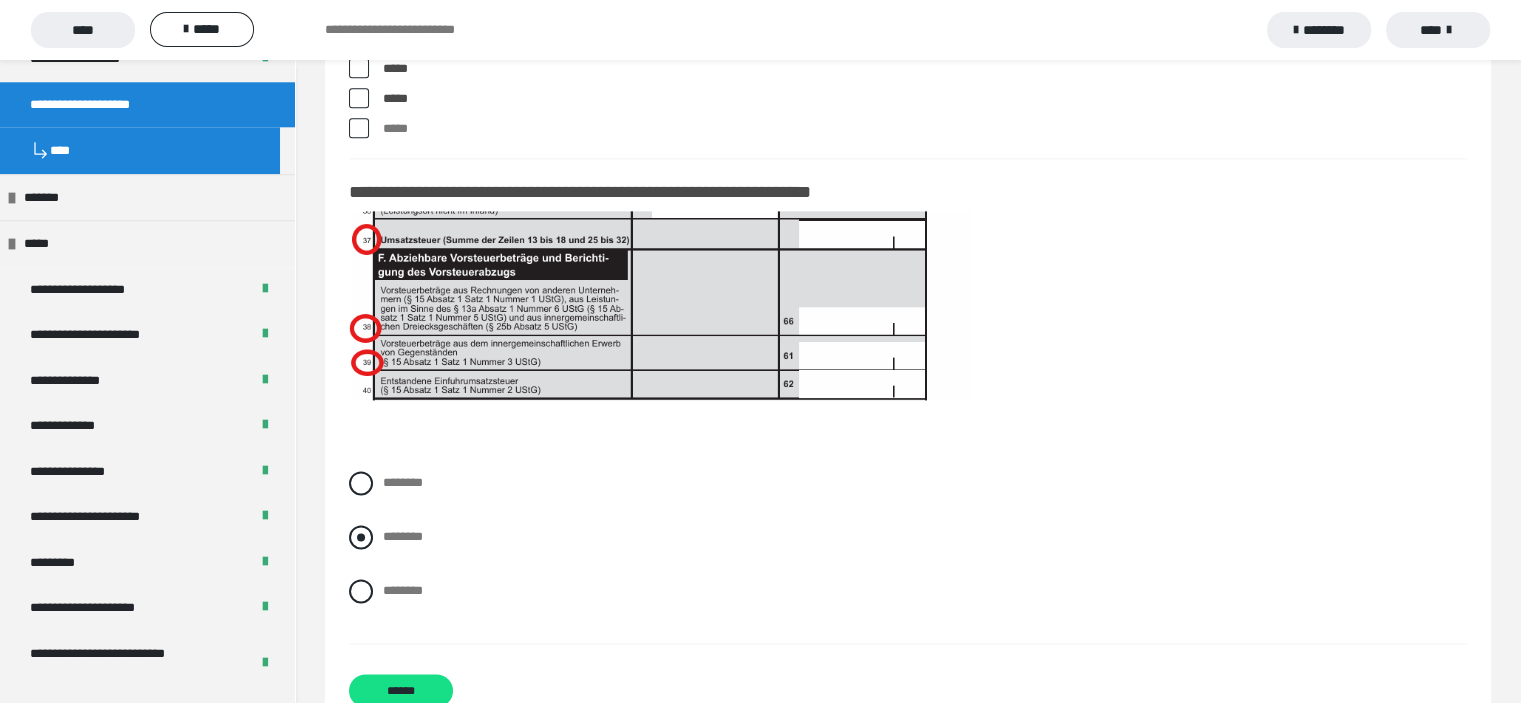 click at bounding box center [361, 537] 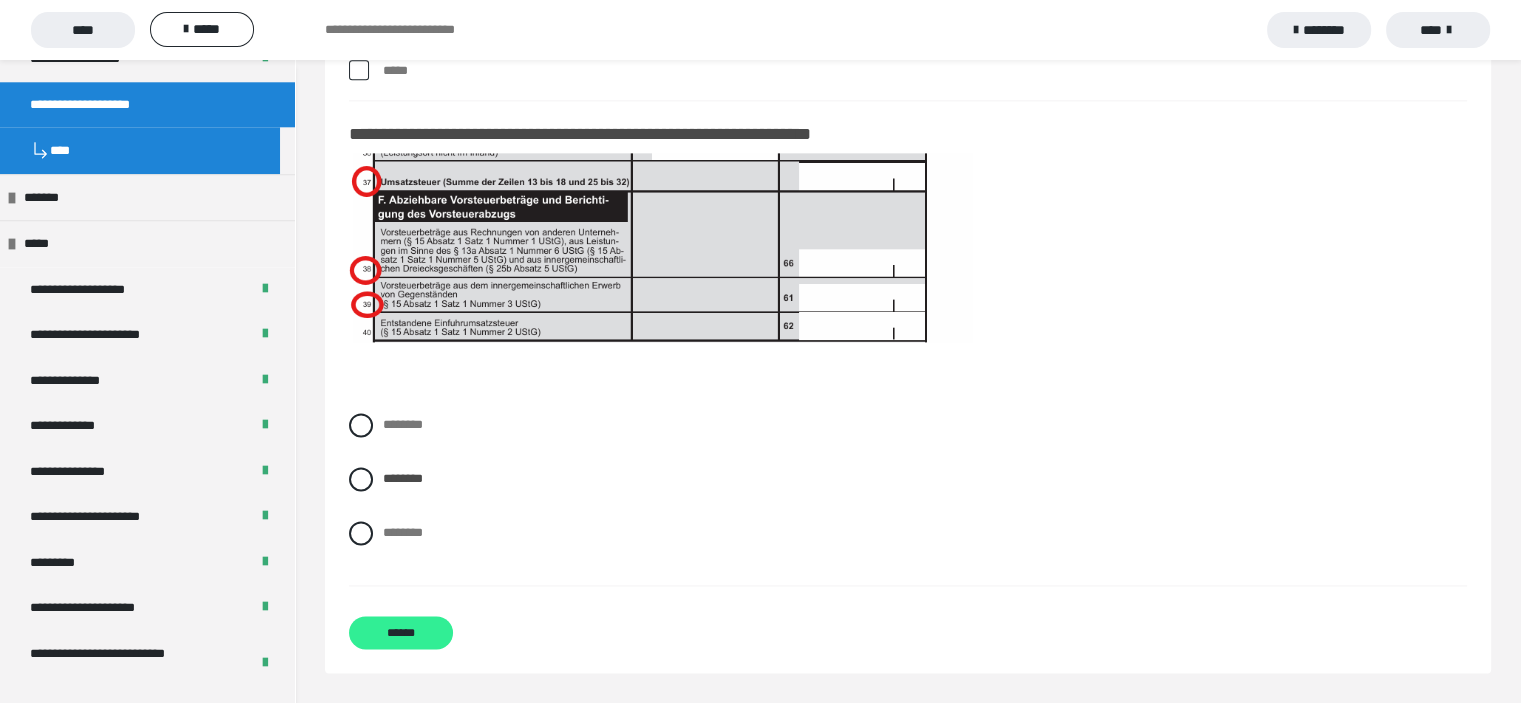 scroll, scrollTop: 17905, scrollLeft: 0, axis: vertical 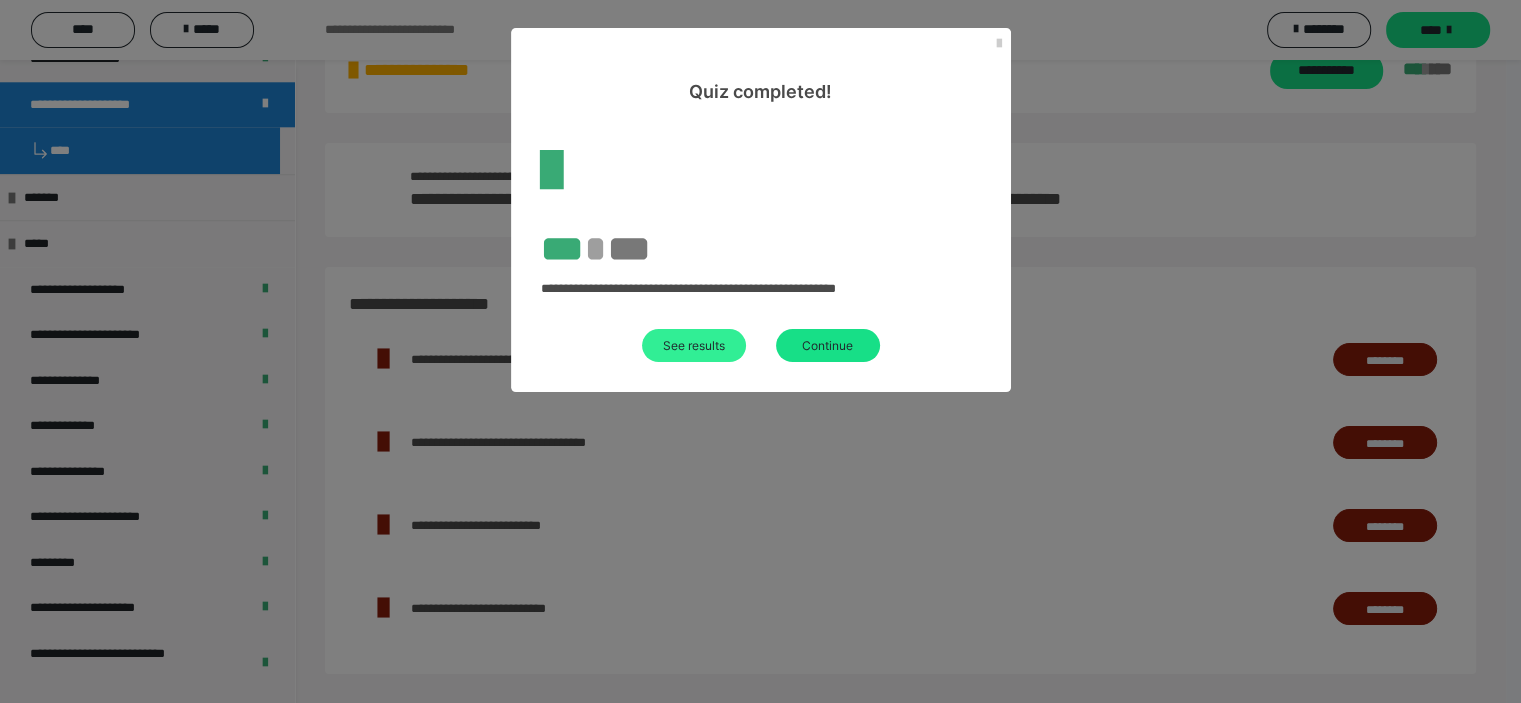 click on "See results" at bounding box center (694, 345) 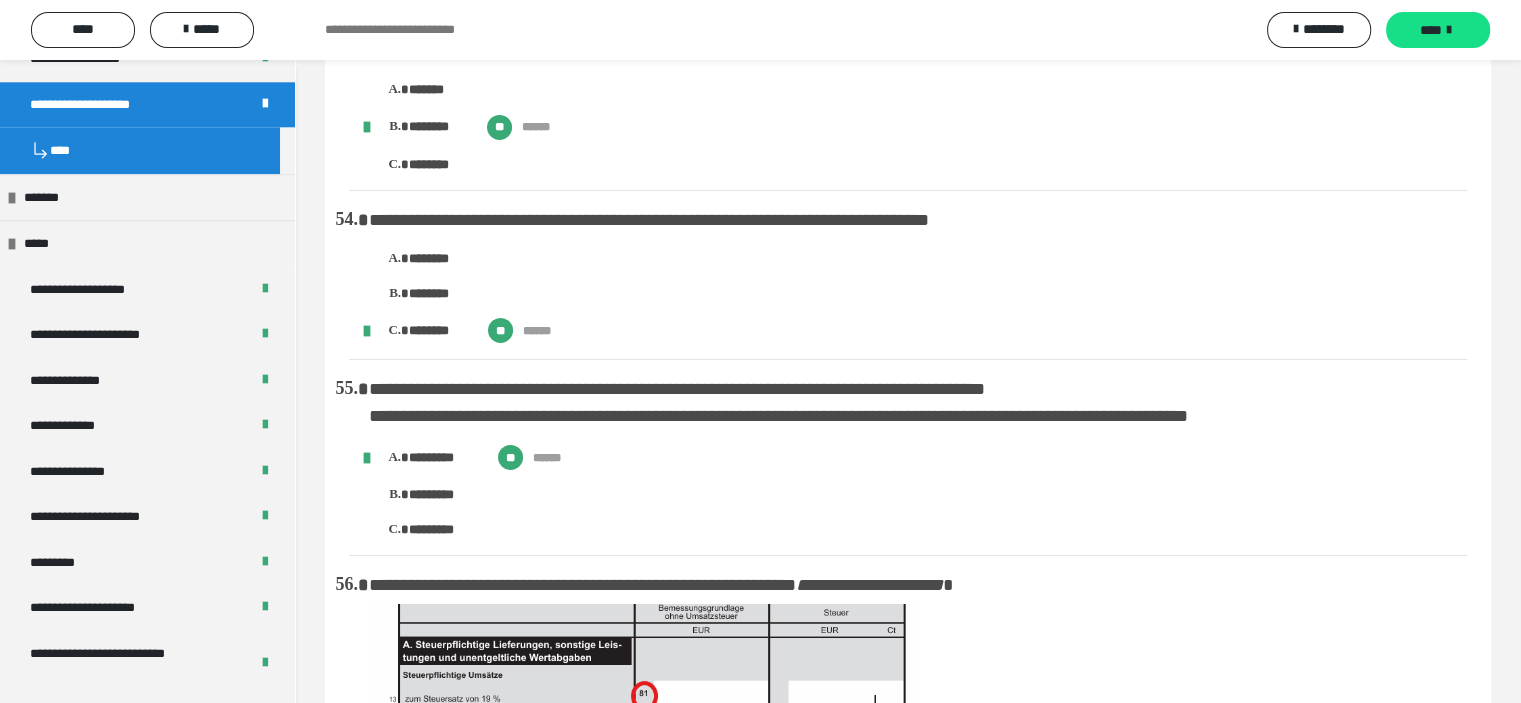scroll, scrollTop: 14223, scrollLeft: 0, axis: vertical 